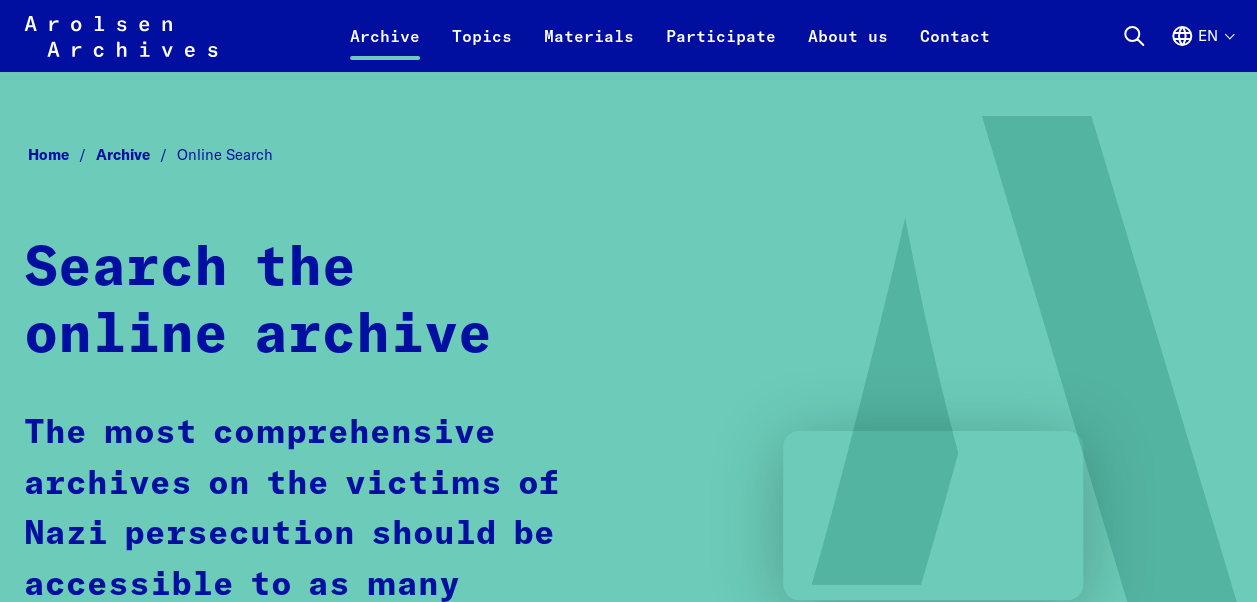 scroll, scrollTop: 0, scrollLeft: 0, axis: both 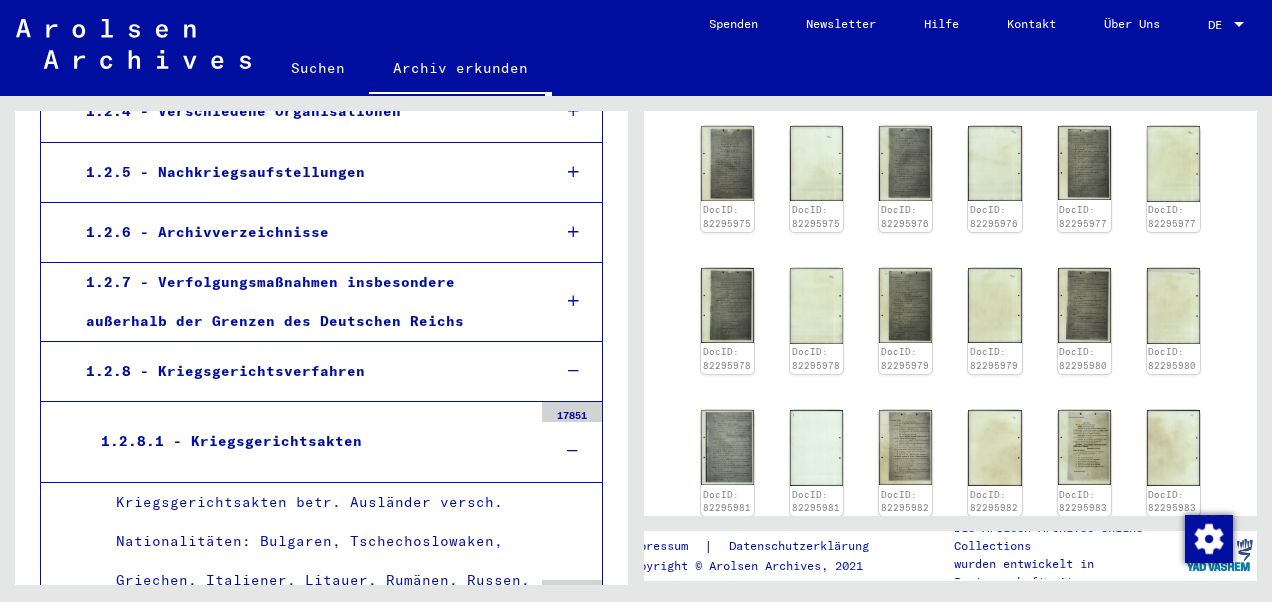 click on "1.2.8 - Kriegsgerichtsverfahren" at bounding box center (303, 371) 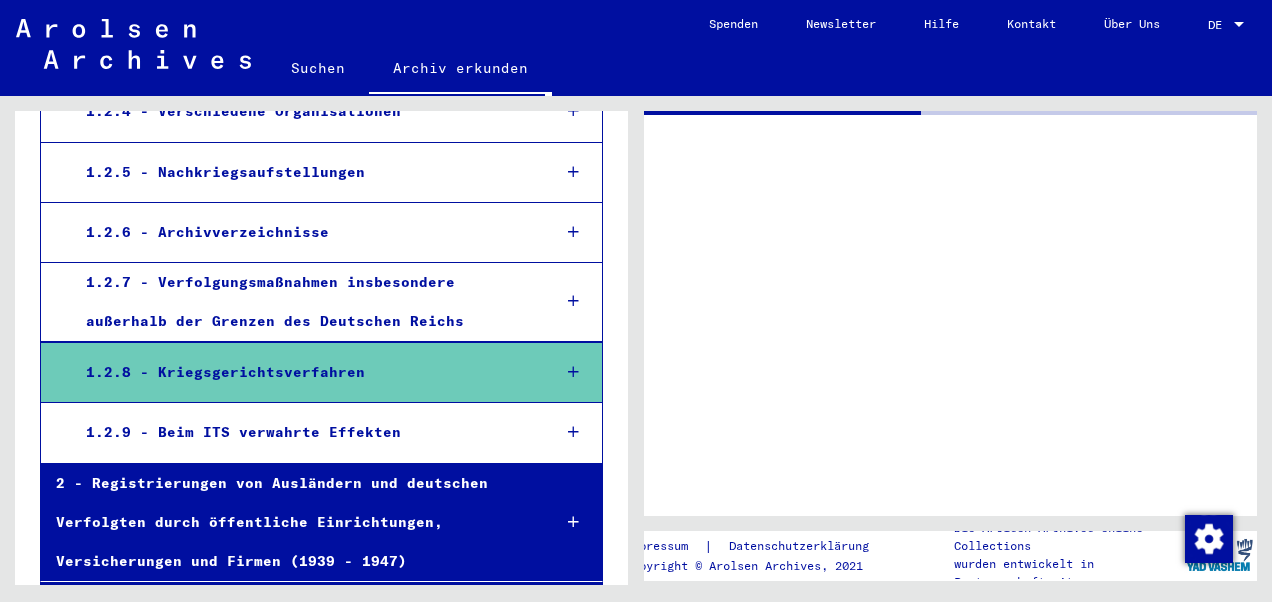 scroll, scrollTop: 0, scrollLeft: 0, axis: both 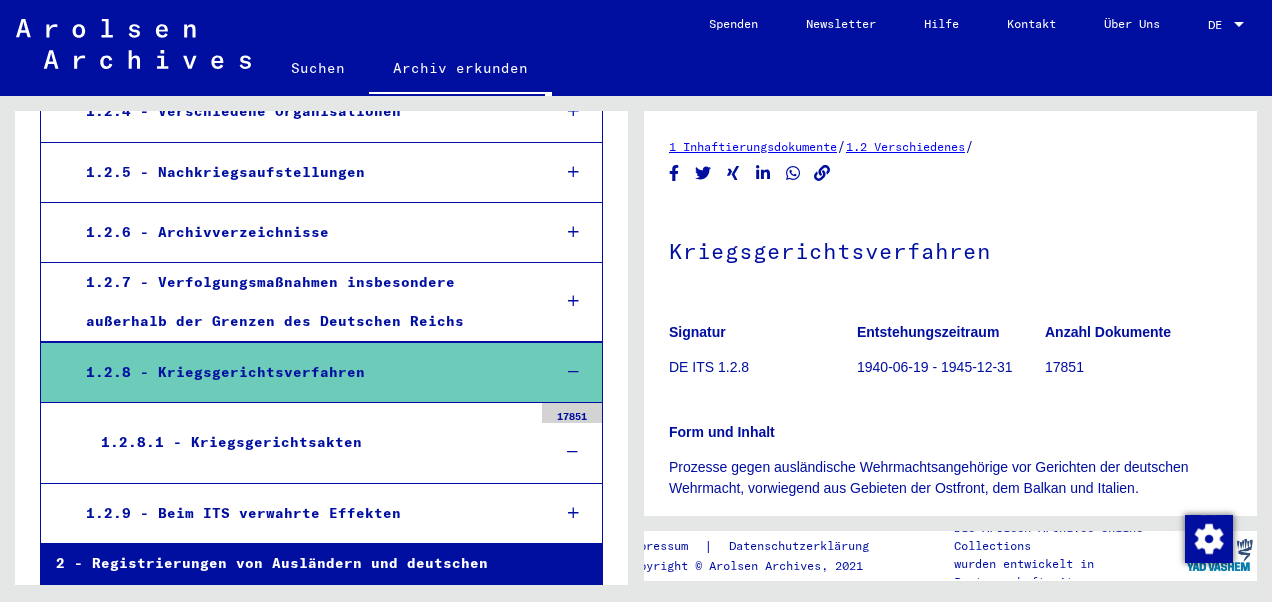 click on "1.2.8.1 - Kriegsgerichtsakten" at bounding box center [309, 442] 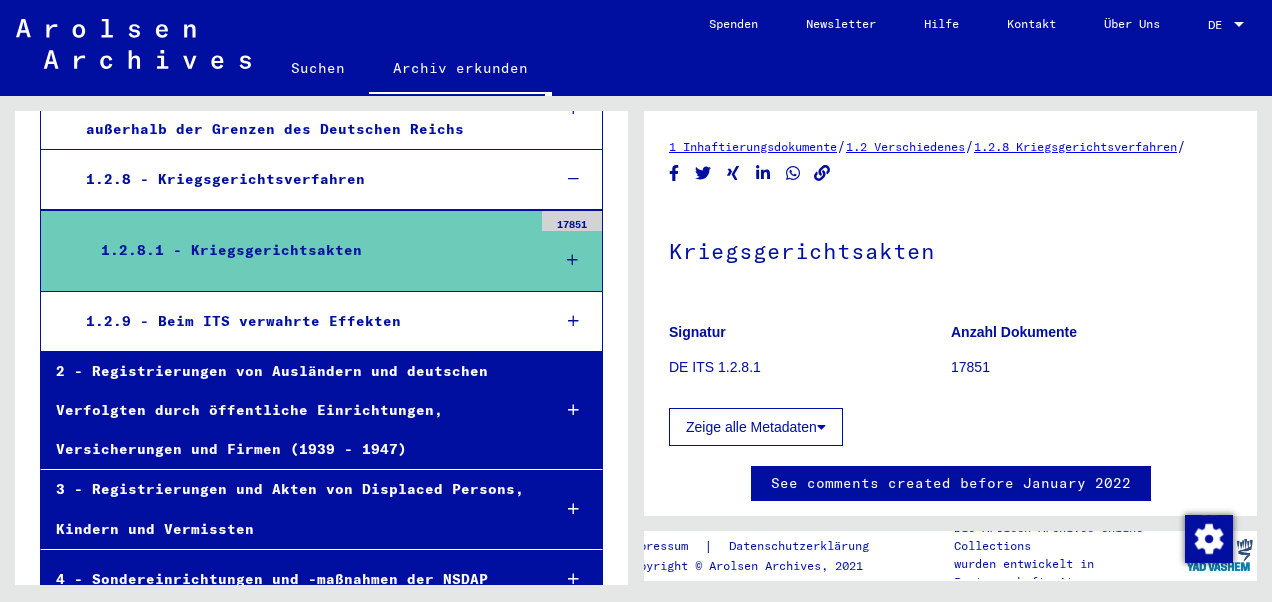 scroll, scrollTop: 800, scrollLeft: 0, axis: vertical 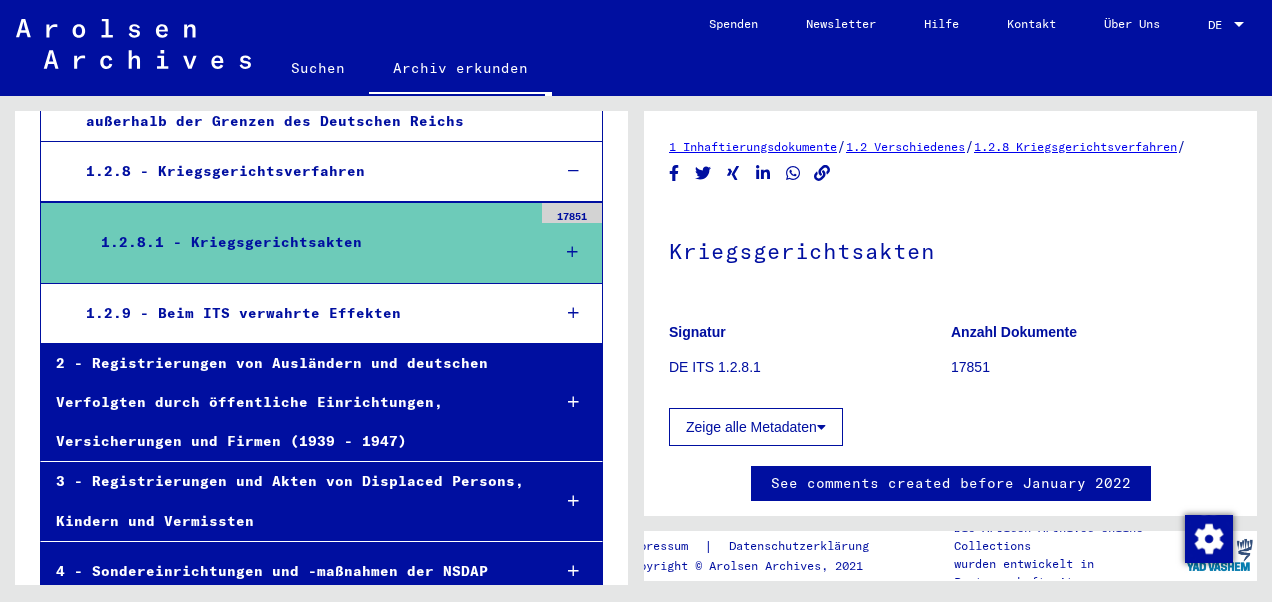 click at bounding box center (572, 252) 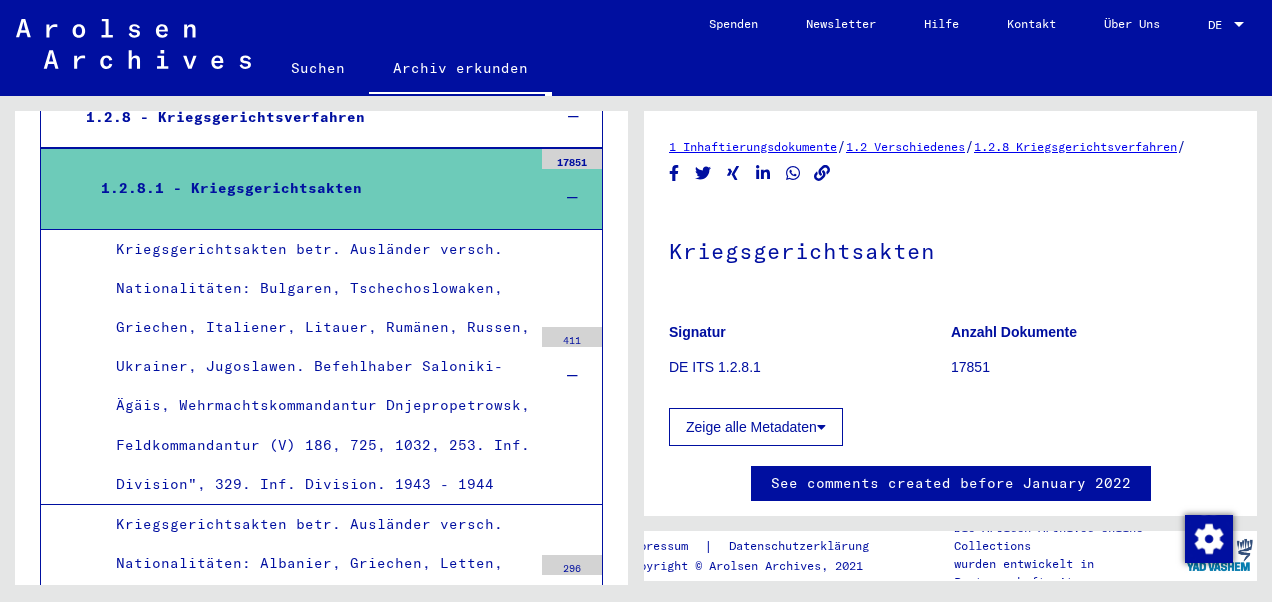 scroll, scrollTop: 900, scrollLeft: 0, axis: vertical 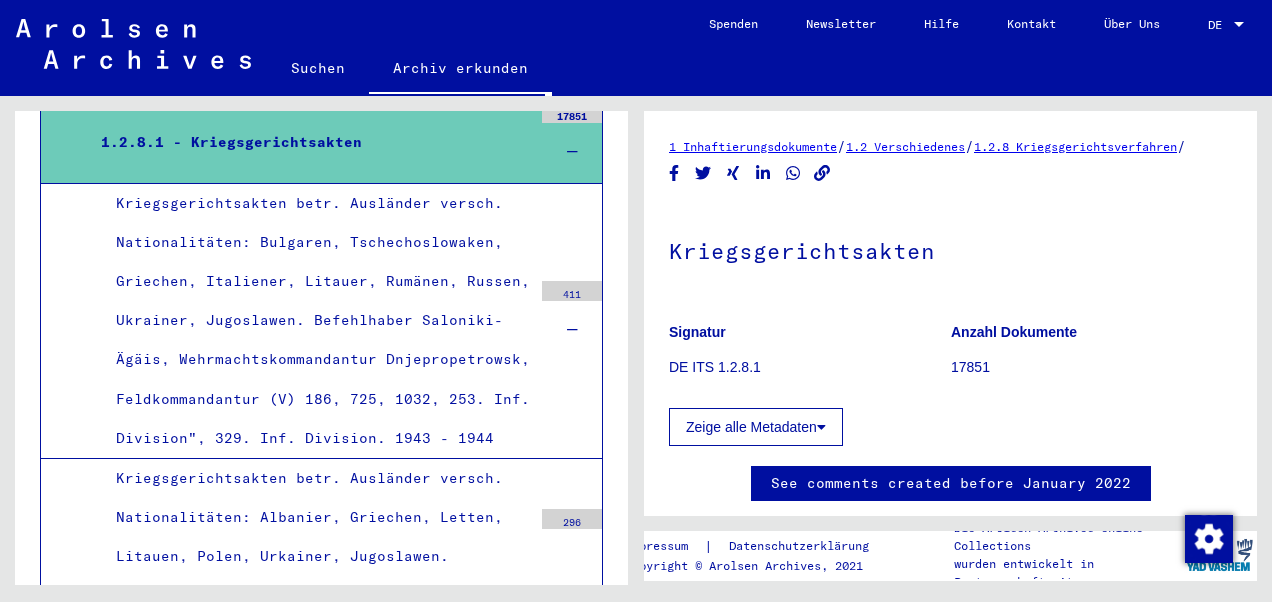 click on "Kriegsgerichtsakten betr. Ausländer versch. Nationalitäten: Bulgaren,      Tschechoslowaken, Griechen, Italiener, Litauer, Rumänen, Russen, Ukrainer,      Jugoslawen. Befehlhaber Saloniki-Ägäis, Wehrmachtskommandantur      Dnjepropetrowsk, Feldkommandantur (V) 186, 725, 1032, 253. Inf. Division",      329. Inf. Division. 1943 - 1944" at bounding box center (316, 321) 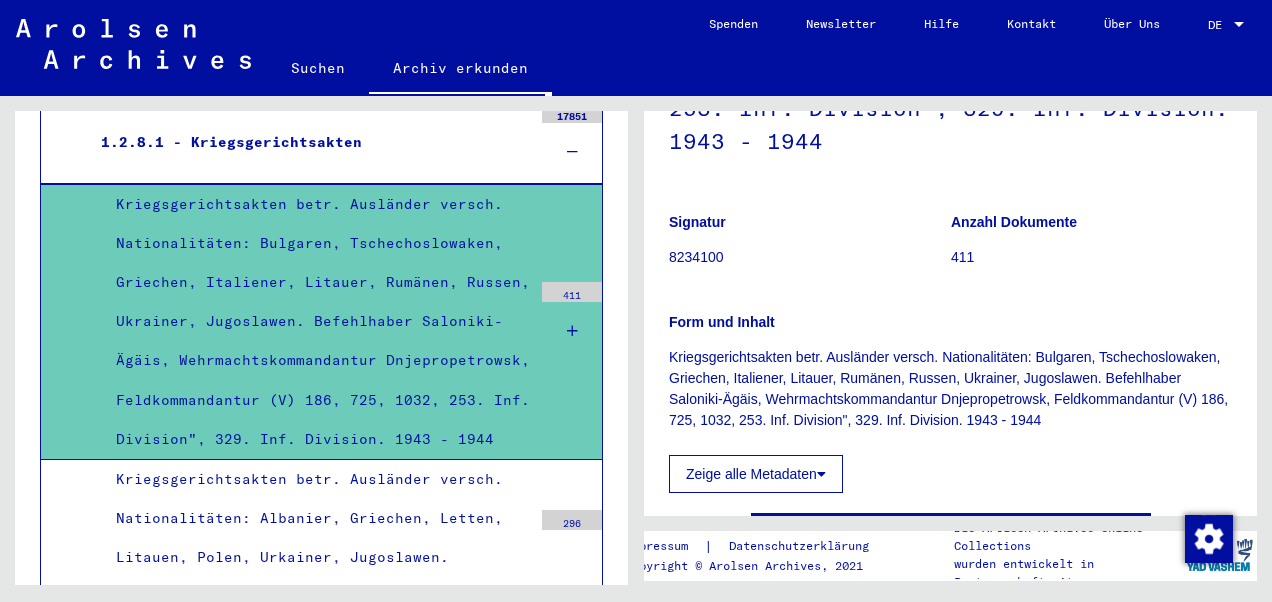 scroll, scrollTop: 400, scrollLeft: 0, axis: vertical 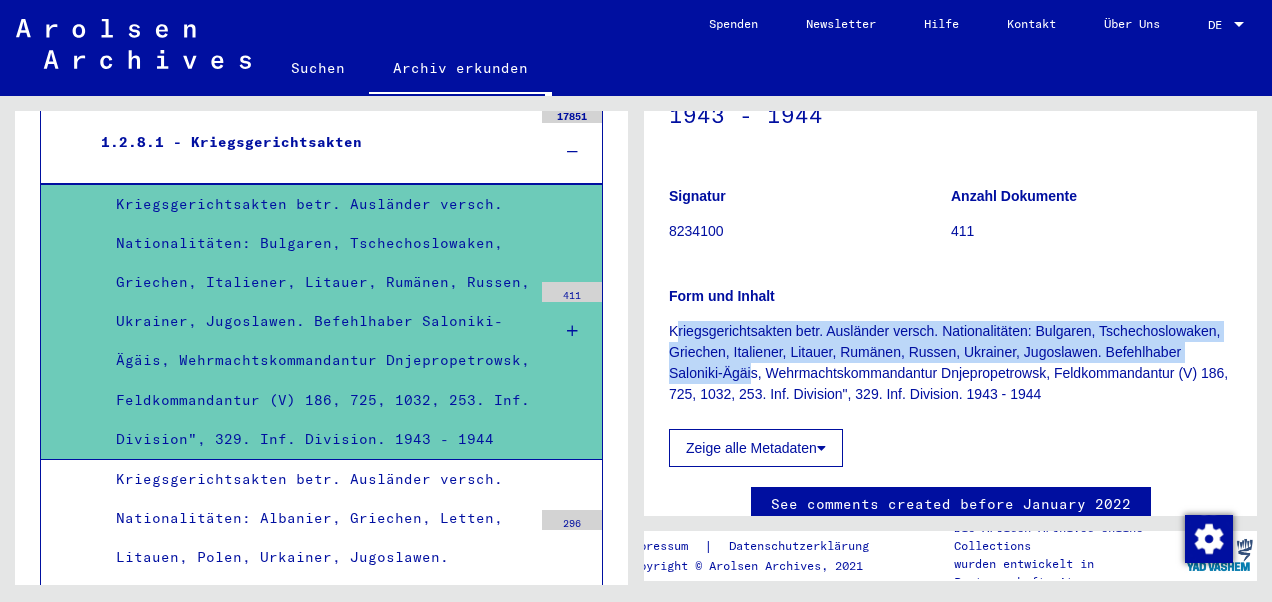 drag, startPoint x: 675, startPoint y: 349, endPoint x: 914, endPoint y: 402, distance: 244.80605 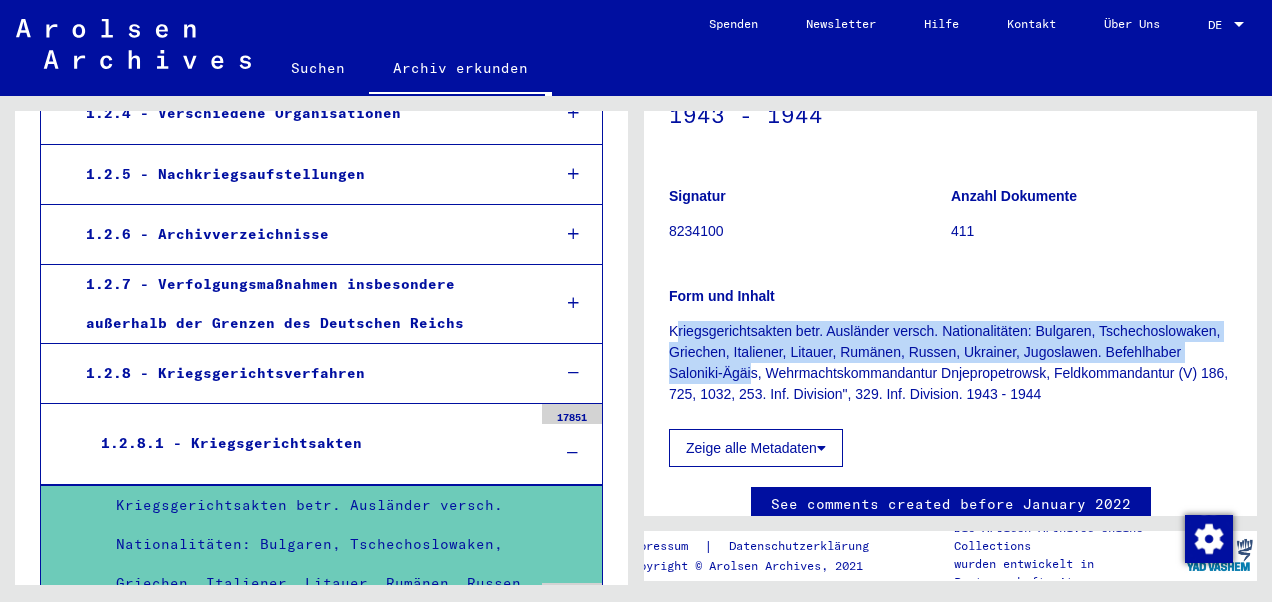 scroll, scrollTop: 600, scrollLeft: 0, axis: vertical 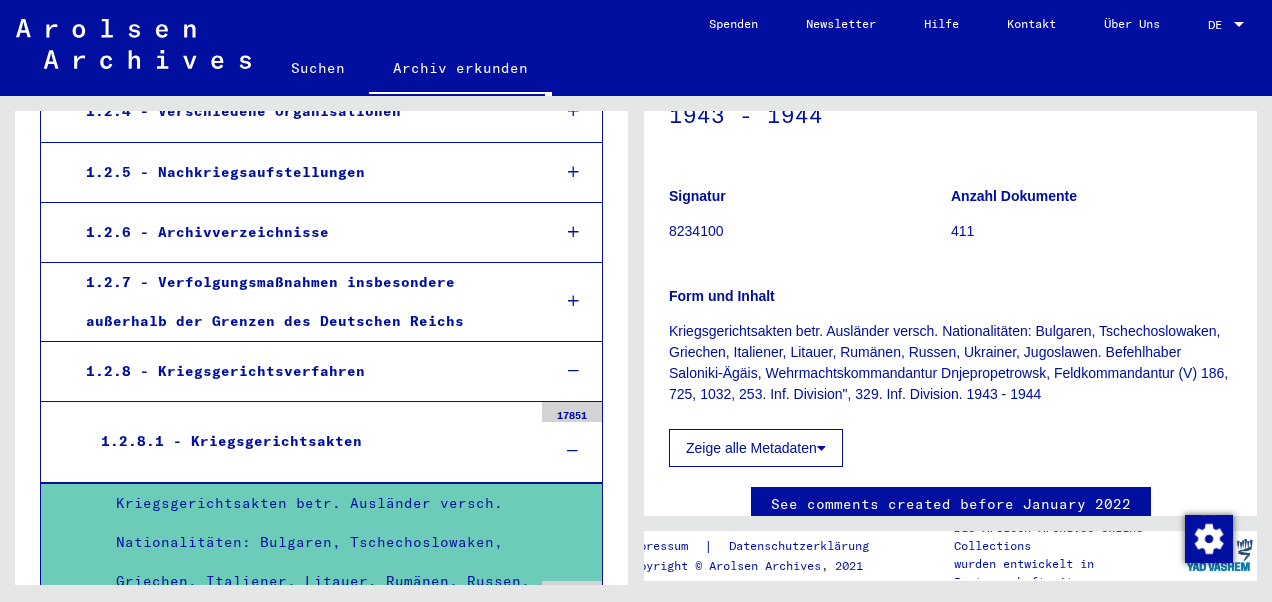 click at bounding box center [573, 371] 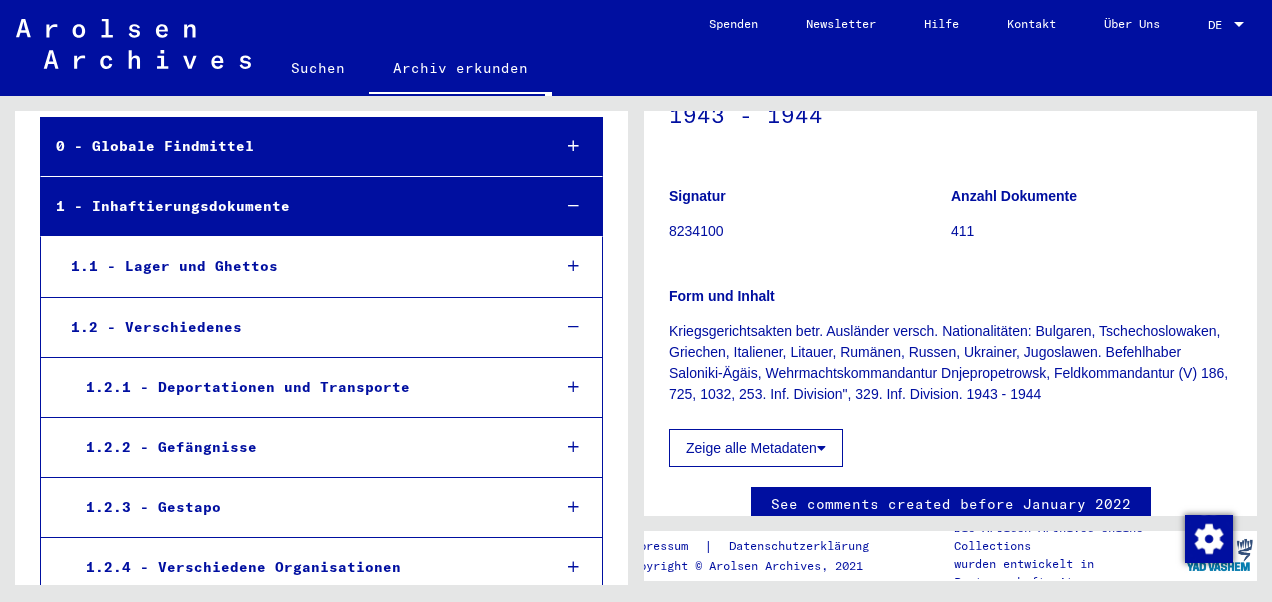 scroll, scrollTop: 100, scrollLeft: 0, axis: vertical 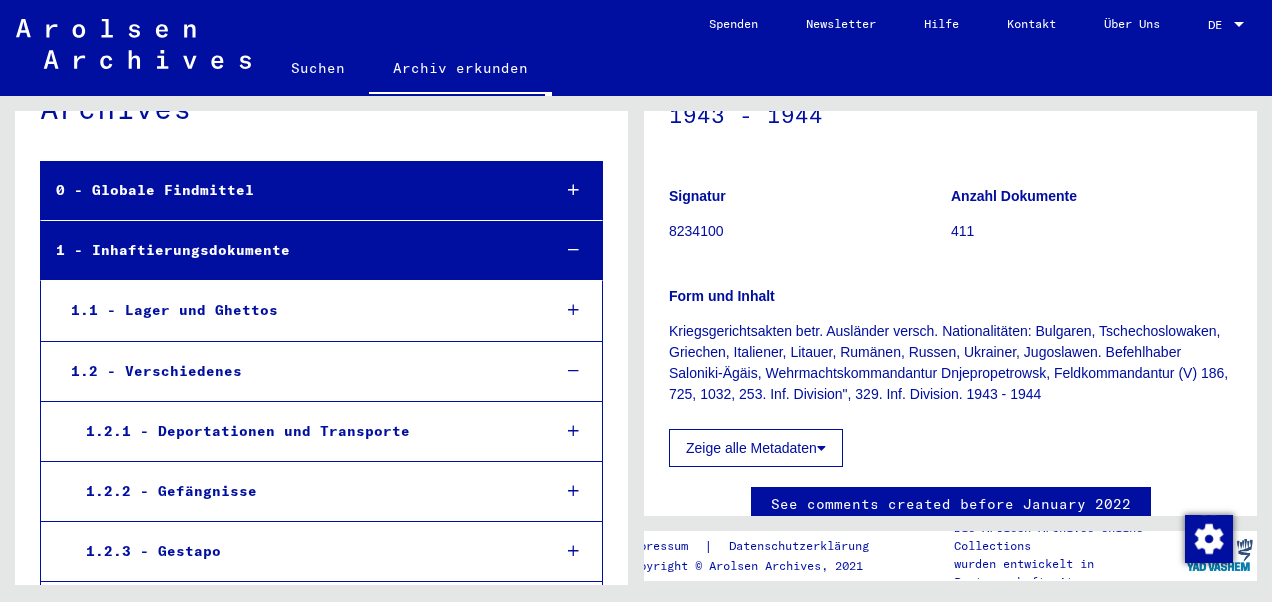 click at bounding box center [573, 250] 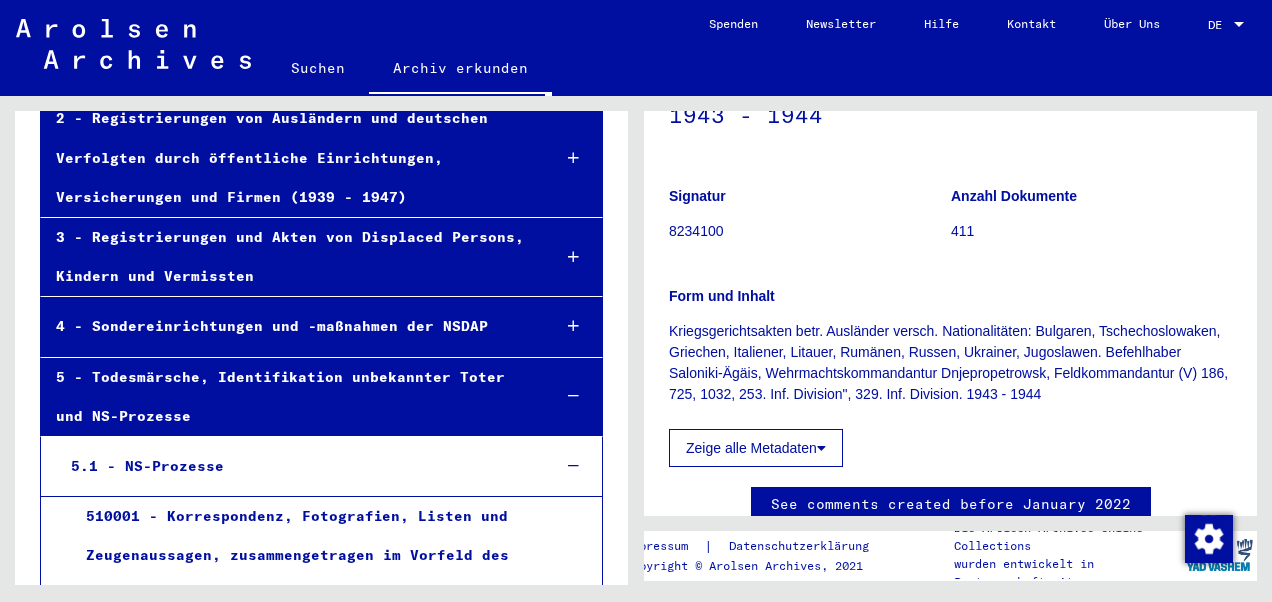 scroll, scrollTop: 300, scrollLeft: 0, axis: vertical 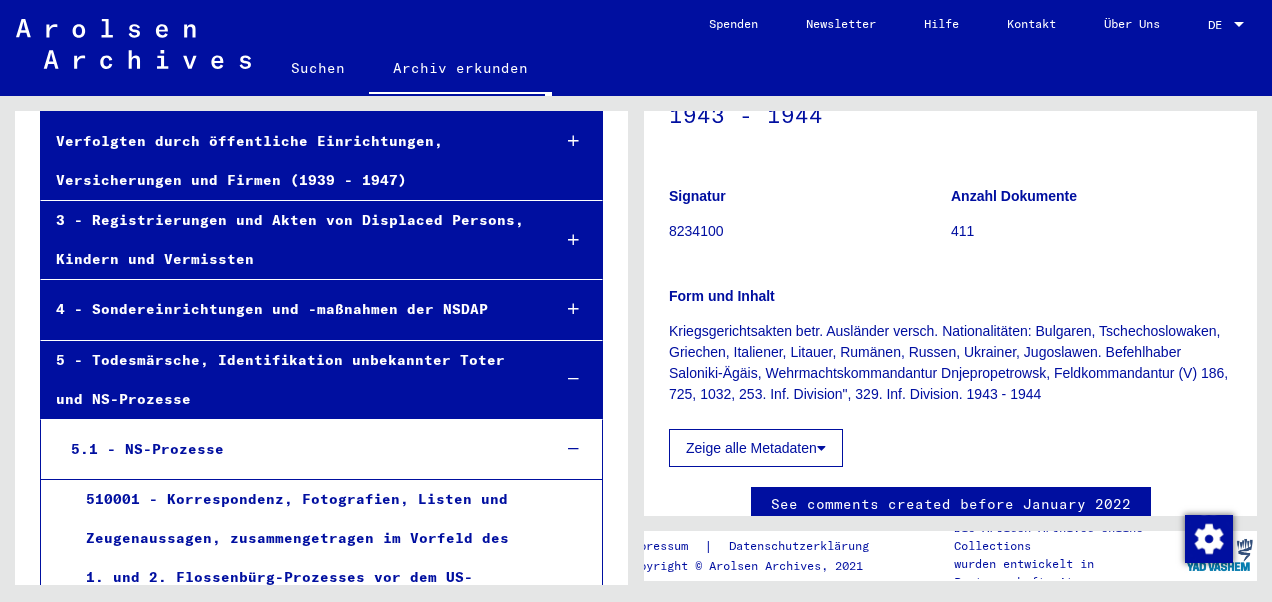 click at bounding box center (573, 379) 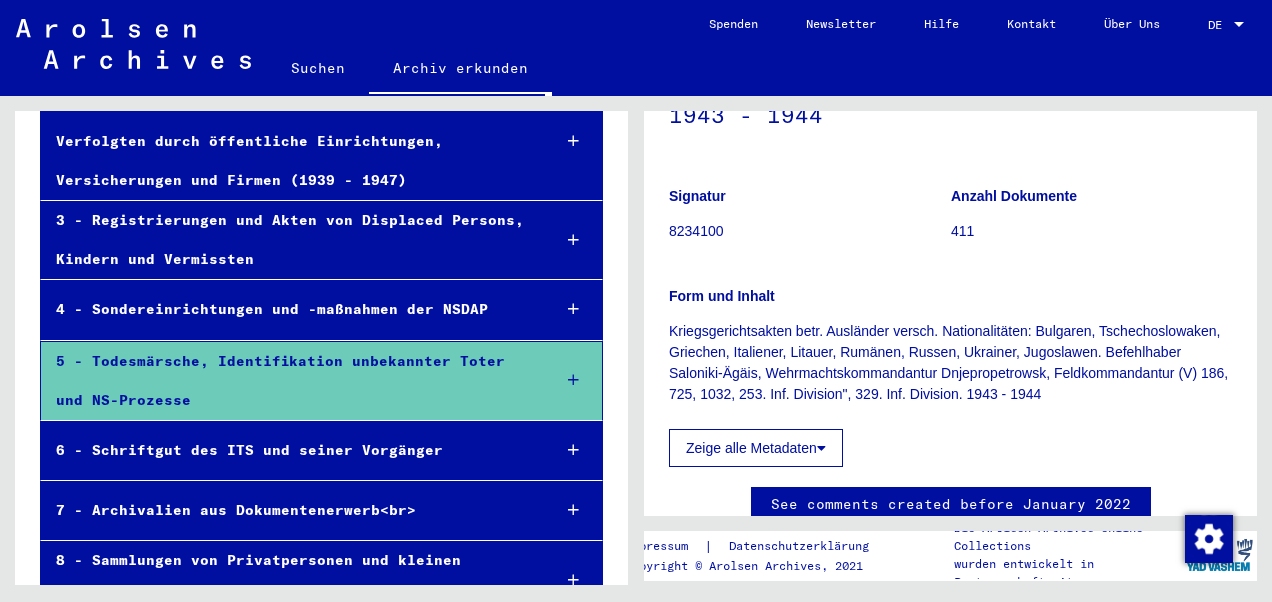 scroll, scrollTop: 341, scrollLeft: 0, axis: vertical 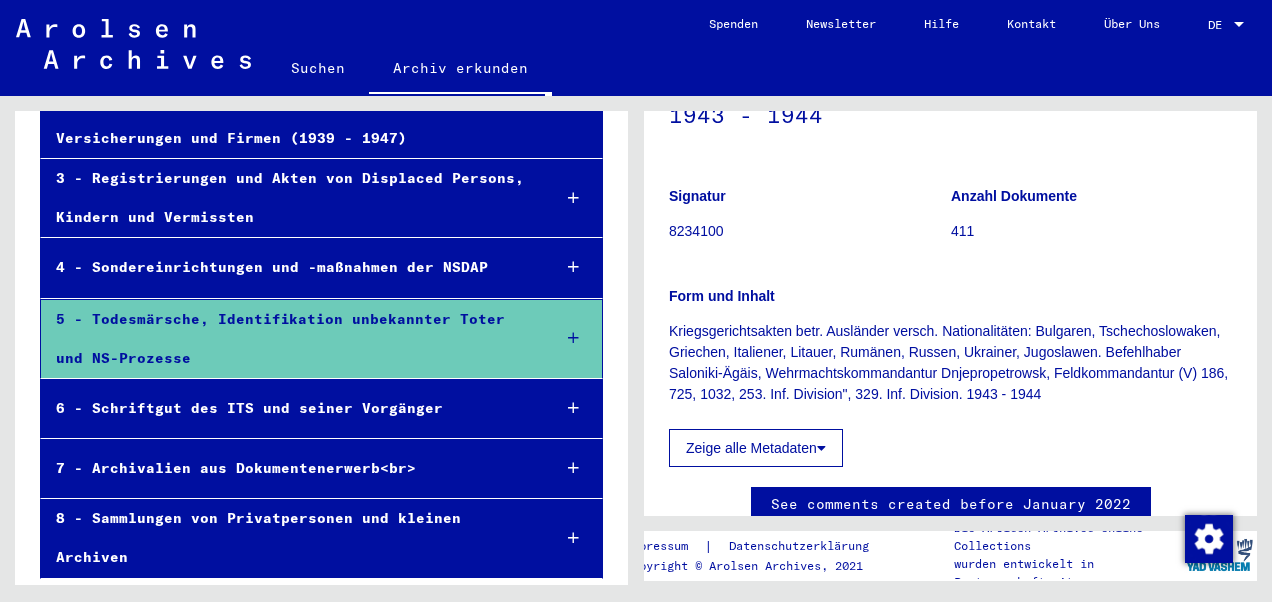 click at bounding box center (573, 338) 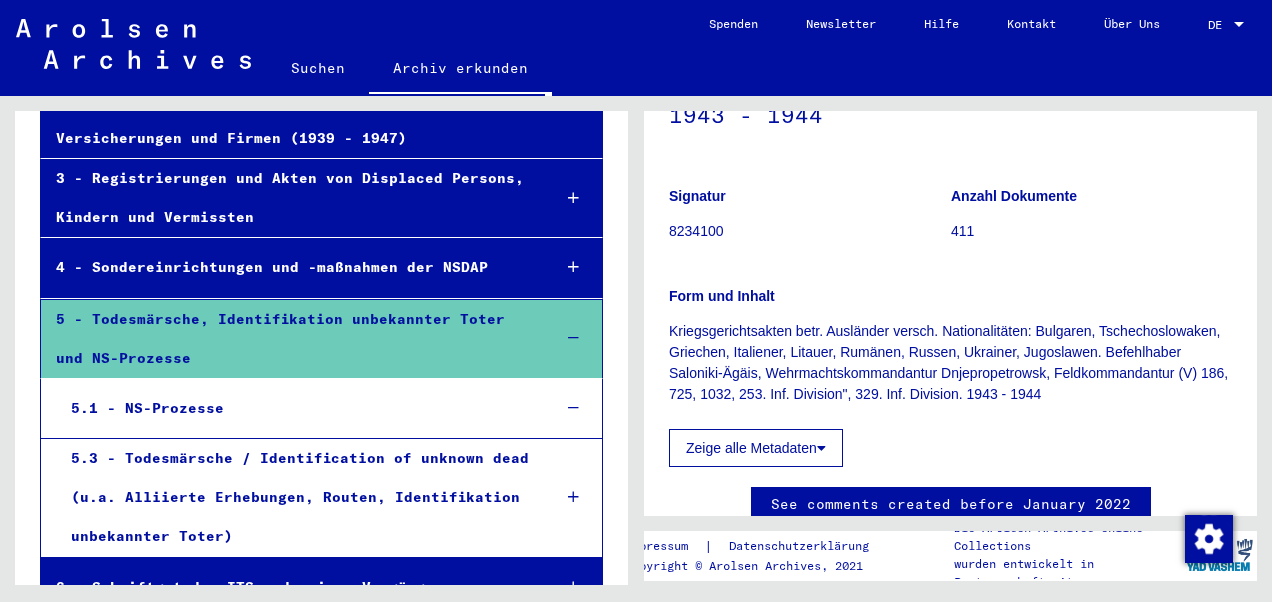 scroll, scrollTop: 441, scrollLeft: 0, axis: vertical 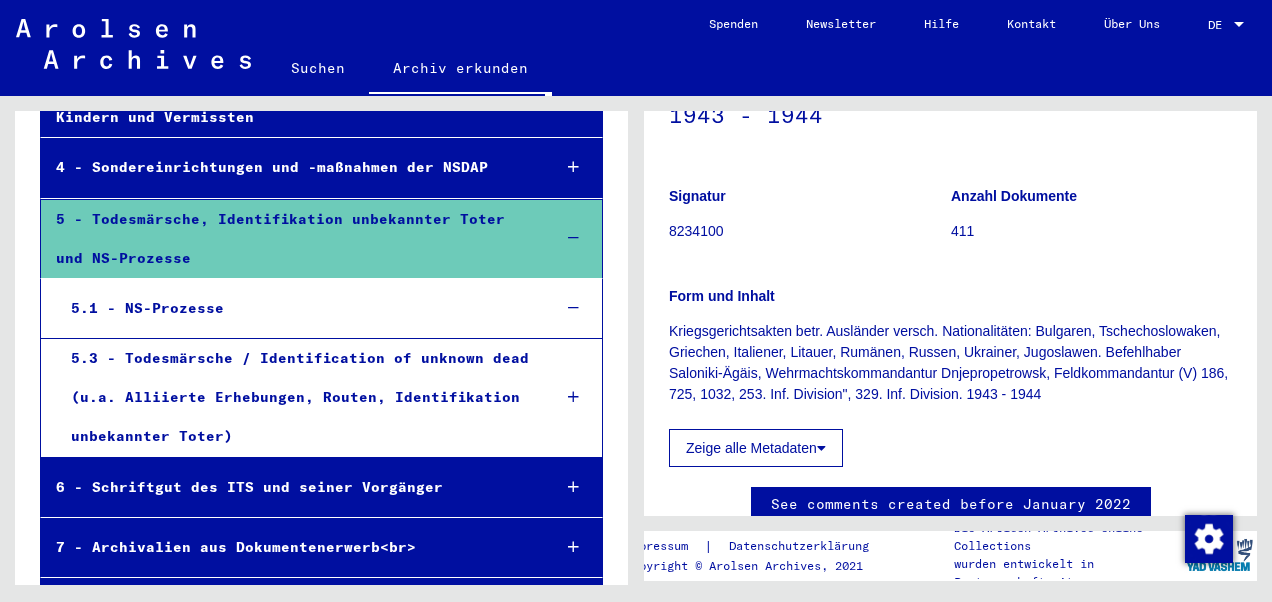 click at bounding box center (573, 308) 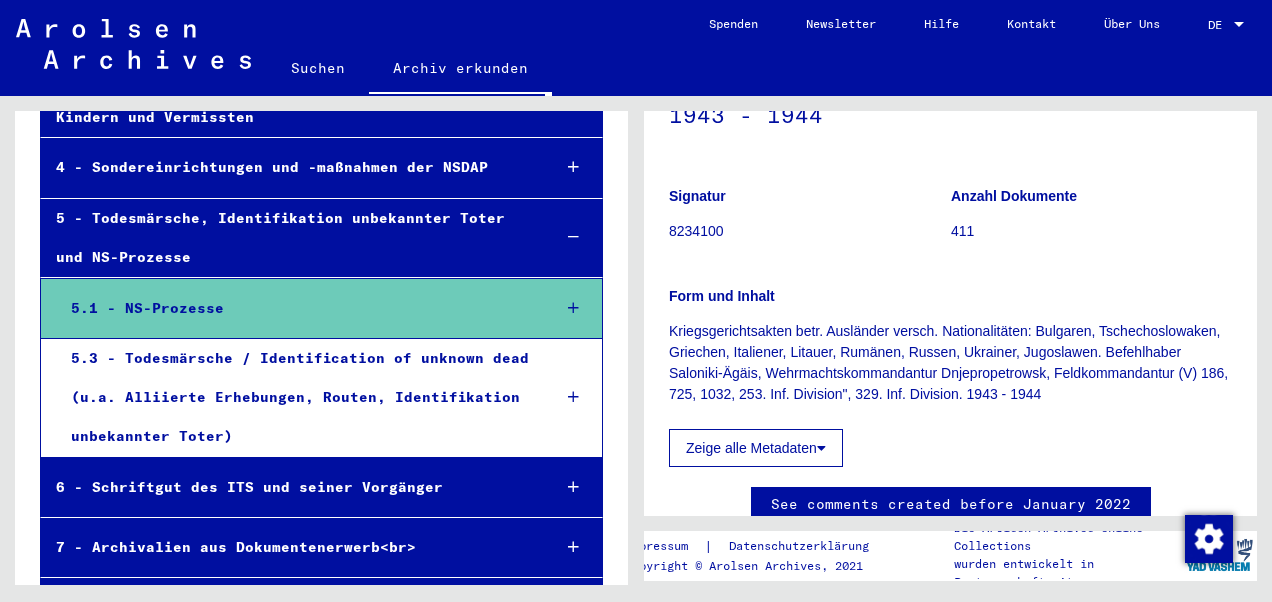 click at bounding box center (573, 308) 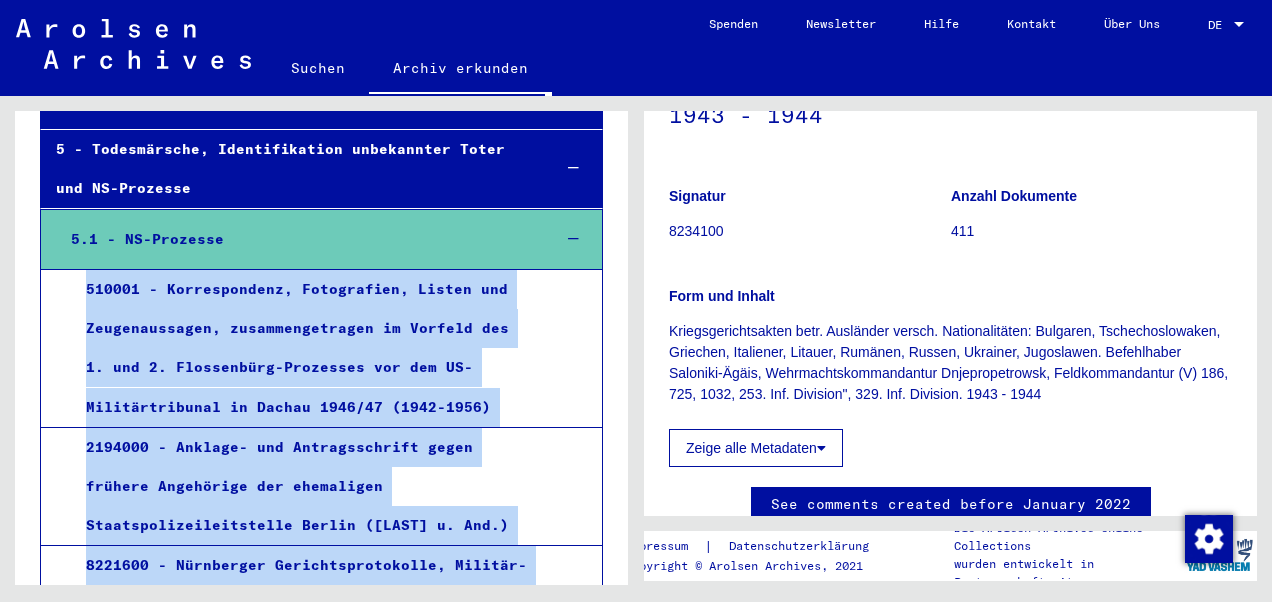 scroll, scrollTop: 541, scrollLeft: 0, axis: vertical 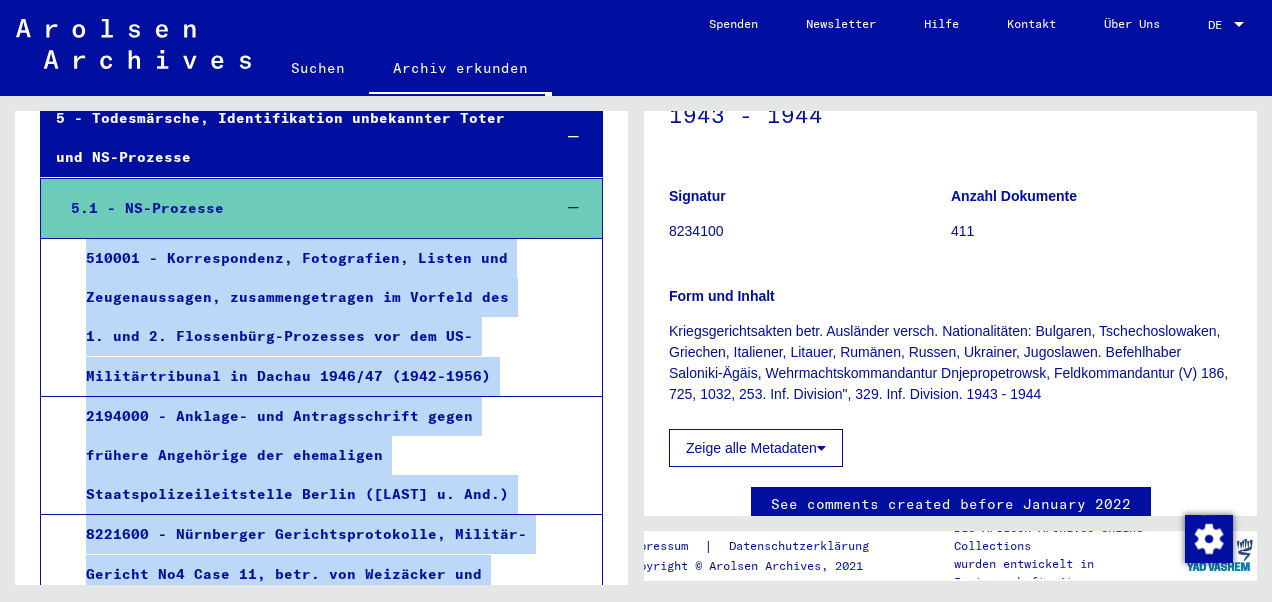 click on "Archivbaum der Arolsen Archives  0 - Globale Findmittel 1 - Inhaftierungsdokumente 2 - Registrierungen von Ausländern und deutschen Verfolgten durch öffentliche Einrichtungen, Versicherungen und Firmen (1939 - 1947) 3 - Registrierungen und Akten von Displaced Persons, Kindern und Vermissten 4 - Sondereinrichtungen und -maßnahmen der NSDAP 5 - Todesmärsche, Identifikation unbekannter Toter und NS-Prozesse 5.1 - NS-Prozesse  510001 - Korrespondenz, Fotografien, Listen und Zeugenaussagen, zusammengetragen im Vorfeld des 1. und 2. Flossenbürg-Prozesses vor dem US-Militärtribunal in Dachau 1946/47 (1942-1956) 2194000 - Anklage- und Antragsschrift gegen frühere Angehörige der ehemaligen Staatspolizeileitstelle Berlin ([LAST] u. And.) 8221600 - Nürnberger Gerichtsprotokolle, Militär-Gericht No4 Case 11, betr. von Weizäcker und andere Funktionäre des Auswärtigen Amtes. Abweichende Urteilsbegründung von Richter Leon W. Powers. 9006800 - Hilfsmittel  -" 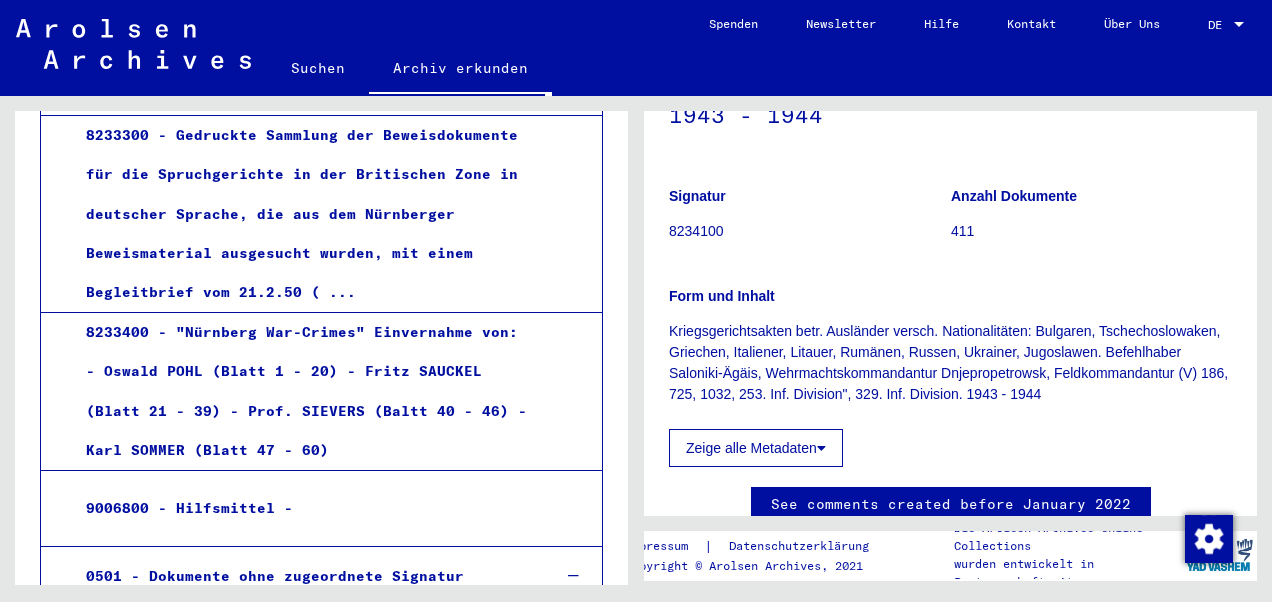 scroll, scrollTop: 1341, scrollLeft: 0, axis: vertical 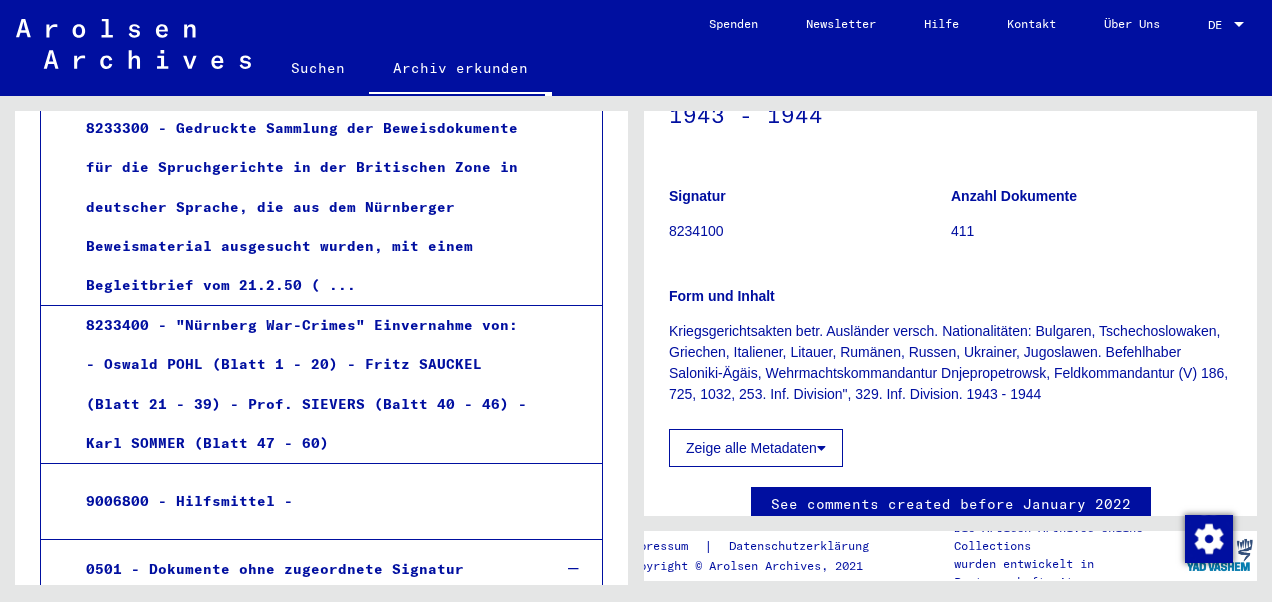 click on "8233300 - Gedruckte Sammlung der Beweisdokumente für die Spruchgerichte in der Britischen Zone in deutscher Sprache, die aus dem Nürnberger Beweismaterial ausgesucht wurden, mit einem Begleitbrief vom 21.2.50 ( ..." at bounding box center (301, 207) 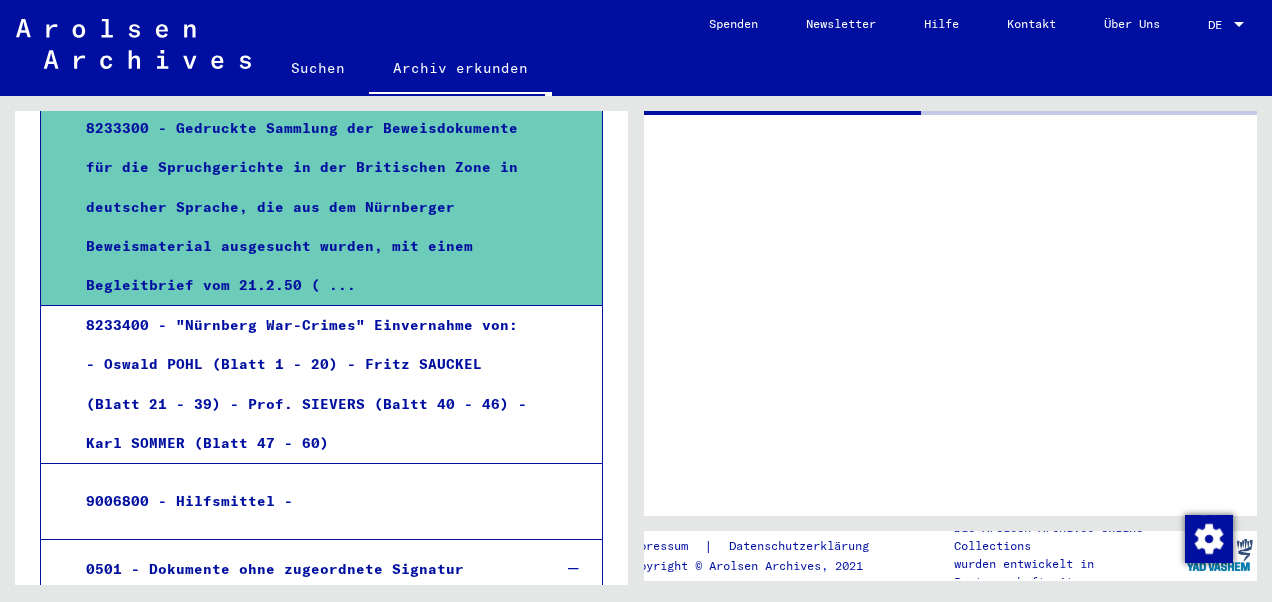 scroll, scrollTop: 0, scrollLeft: 0, axis: both 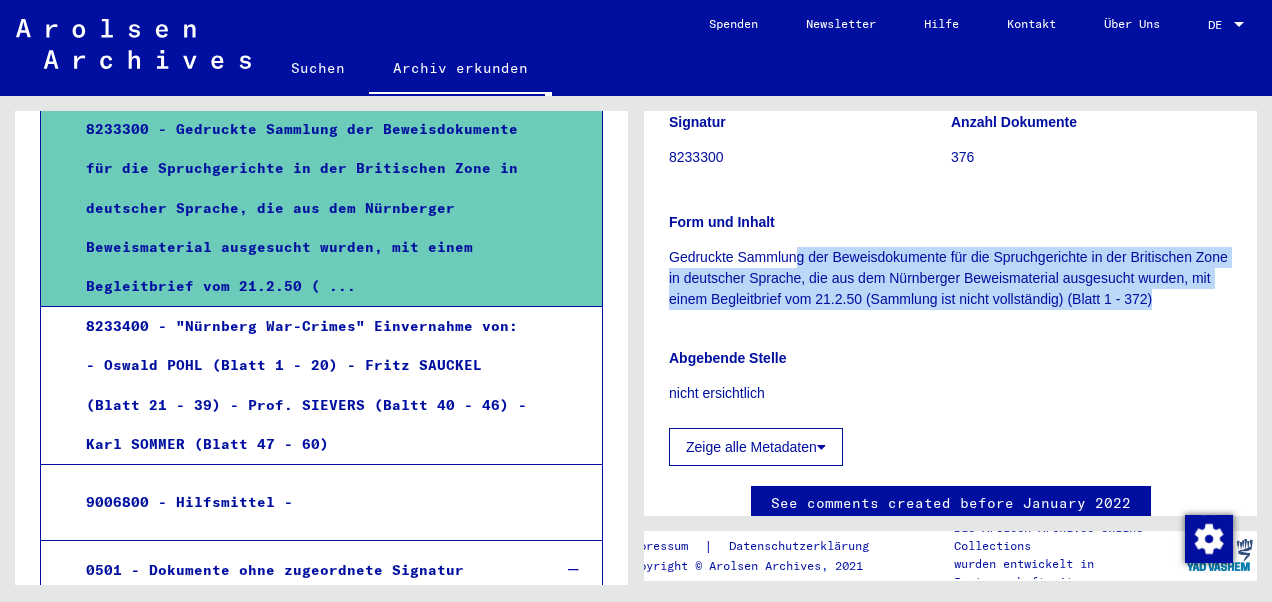 drag, startPoint x: 798, startPoint y: 257, endPoint x: 1242, endPoint y: 328, distance: 449.64096 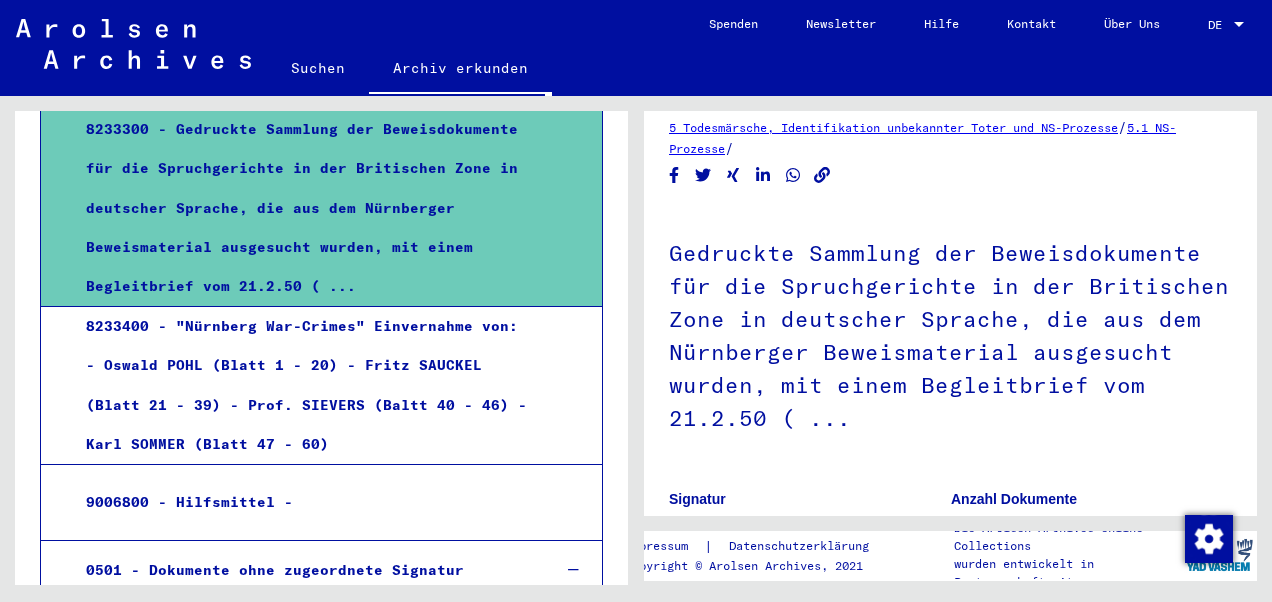 scroll, scrollTop: 0, scrollLeft: 0, axis: both 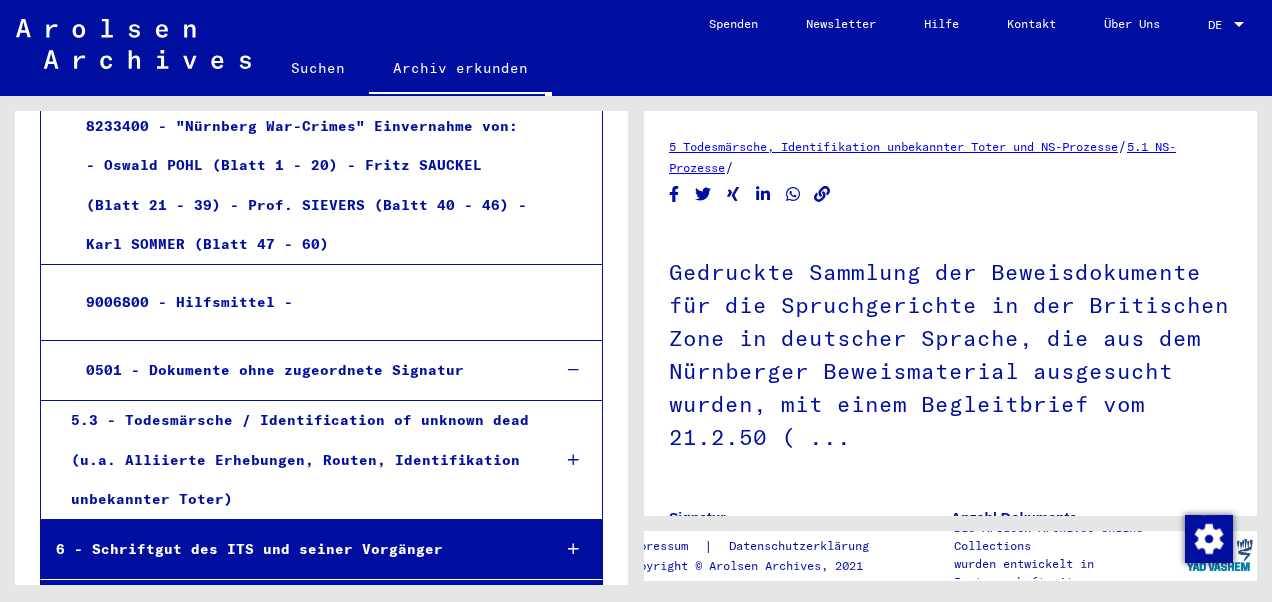 click on "9006800 - Hilfsmittel  -" at bounding box center (301, 302) 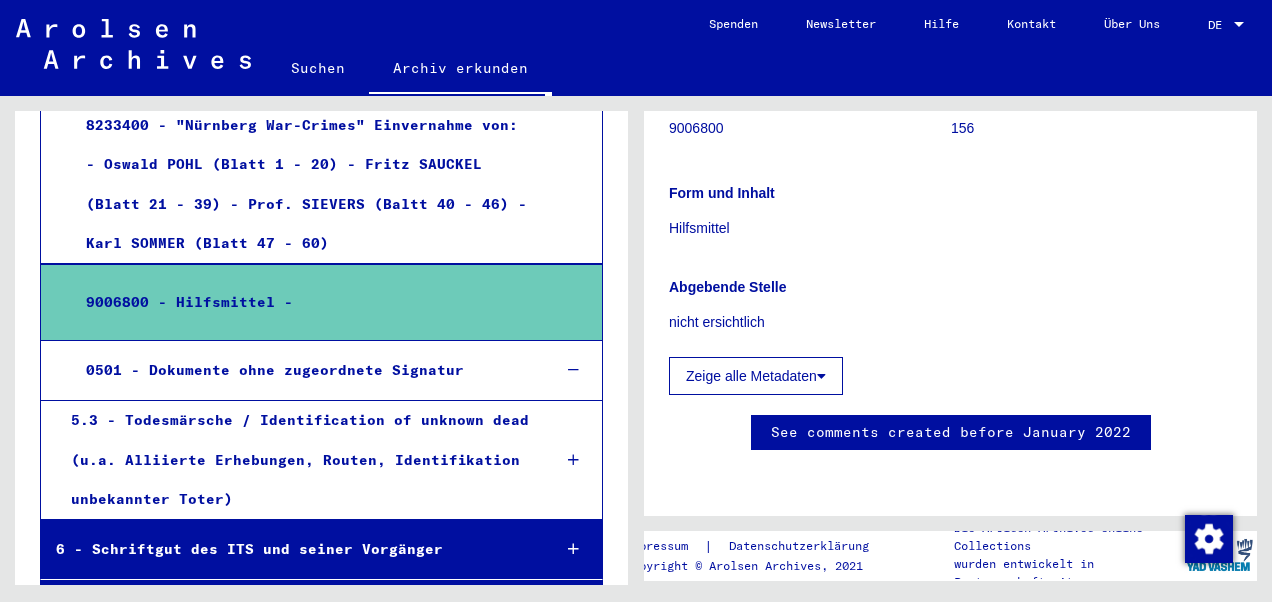 scroll, scrollTop: 800, scrollLeft: 0, axis: vertical 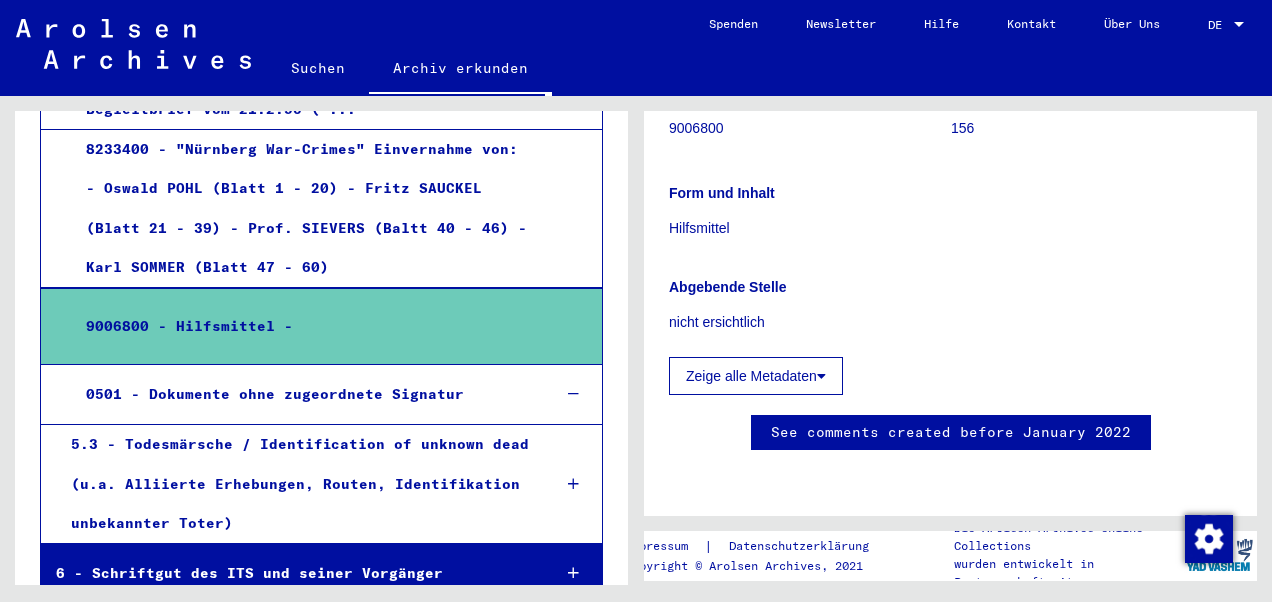 click on "0501 - Dokumente ohne zugeordnete Signatur" at bounding box center [303, 394] 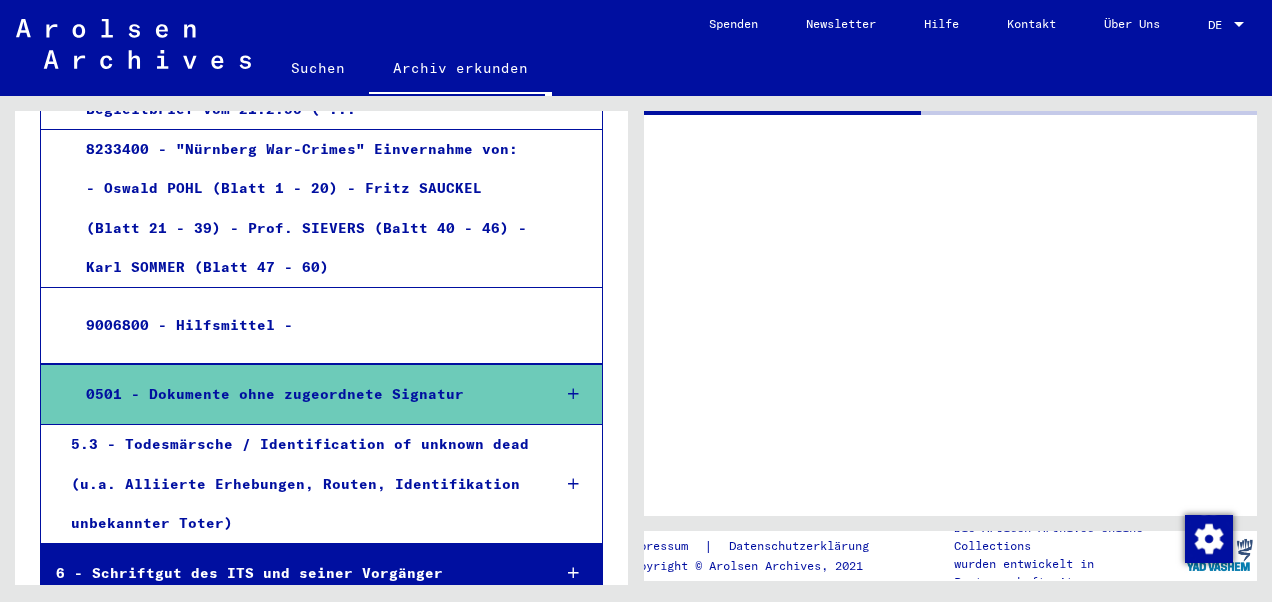 scroll, scrollTop: 0, scrollLeft: 0, axis: both 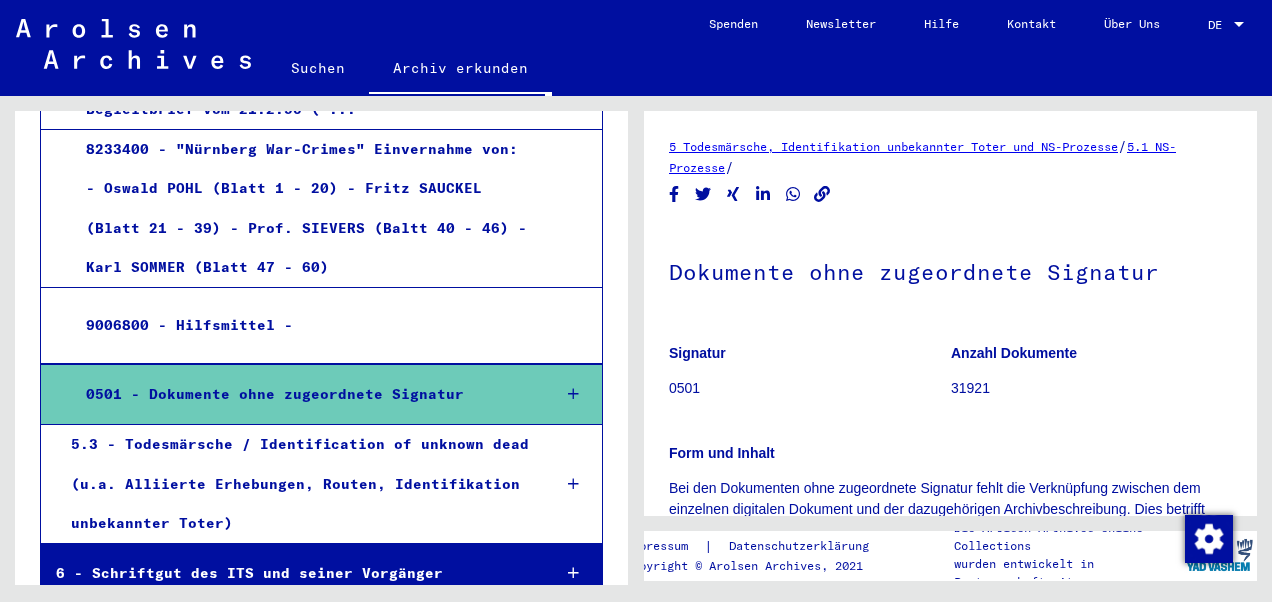 click at bounding box center (573, 394) 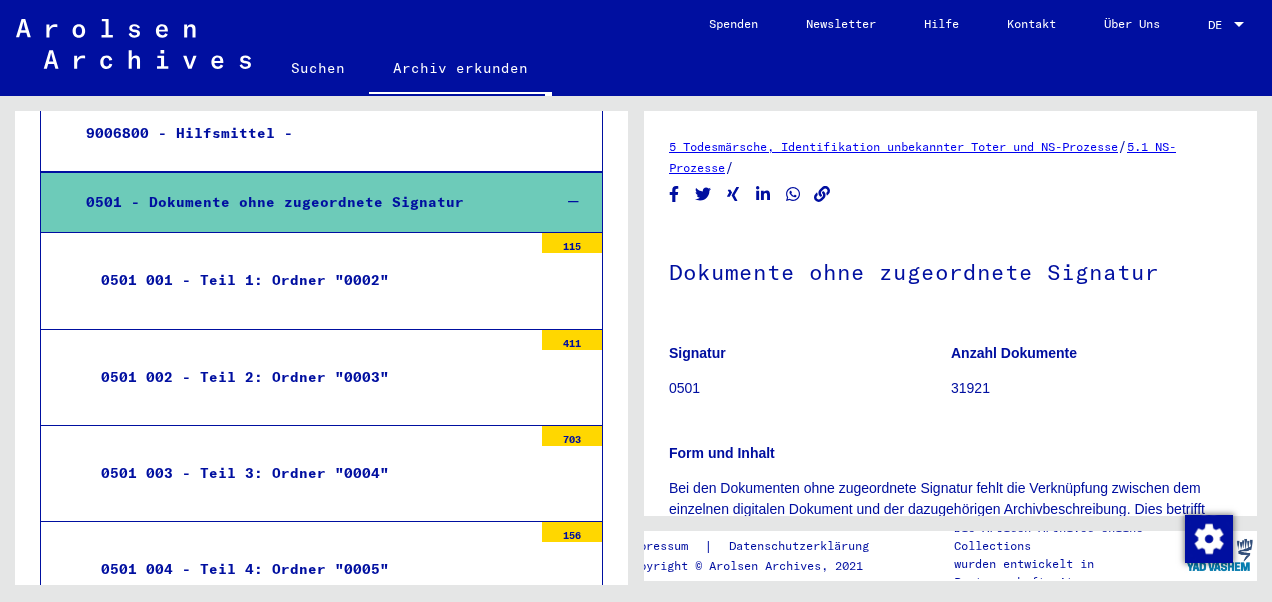 scroll, scrollTop: 1716, scrollLeft: 0, axis: vertical 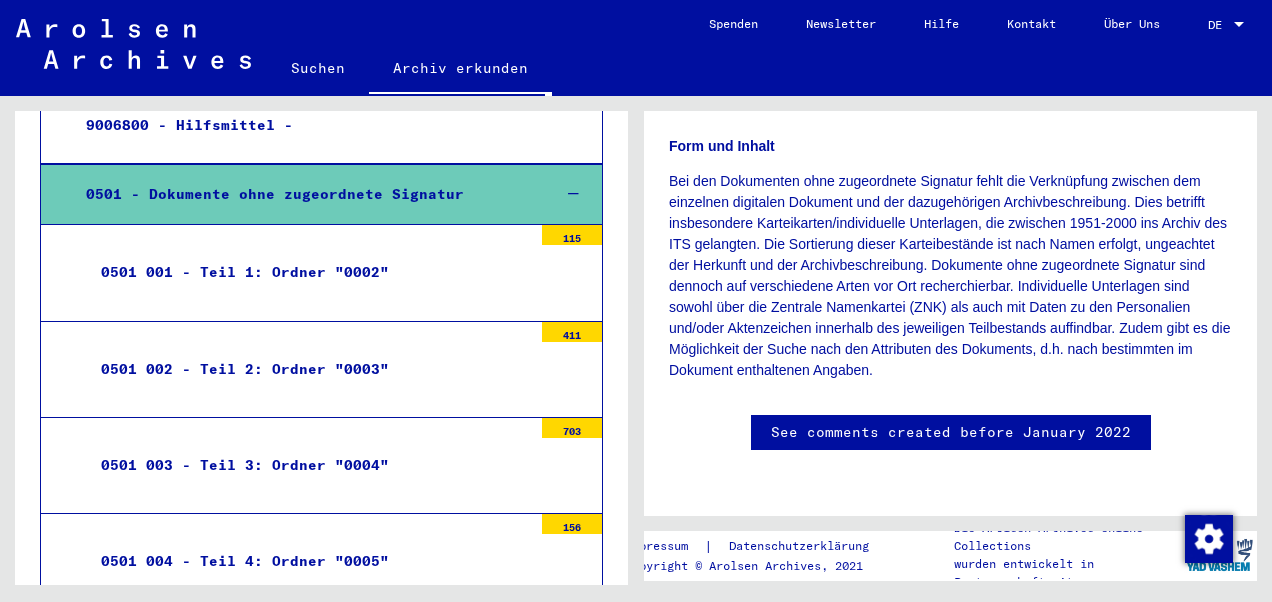 click on "0501 001 - Teil 1: Ordner "0002"" at bounding box center (309, 272) 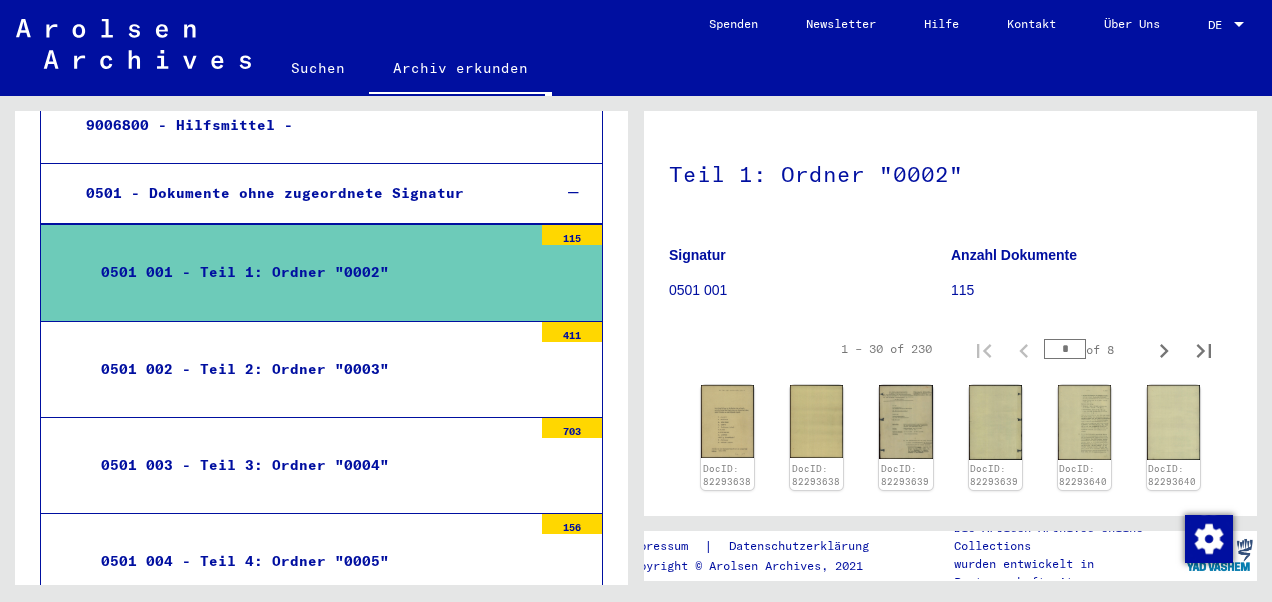 scroll, scrollTop: 0, scrollLeft: 0, axis: both 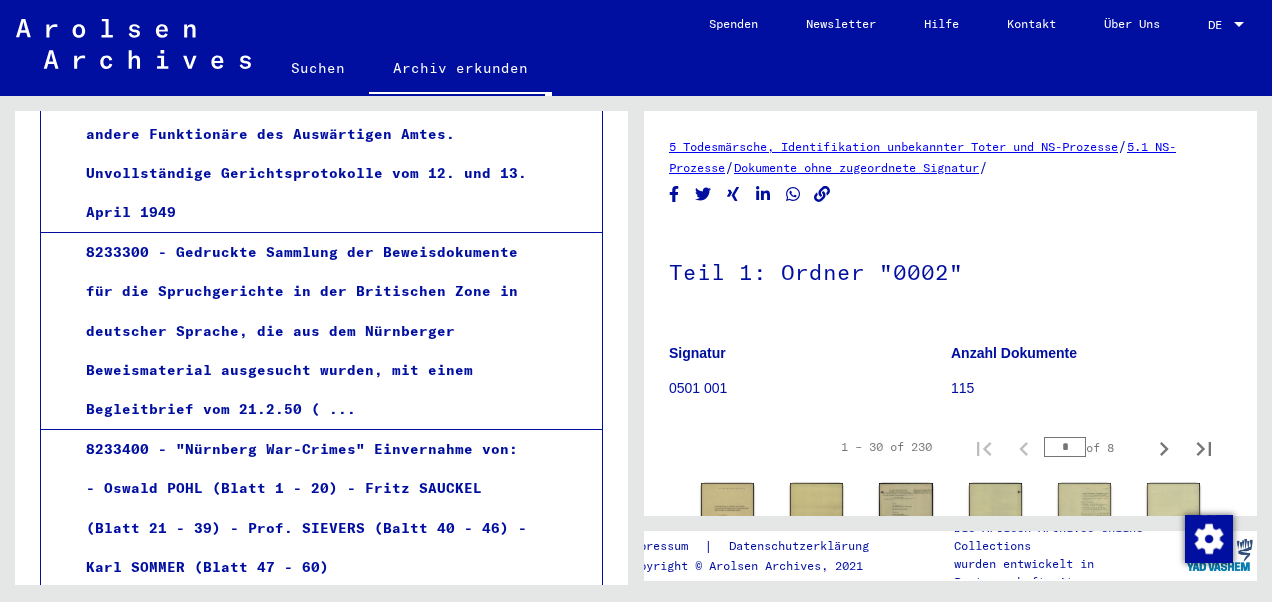 click on "8233300 - Gedruckte Sammlung der Beweisdokumente für die Spruchgerichte in der Britischen Zone in deutscher Sprache, die aus dem Nürnberger Beweismaterial ausgesucht wurden, mit einem Begleitbrief vom 21.2.50 ( ..." at bounding box center (301, 331) 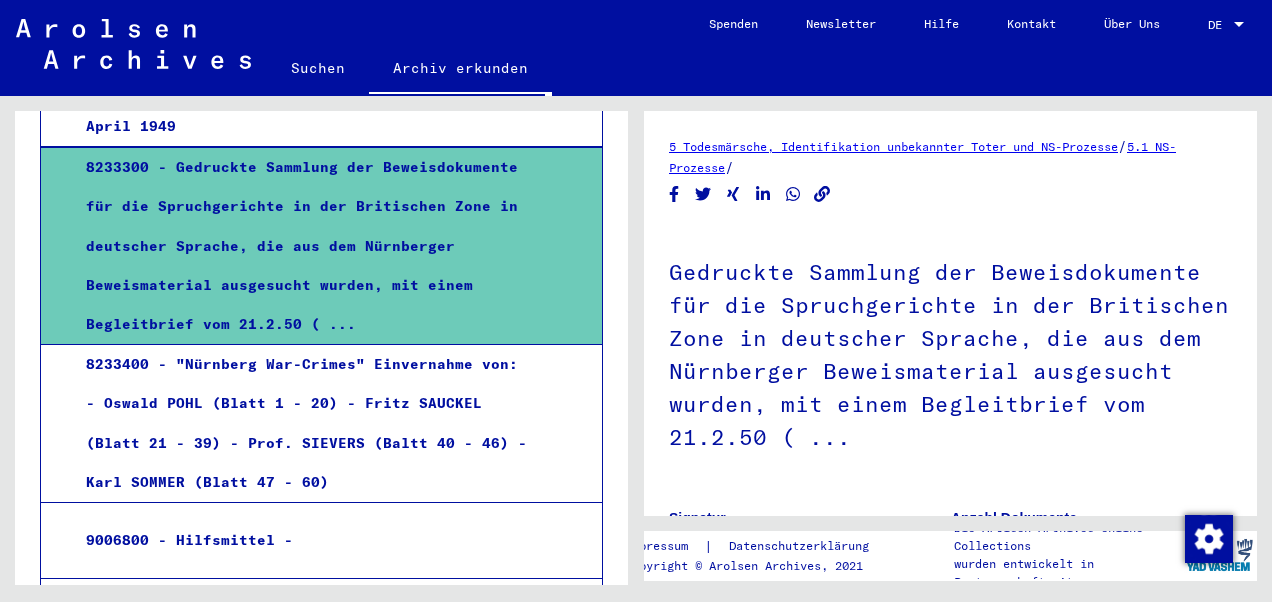 scroll, scrollTop: 1516, scrollLeft: 0, axis: vertical 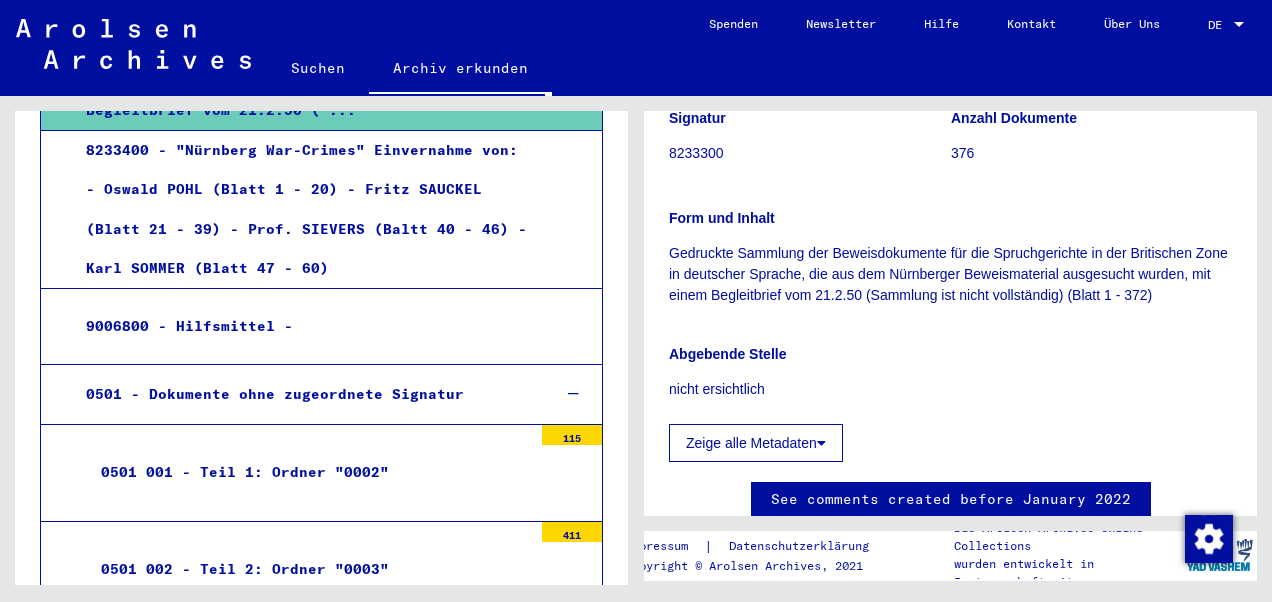 click on "0501 - Dokumente ohne zugeordnete Signatur" at bounding box center (303, 394) 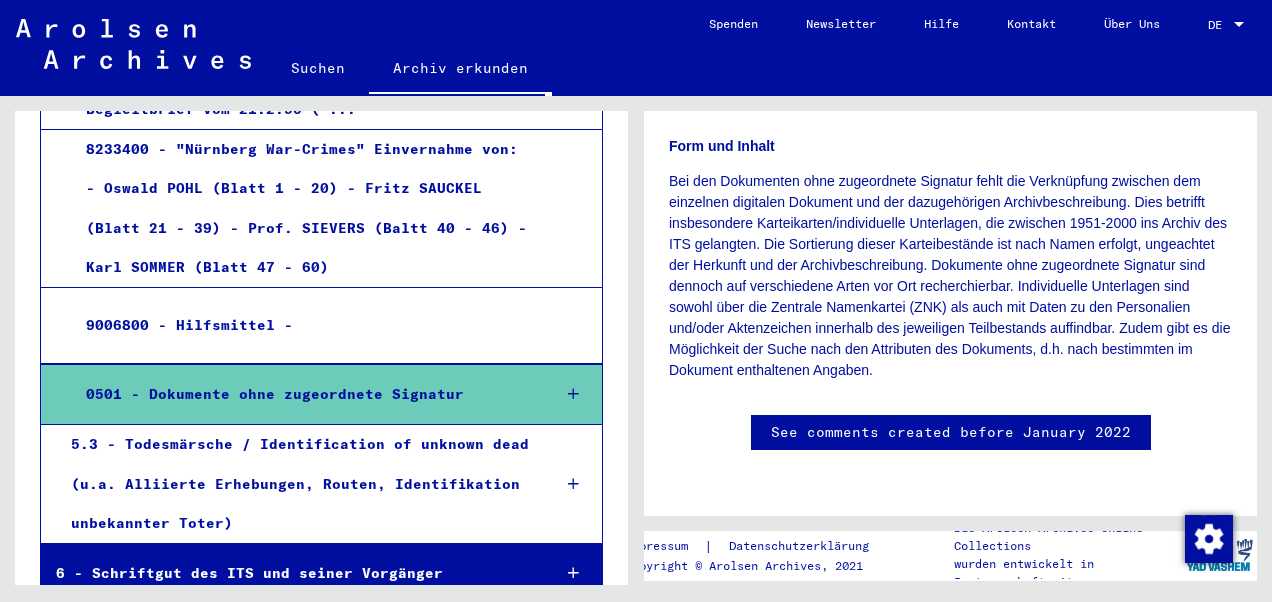 scroll, scrollTop: 500, scrollLeft: 0, axis: vertical 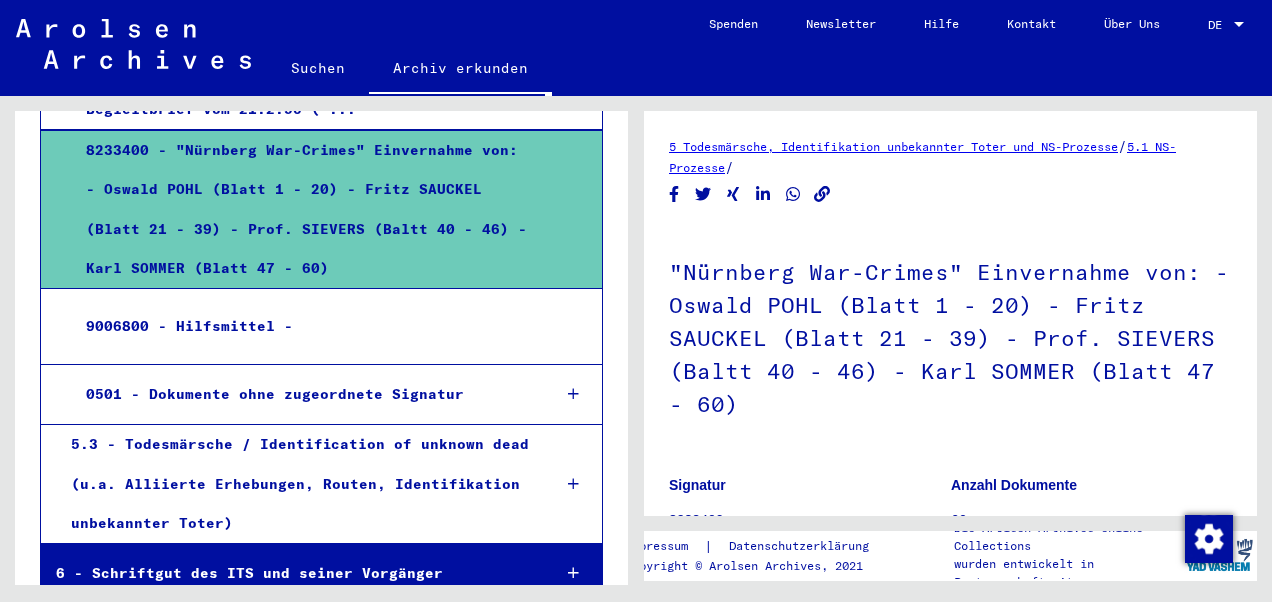 click on "8233400 - "Nürnberg War-Crimes" Einvernahme von: - Oswald POHL (Blatt 1 - 20) - Fritz SAUCKEL (Blatt 21 - 39) - Prof. SIEVERS (Baltt 40 - 46) - Karl SOMMER (Blatt 47 - 60)" at bounding box center (321, 209) 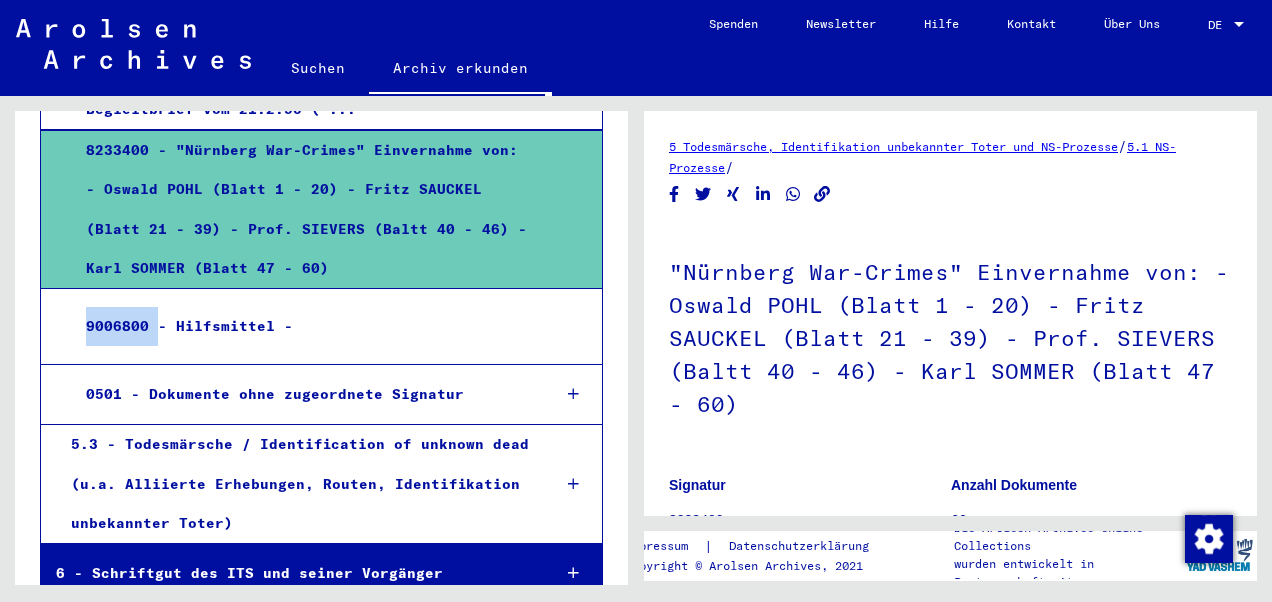click on "8233400 - "Nürnberg War-Crimes" Einvernahme von: - Oswald POHL (Blatt 1 - 20) - Fritz SAUCKEL (Blatt 21 - 39) - Prof. SIEVERS (Baltt 40 - 46) - Karl SOMMER (Blatt 47 - 60)" at bounding box center [321, 209] 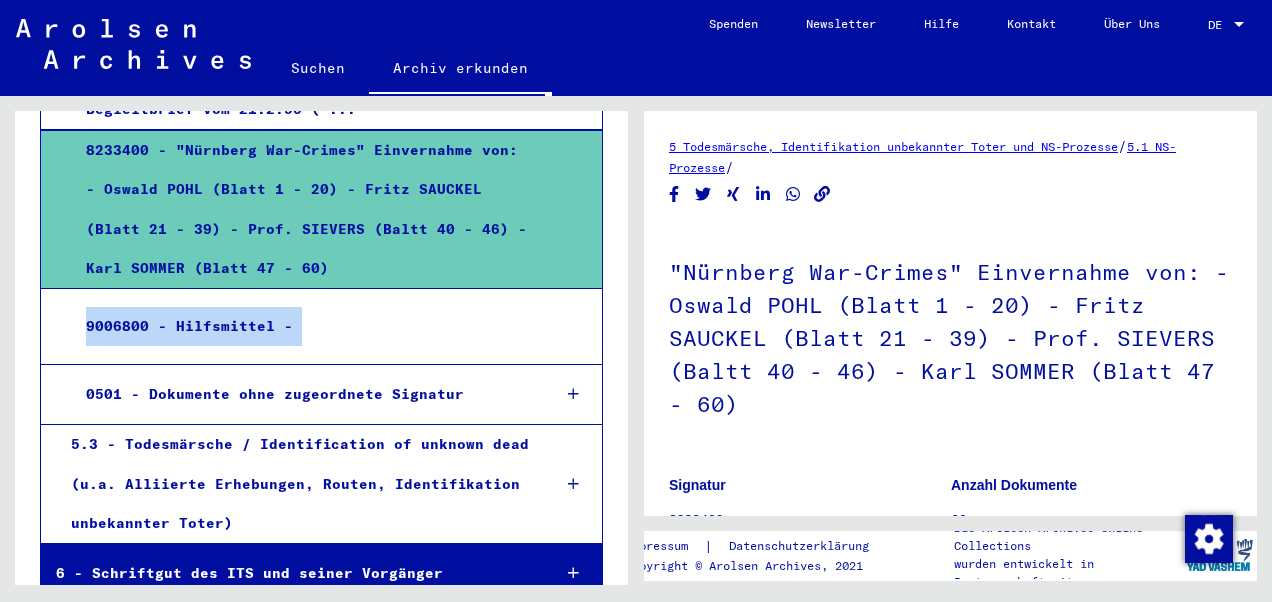 click on "8233400 - "Nürnberg War-Crimes" Einvernahme von: - Oswald POHL (Blatt 1 - 20) - Fritz SAUCKEL (Blatt 21 - 39) - Prof. SIEVERS (Baltt 40 - 46) - Karl SOMMER (Blatt 47 - 60)" at bounding box center [321, 209] 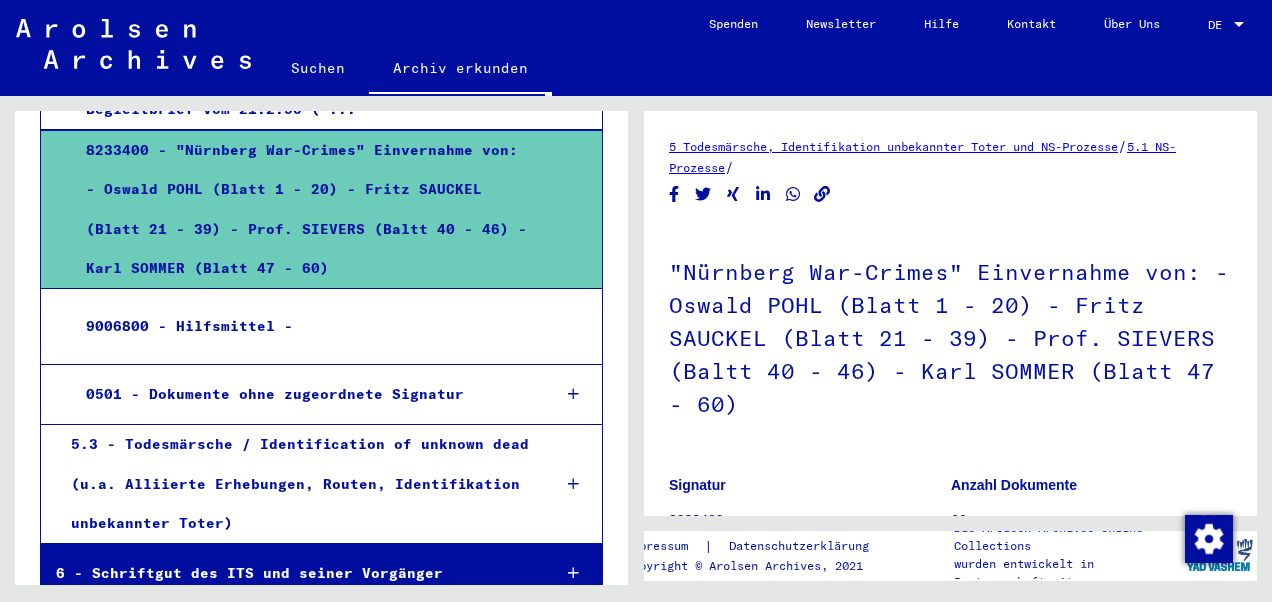drag, startPoint x: 559, startPoint y: 303, endPoint x: 520, endPoint y: 290, distance: 41.109608 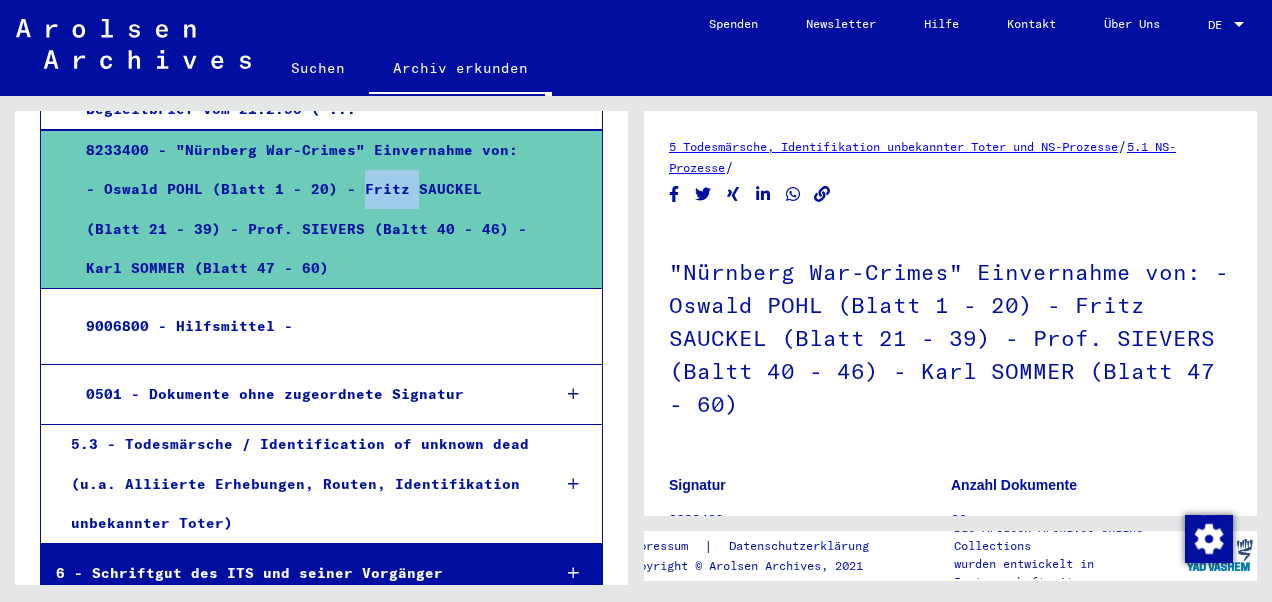 click on "8233400 - "Nürnberg War-Crimes" Einvernahme von: - Oswald POHL (Blatt 1 - 20) - Fritz SAUCKEL (Blatt 21 - 39) - Prof. SIEVERS (Baltt 40 - 46) - Karl SOMMER (Blatt 47 - 60)" at bounding box center (301, 209) 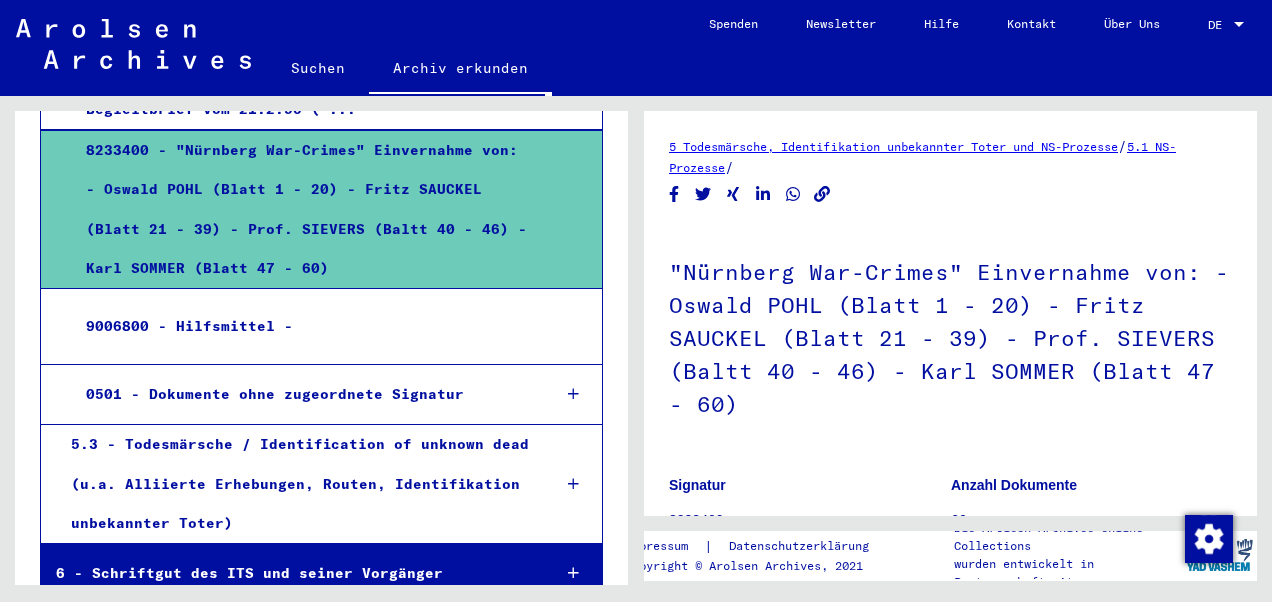 drag, startPoint x: 354, startPoint y: 235, endPoint x: 323, endPoint y: 234, distance: 31.016125 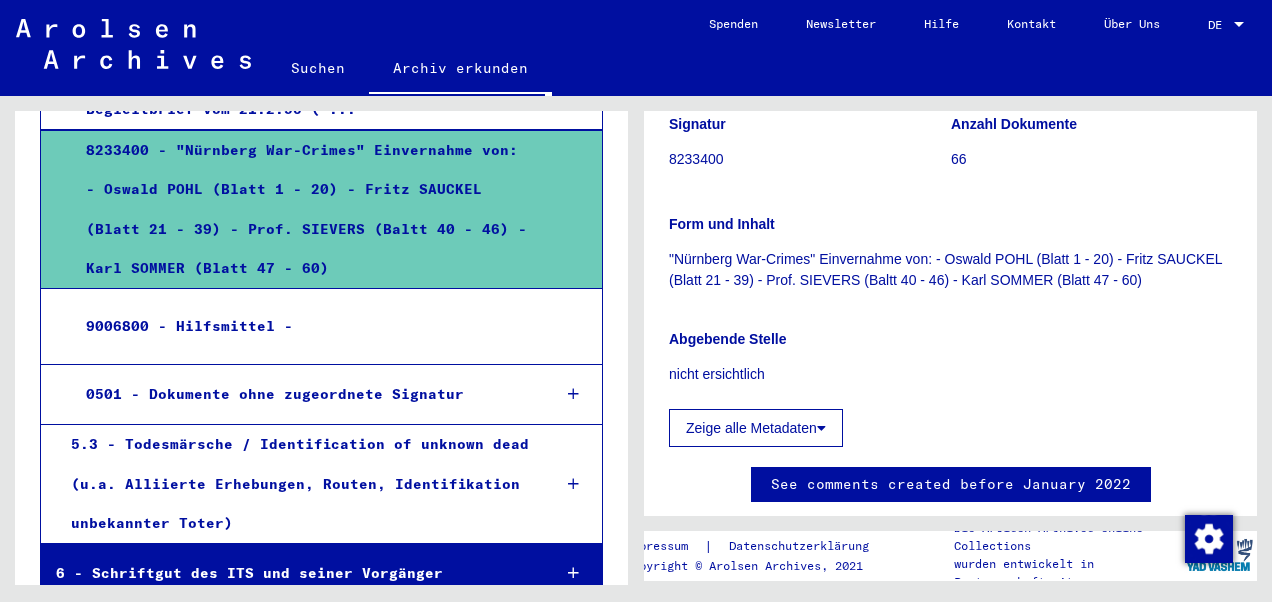 scroll, scrollTop: 321, scrollLeft: 0, axis: vertical 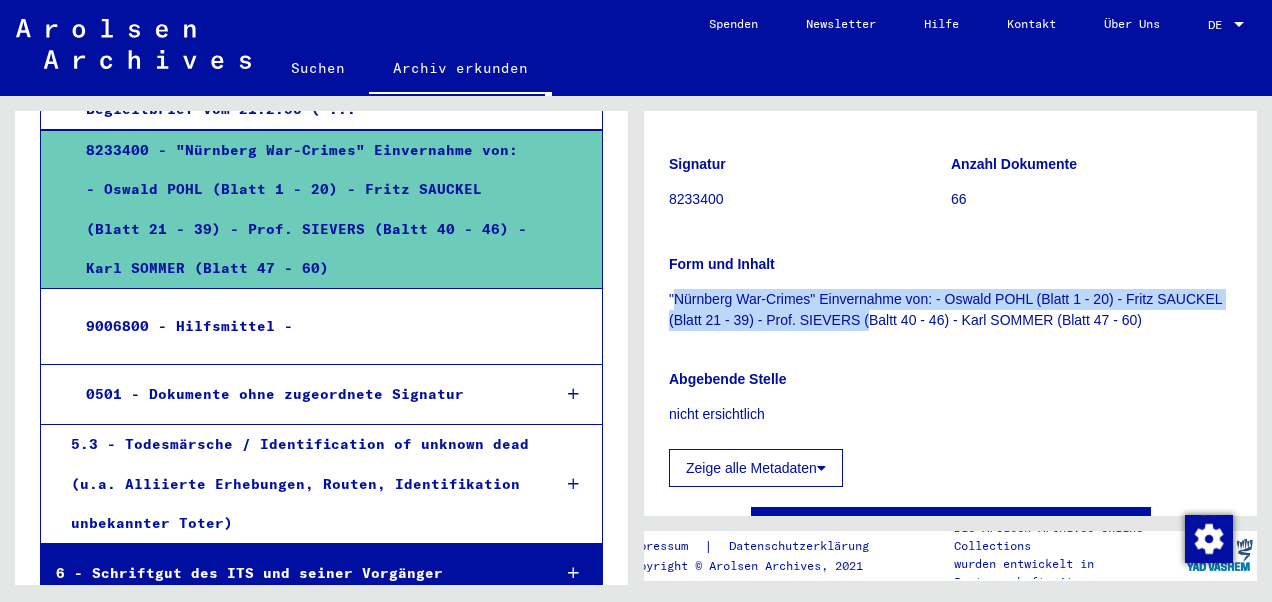 drag, startPoint x: 672, startPoint y: 299, endPoint x: 938, endPoint y: 317, distance: 266.60834 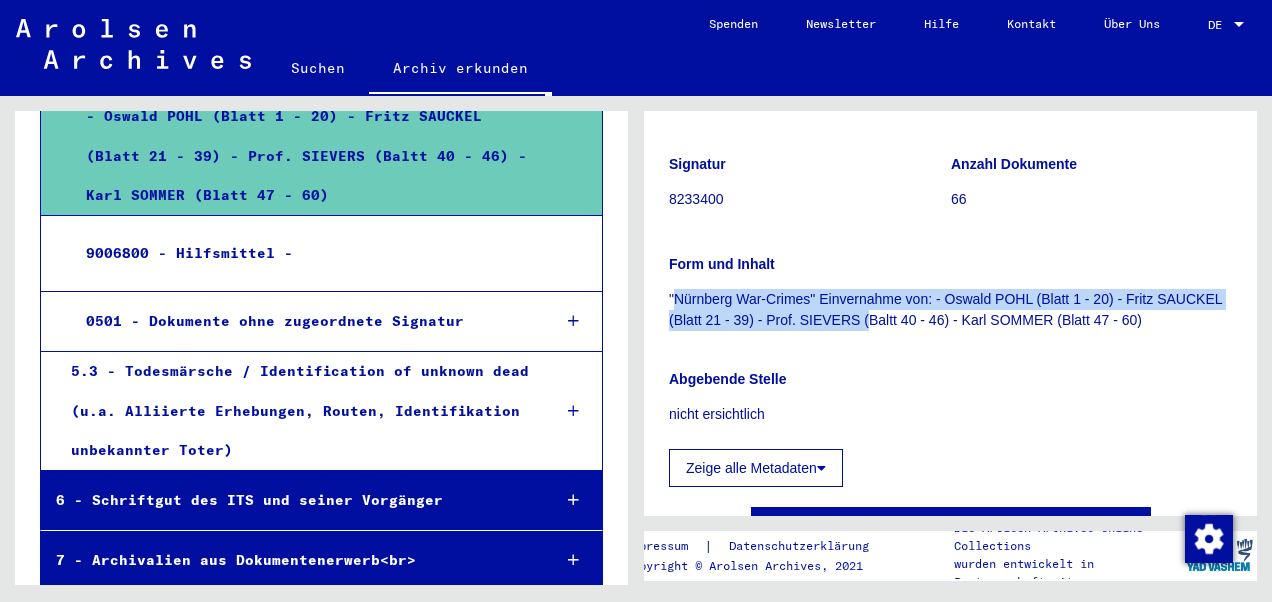 scroll, scrollTop: 1616, scrollLeft: 0, axis: vertical 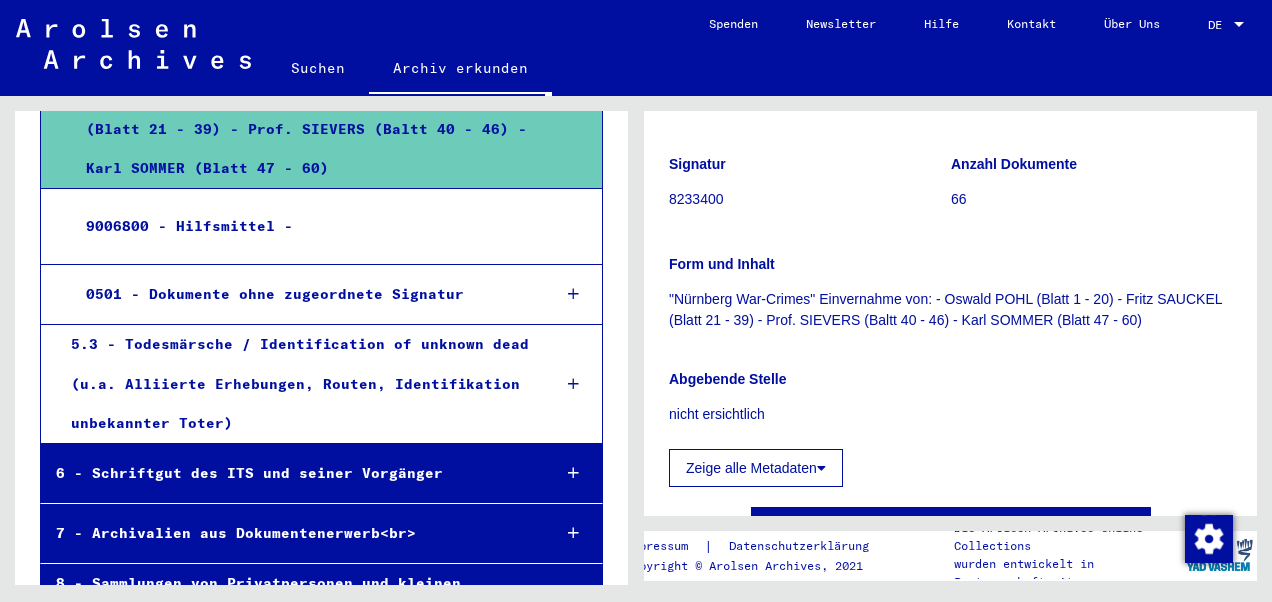 click on "0501 - Dokumente ohne zugeordnete Signatur" at bounding box center (303, 294) 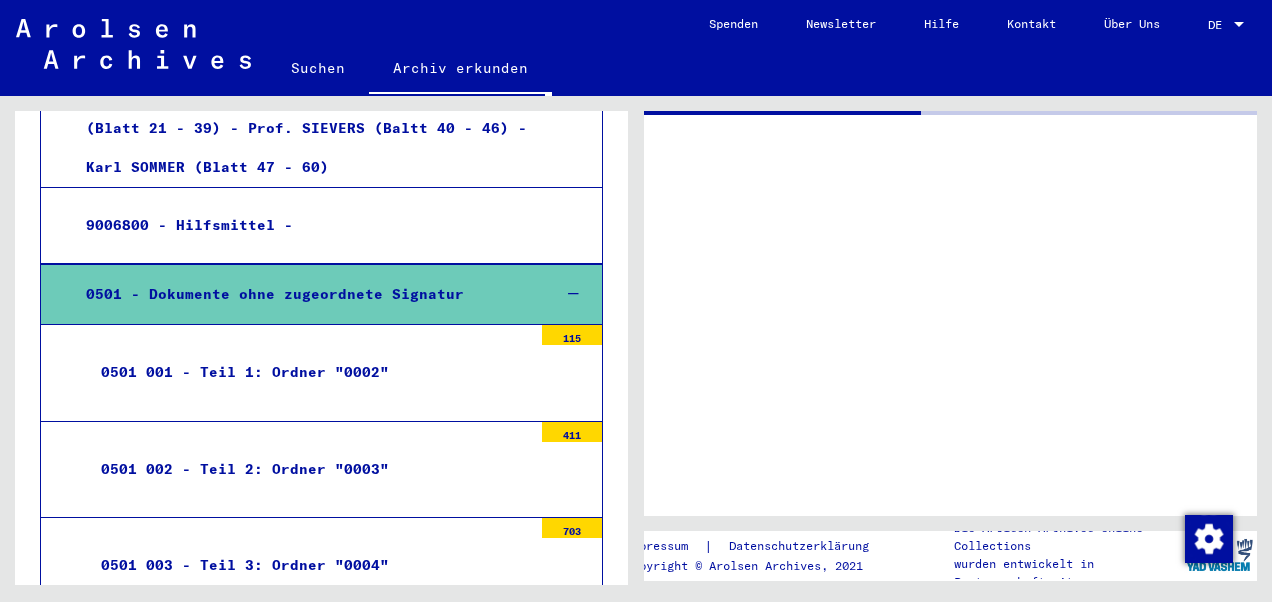 scroll, scrollTop: 0, scrollLeft: 0, axis: both 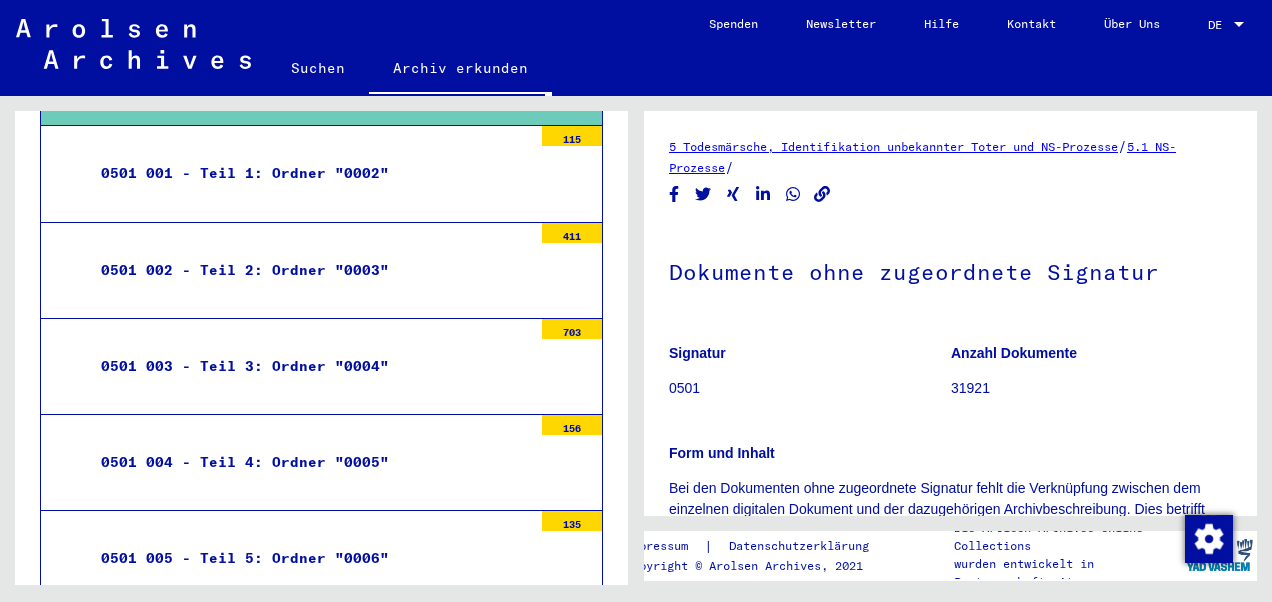 click on "0501 002 - Teil 2: Ordner "0003"" at bounding box center [309, 270] 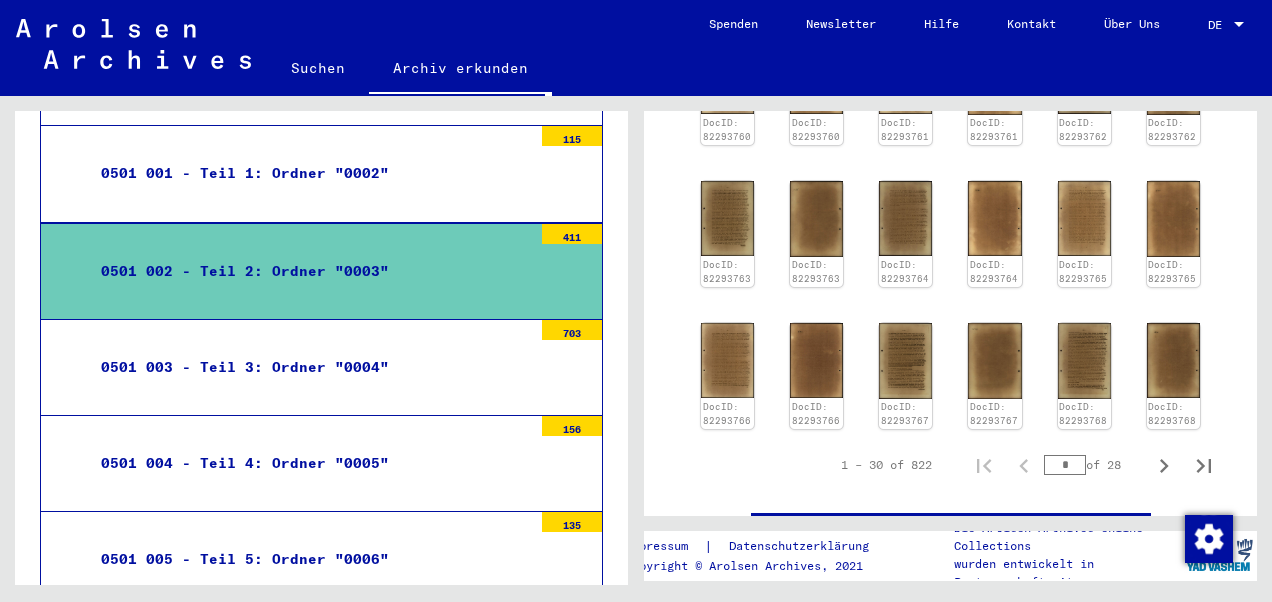 scroll, scrollTop: 800, scrollLeft: 0, axis: vertical 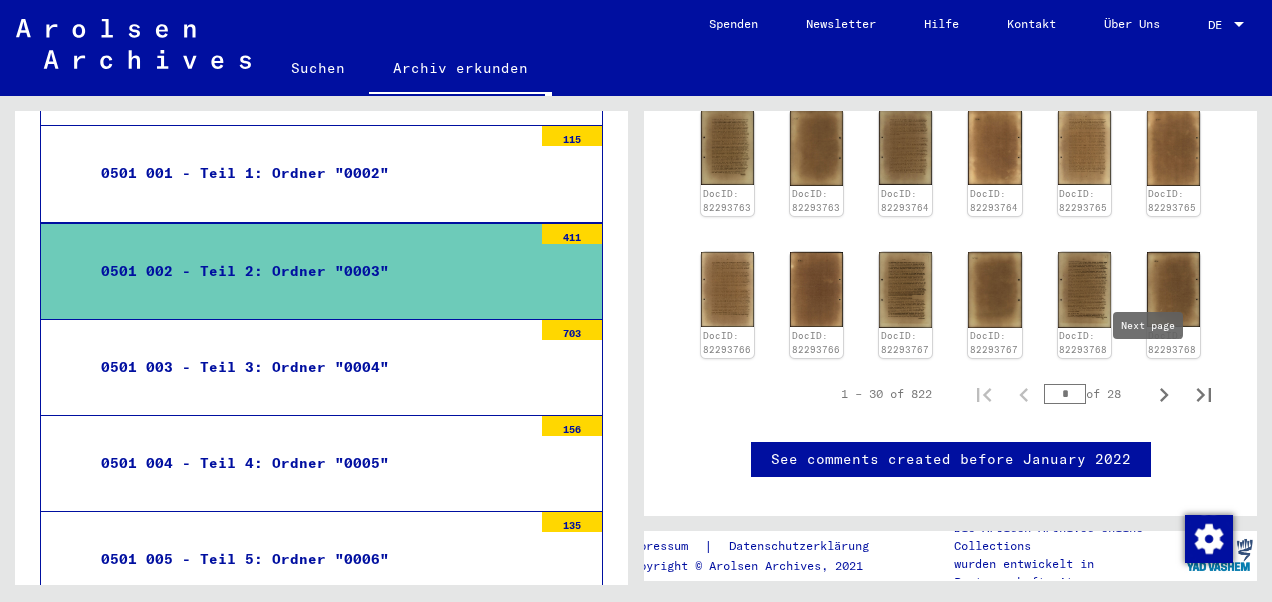 click 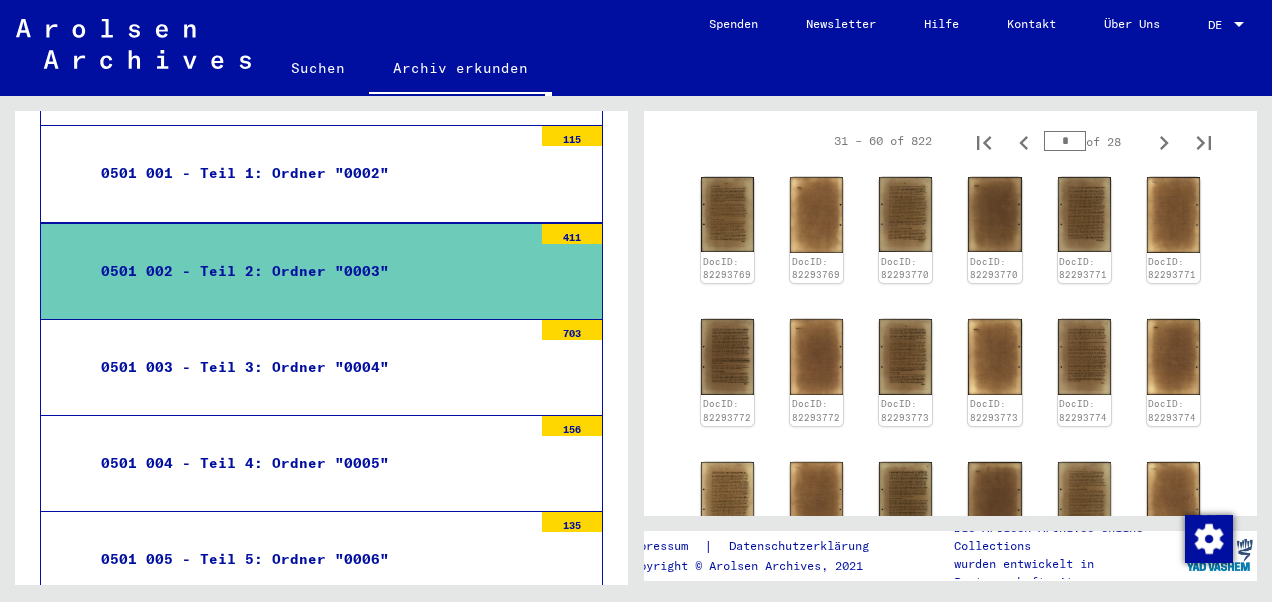 scroll 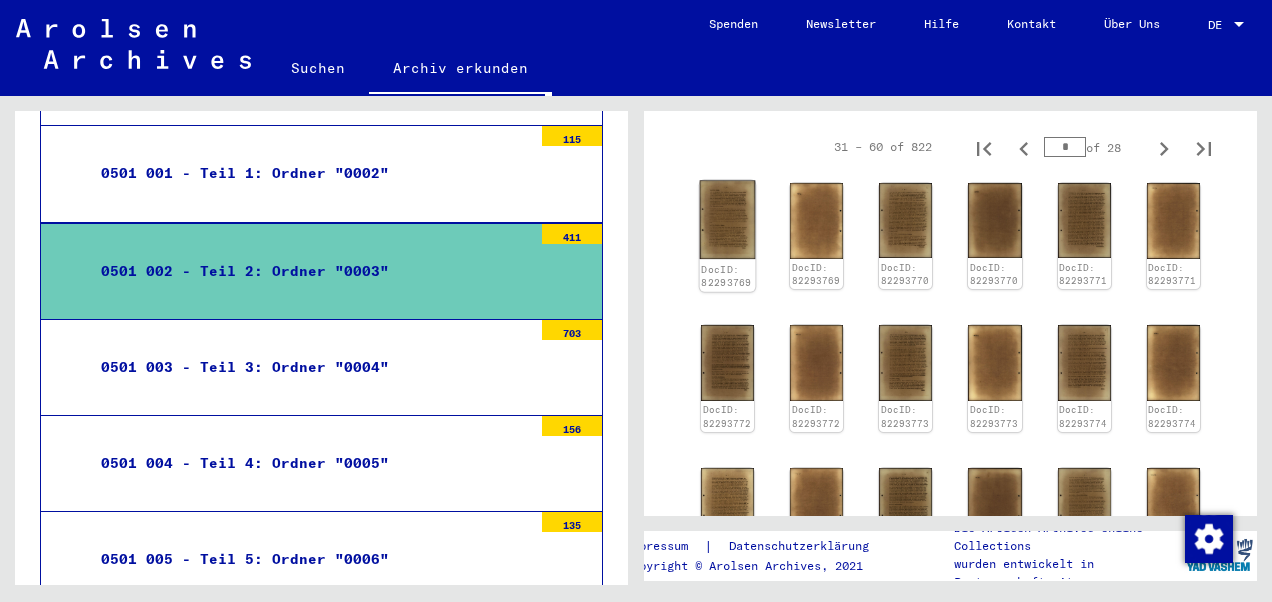 click 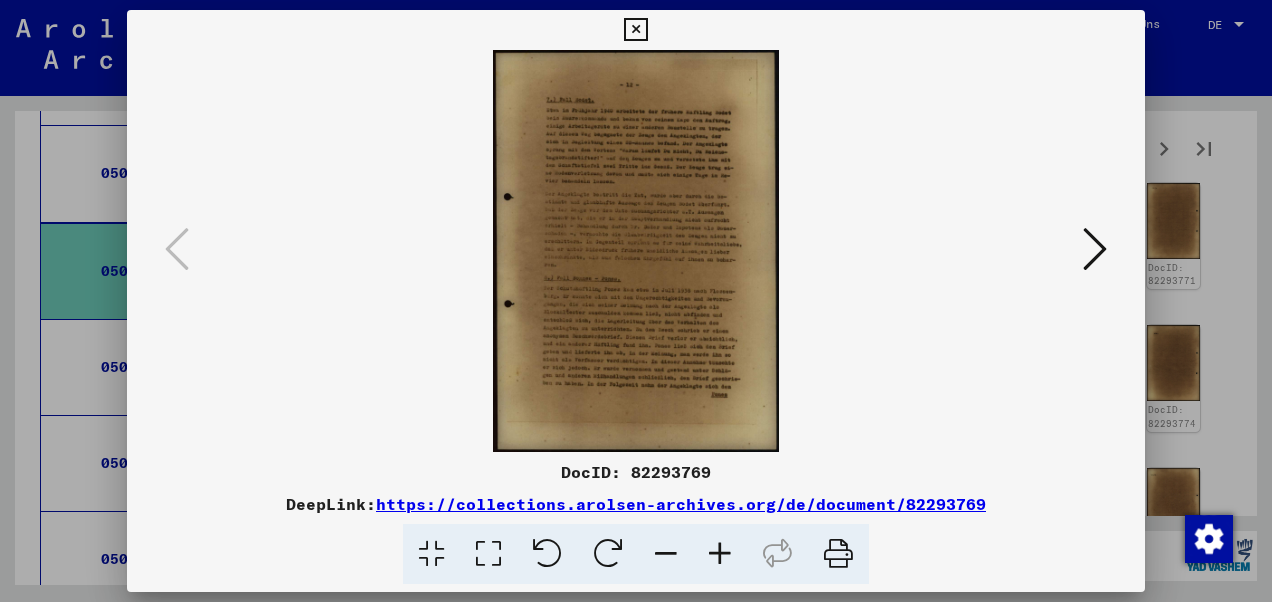 click at bounding box center [636, 251] 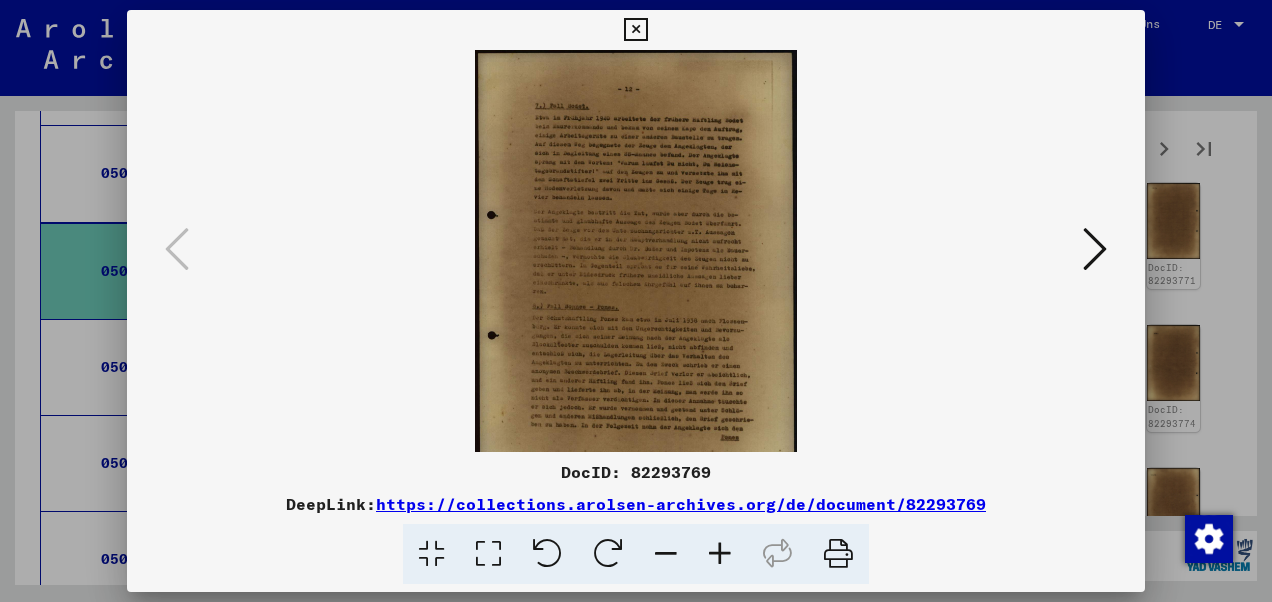 click at bounding box center (720, 554) 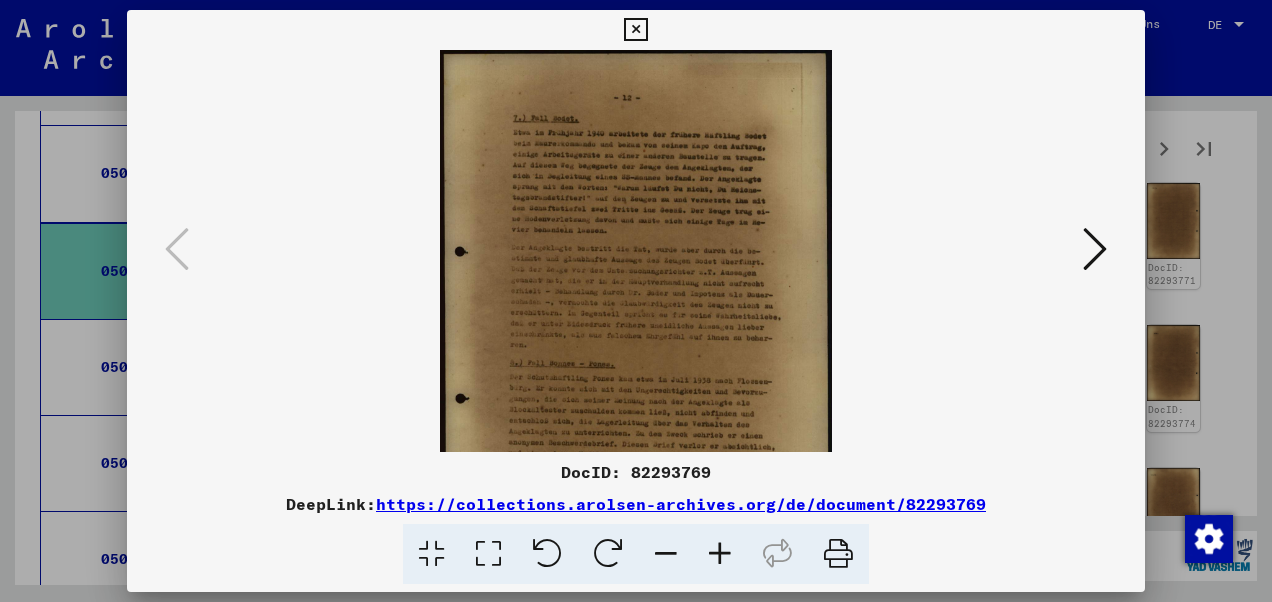 click at bounding box center [720, 554] 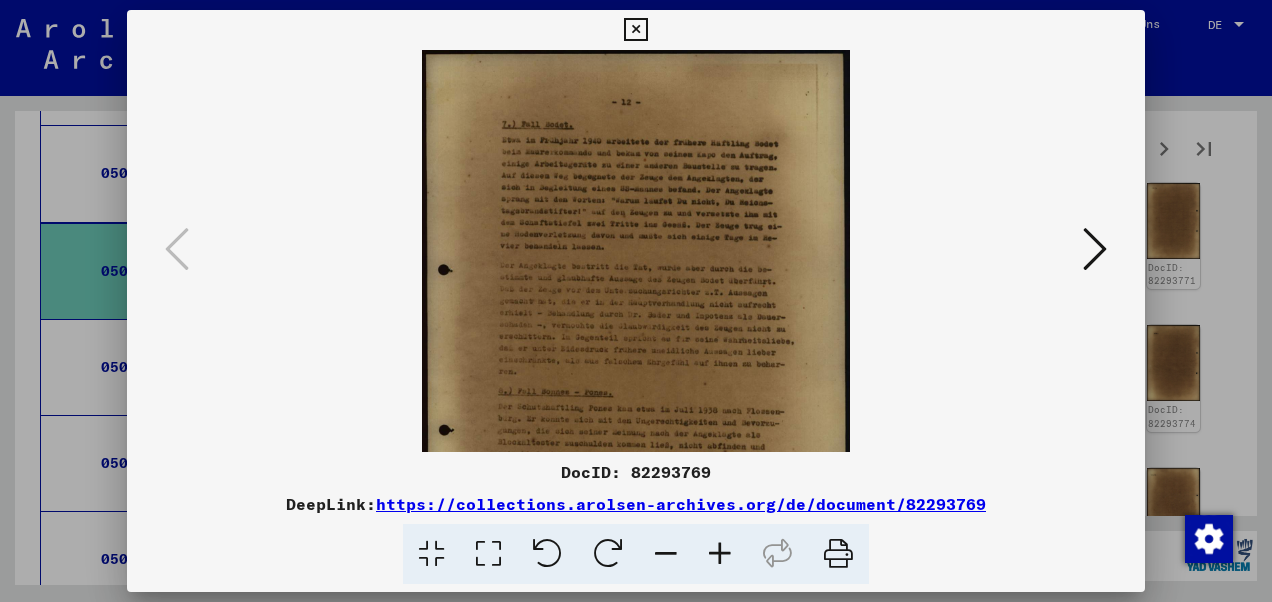 click at bounding box center [720, 554] 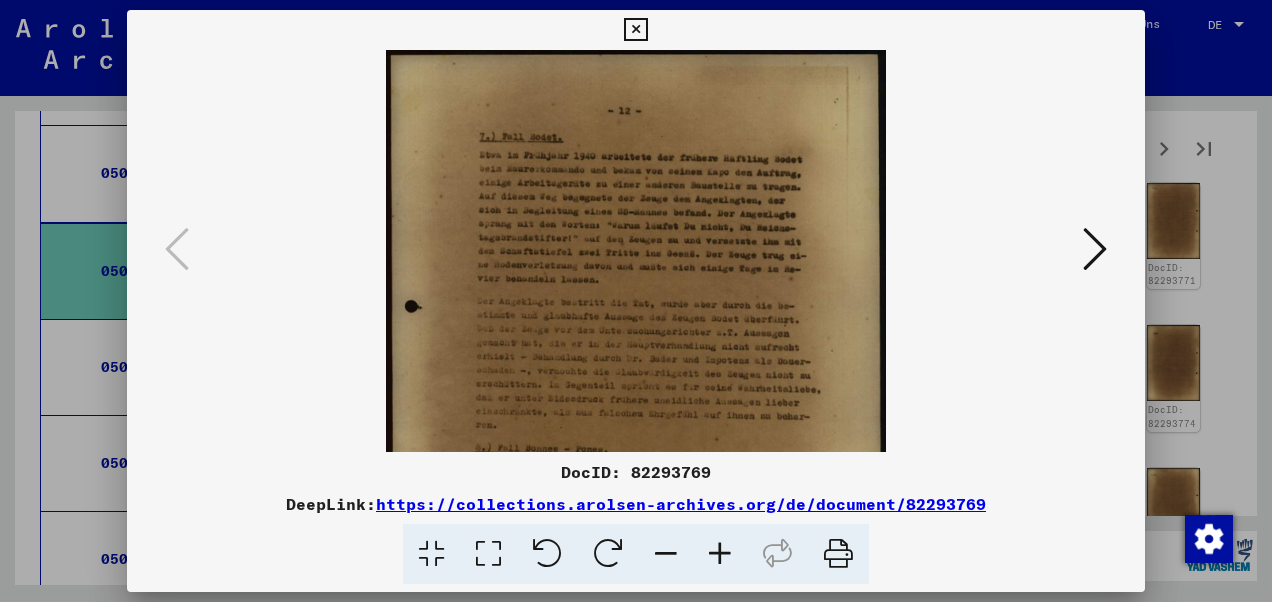 click at bounding box center [720, 554] 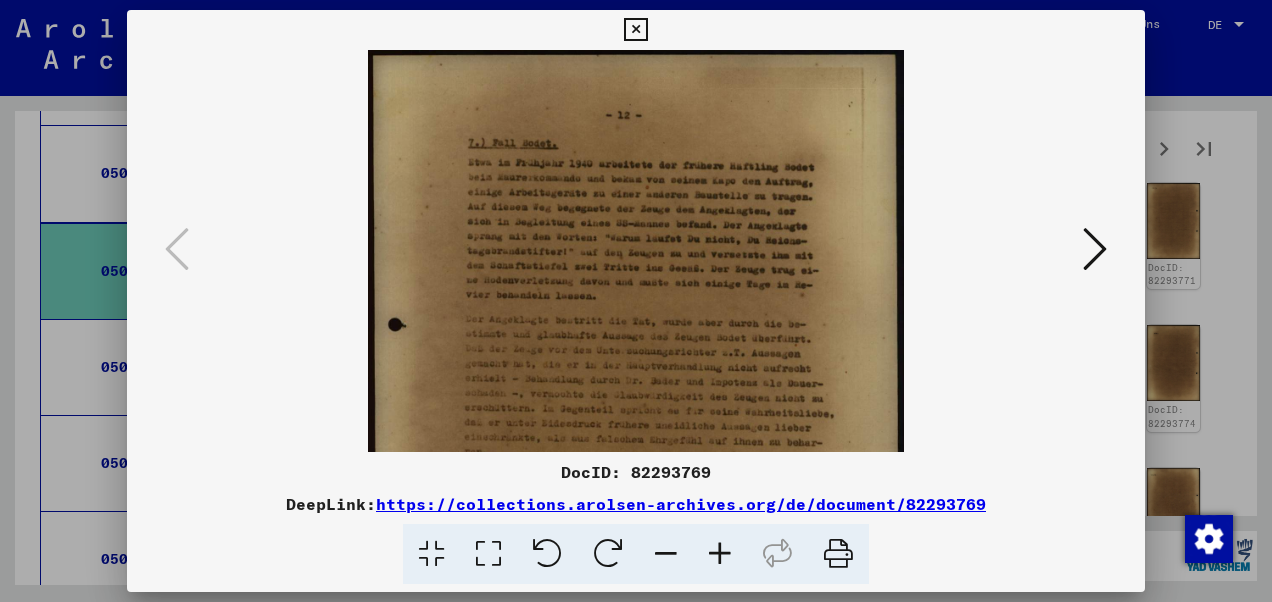 click at bounding box center [720, 554] 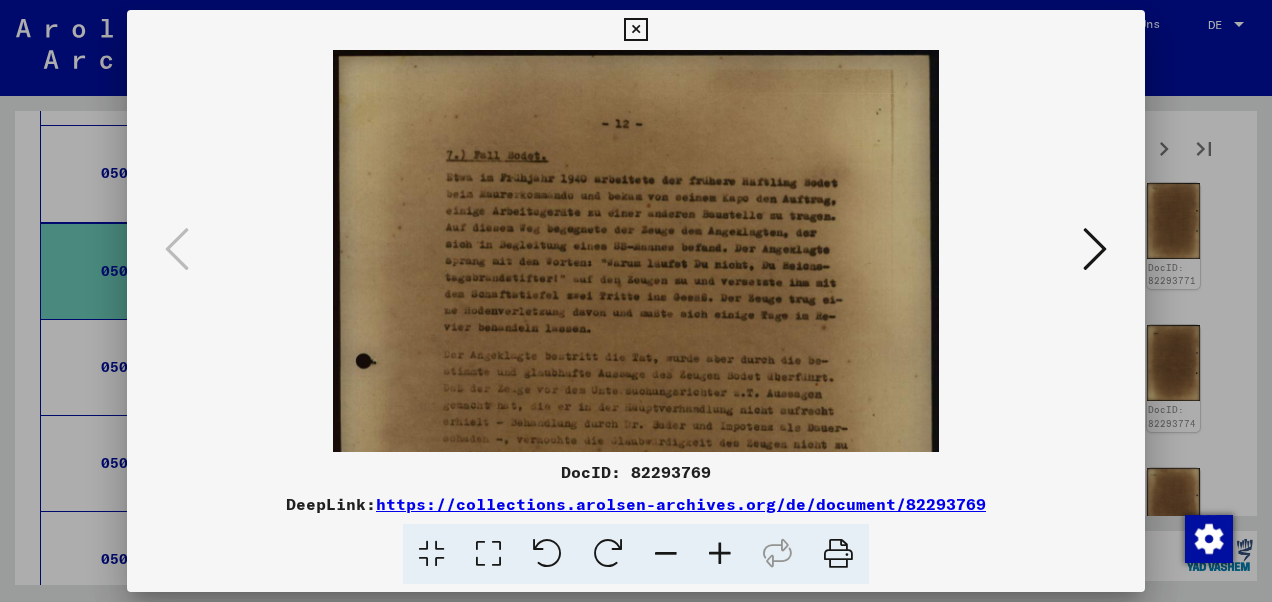 click at bounding box center (720, 554) 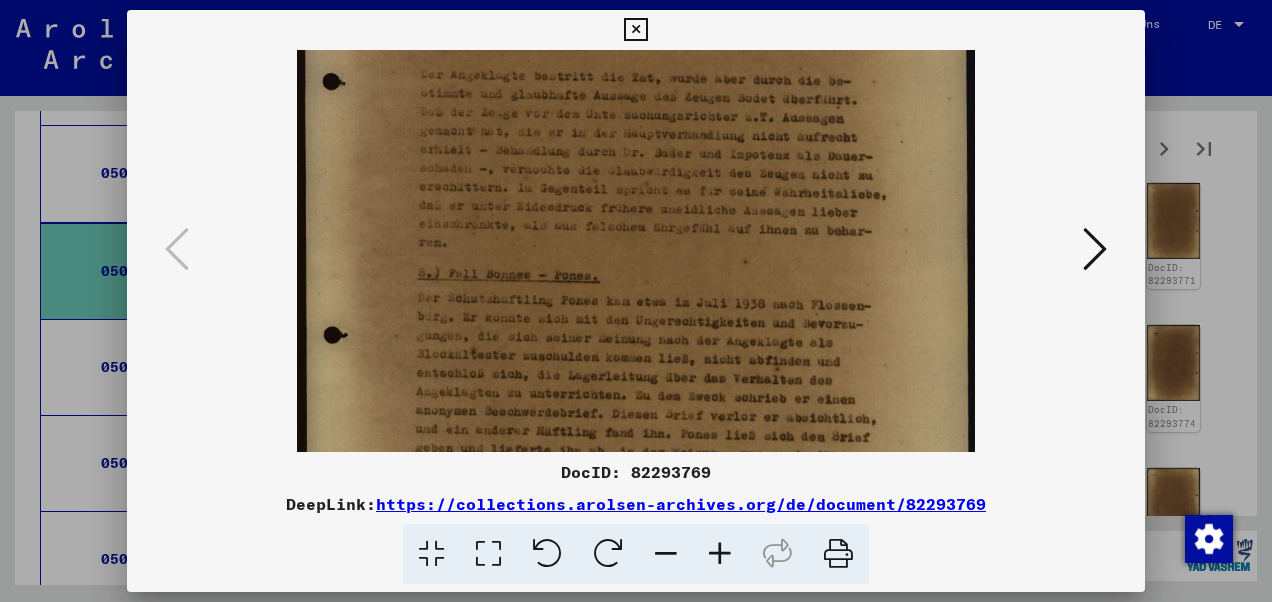 scroll, scrollTop: 317, scrollLeft: 0, axis: vertical 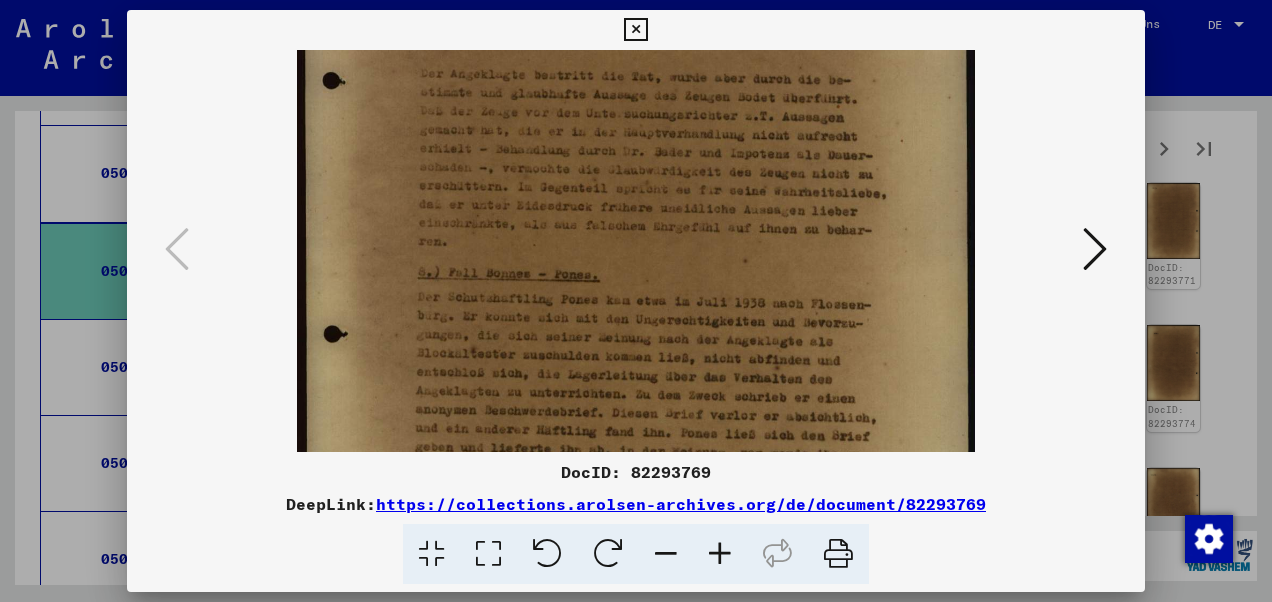 drag, startPoint x: 704, startPoint y: 385, endPoint x: 691, endPoint y: 75, distance: 310.27246 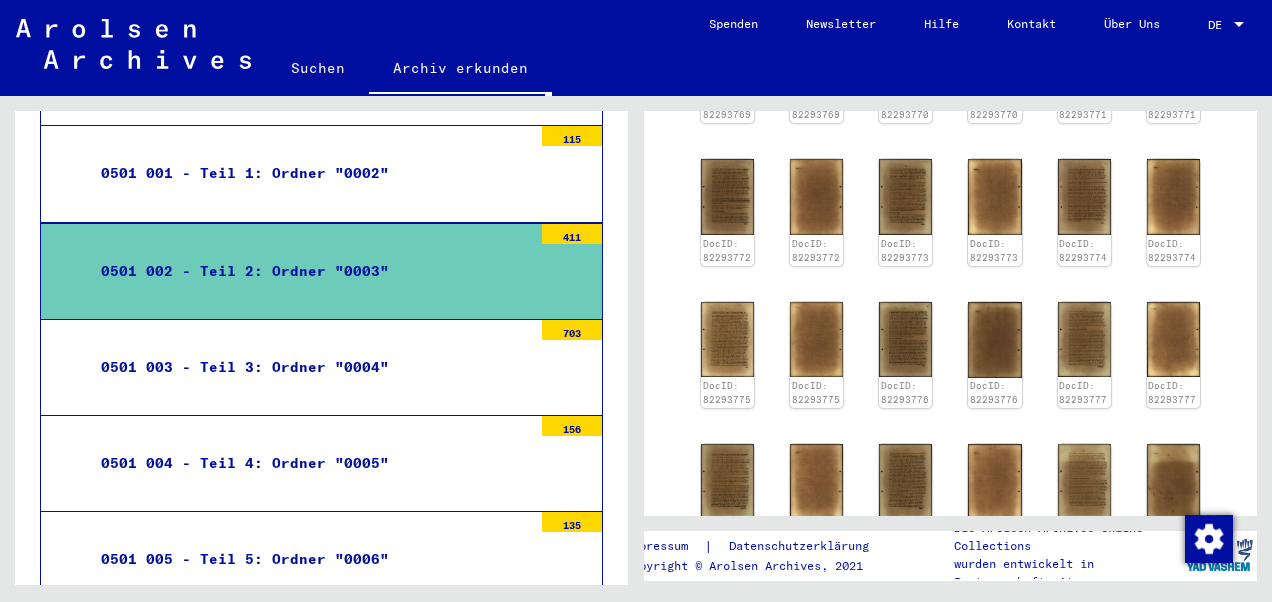 scroll, scrollTop: 600, scrollLeft: 0, axis: vertical 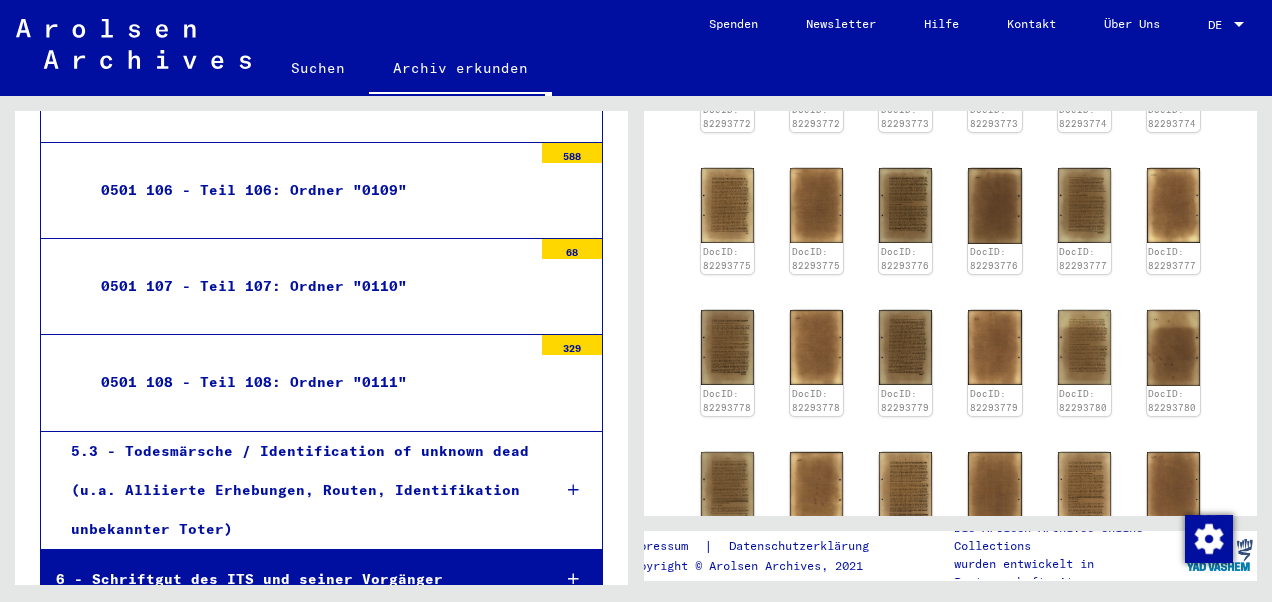 click at bounding box center [573, 579] 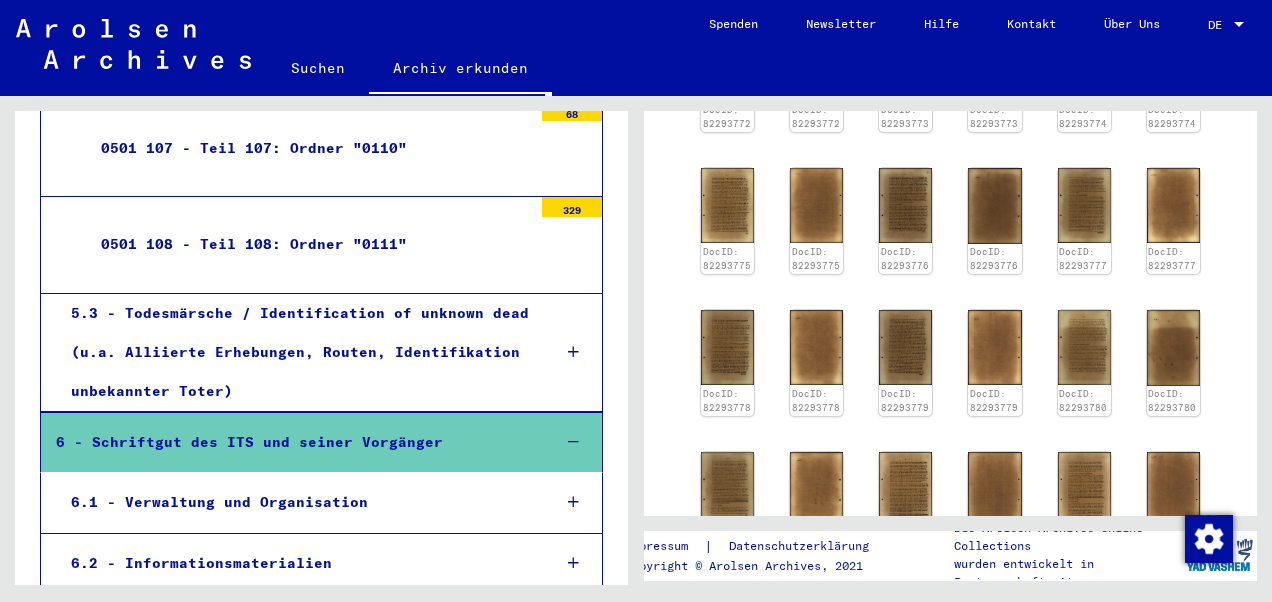 scroll, scrollTop: 12198, scrollLeft: 0, axis: vertical 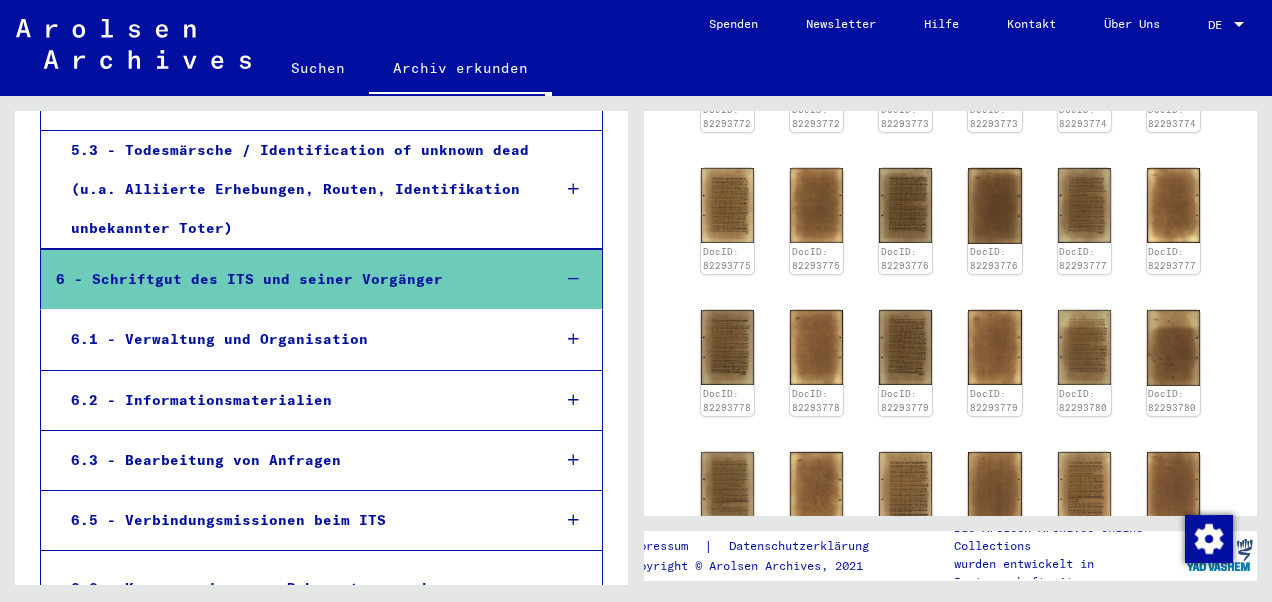 click on "6.6 - Korrespondenz zum Dokumentenerwerb" at bounding box center (294, 588) 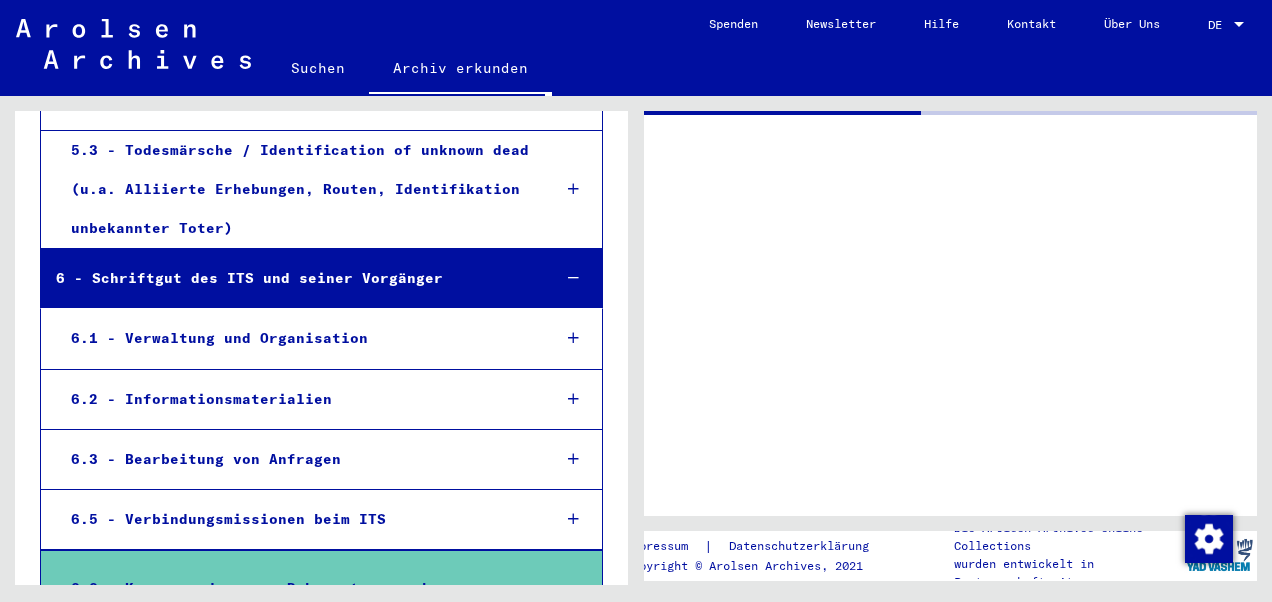 scroll, scrollTop: 0, scrollLeft: 0, axis: both 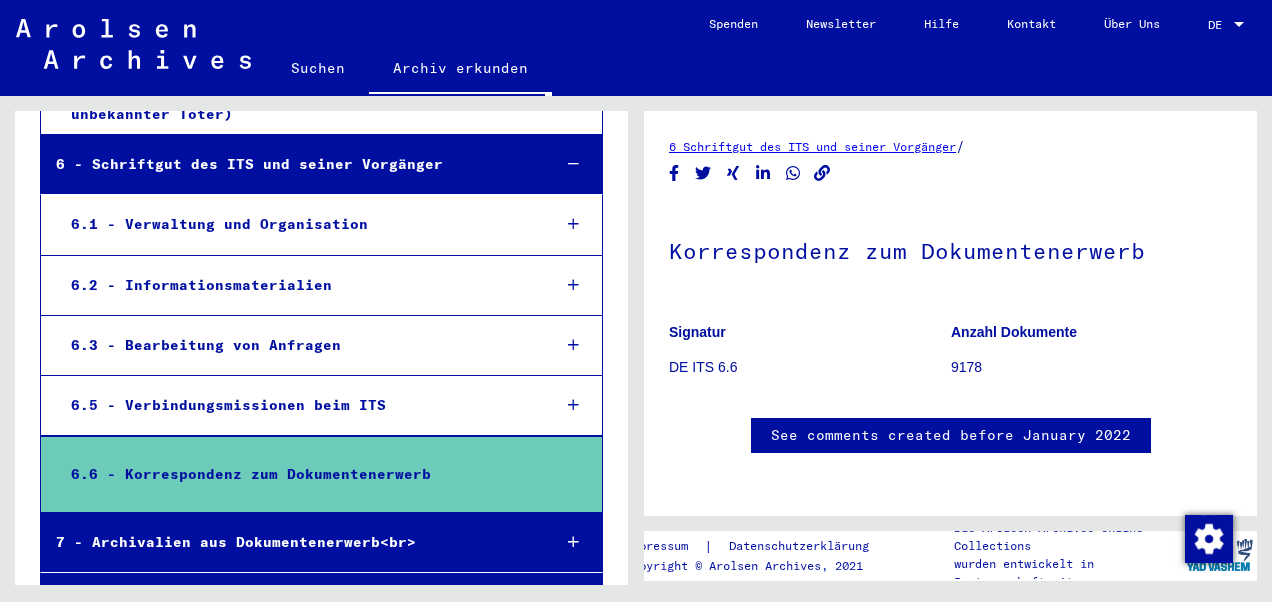 click at bounding box center (573, 542) 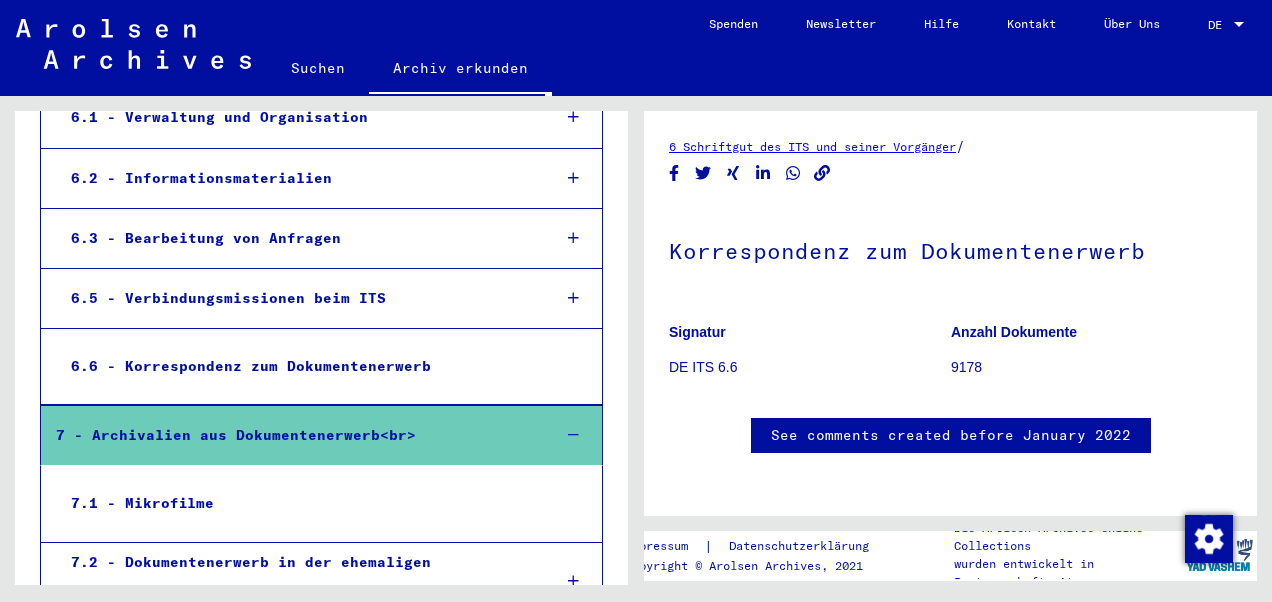 scroll, scrollTop: 12612, scrollLeft: 0, axis: vertical 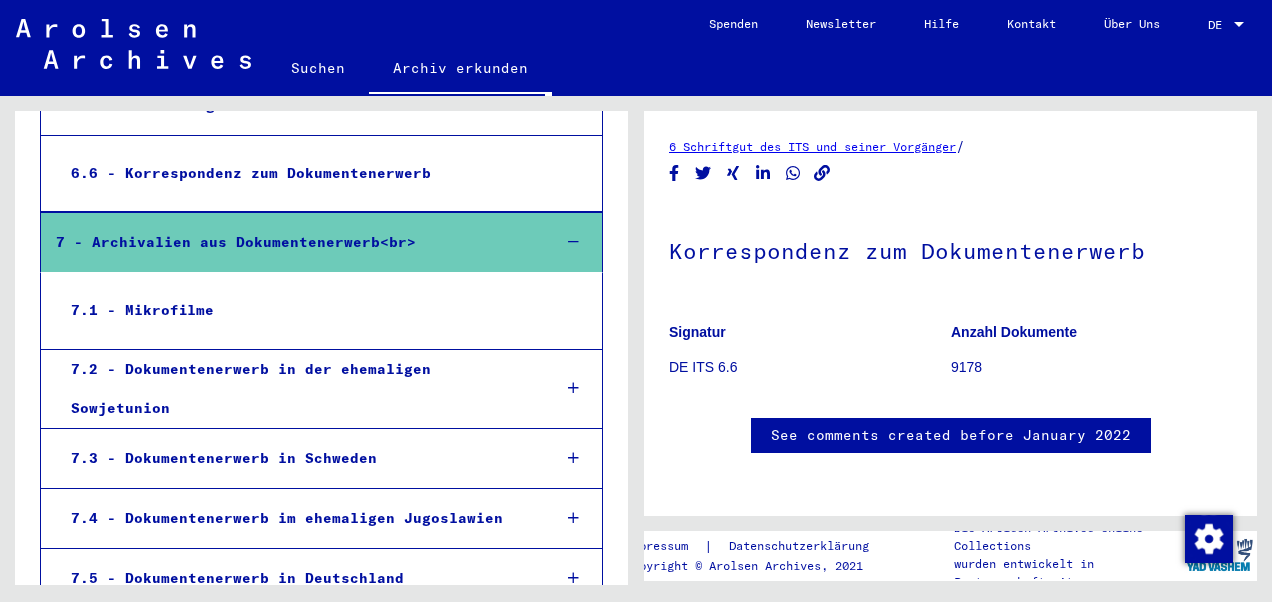 click at bounding box center [573, 388] 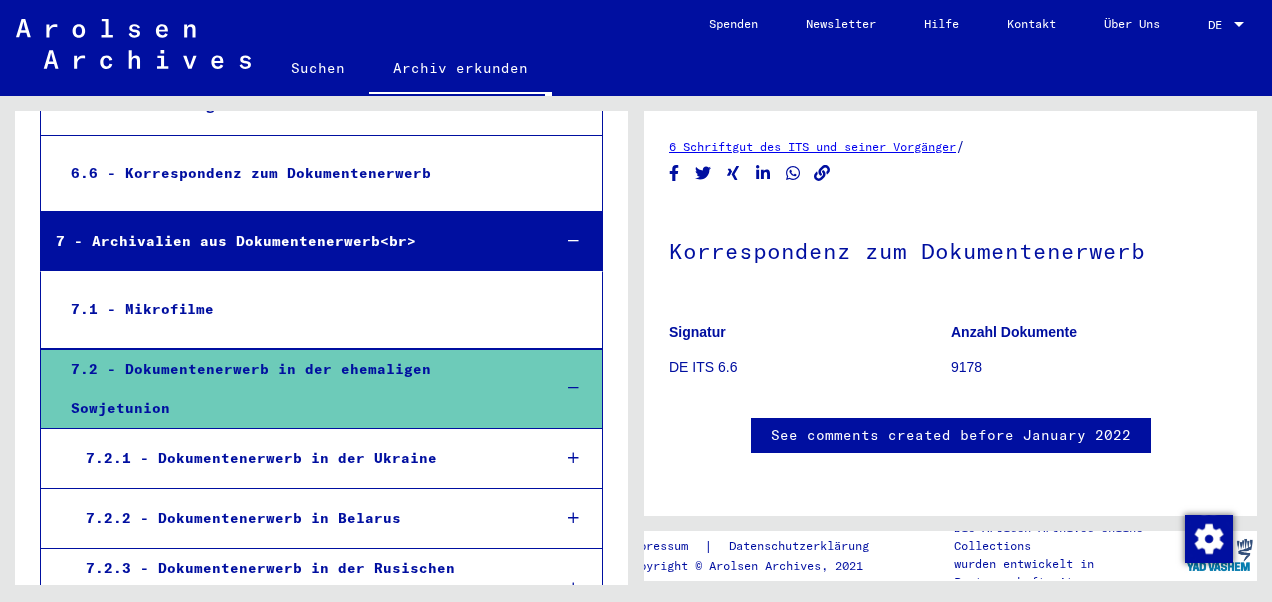 scroll, scrollTop: 12712, scrollLeft: 0, axis: vertical 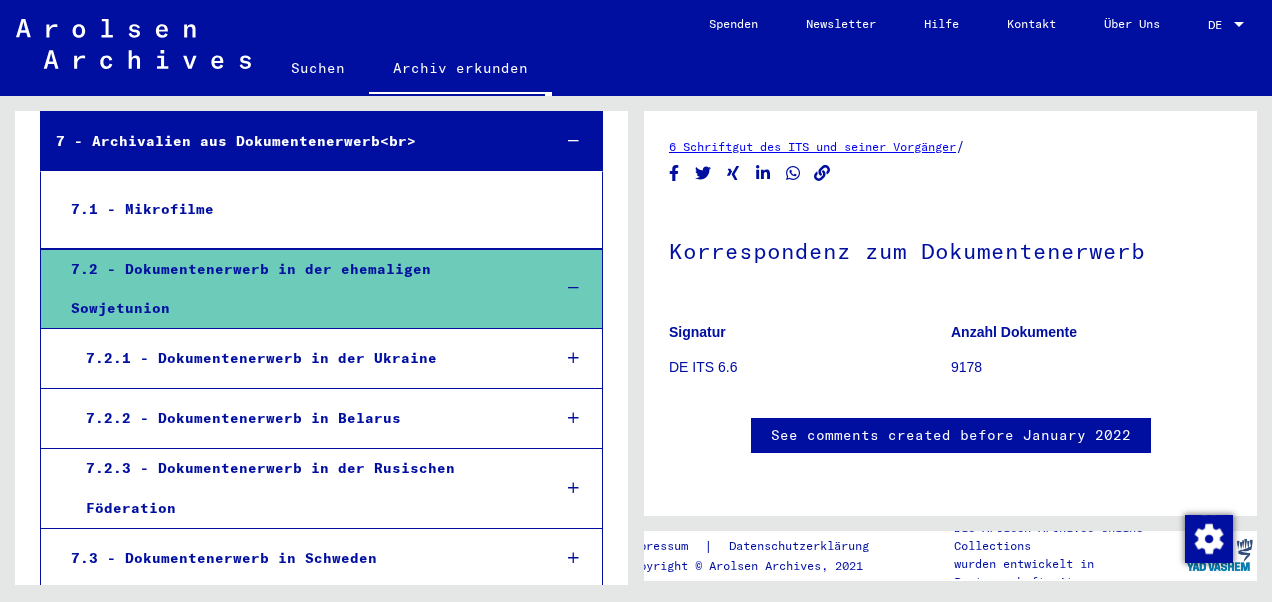 click at bounding box center (573, 358) 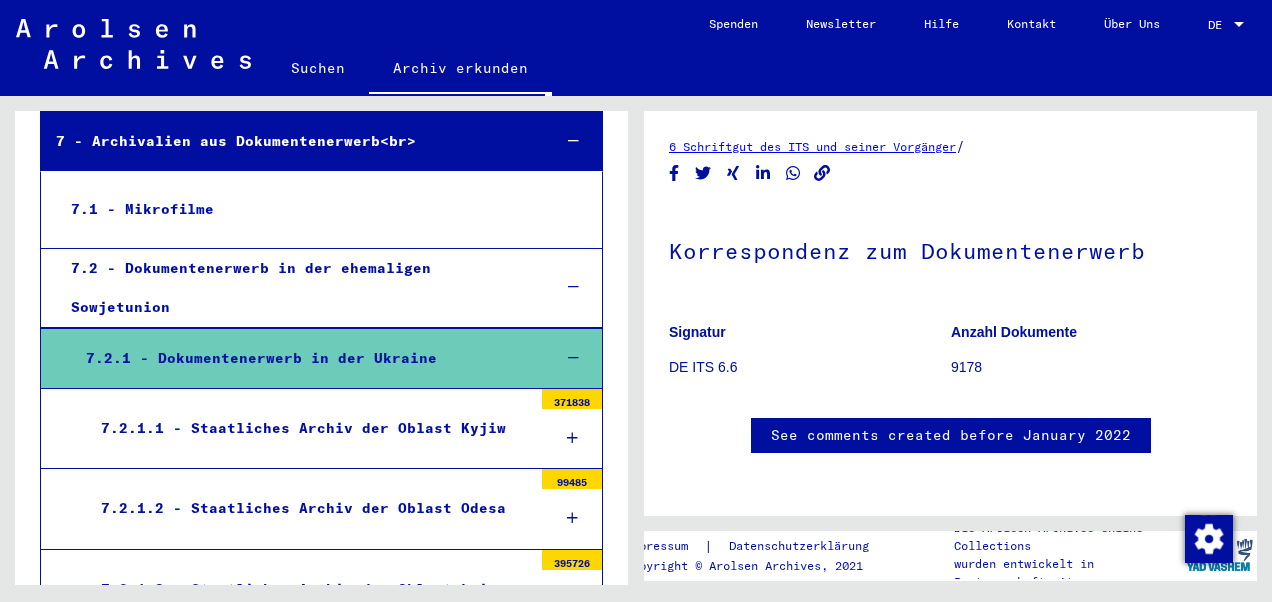 click on "7.2.1.1 - Staatliches Archiv der Oblast Kyjiw" at bounding box center [309, 428] 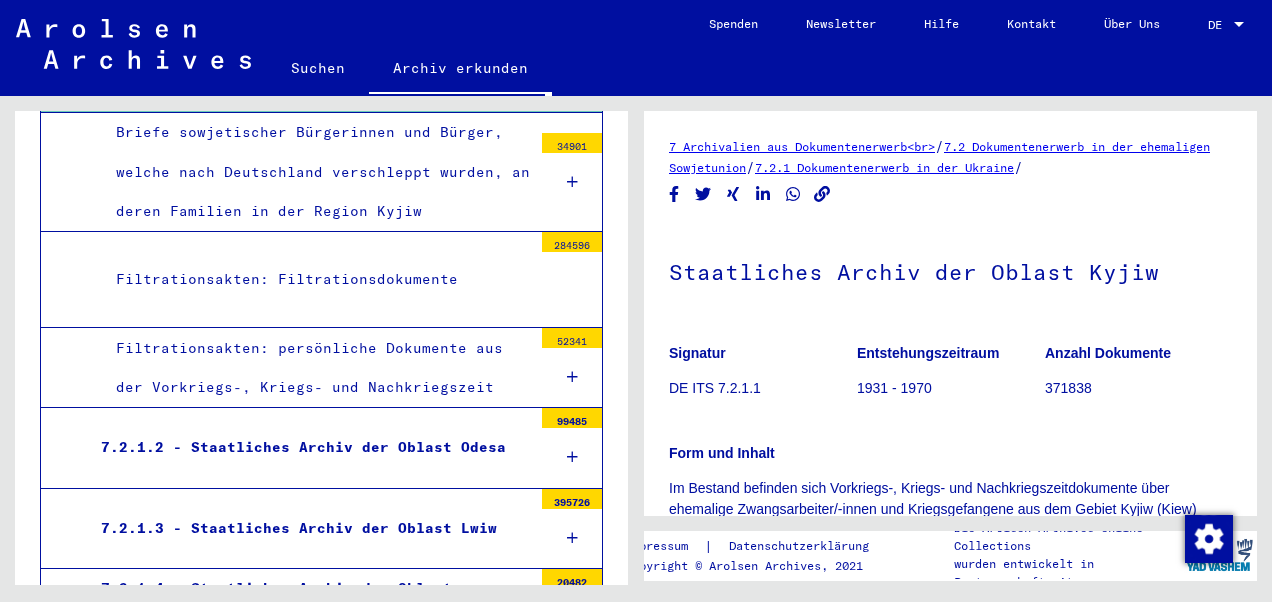 scroll, scrollTop: 13112, scrollLeft: 0, axis: vertical 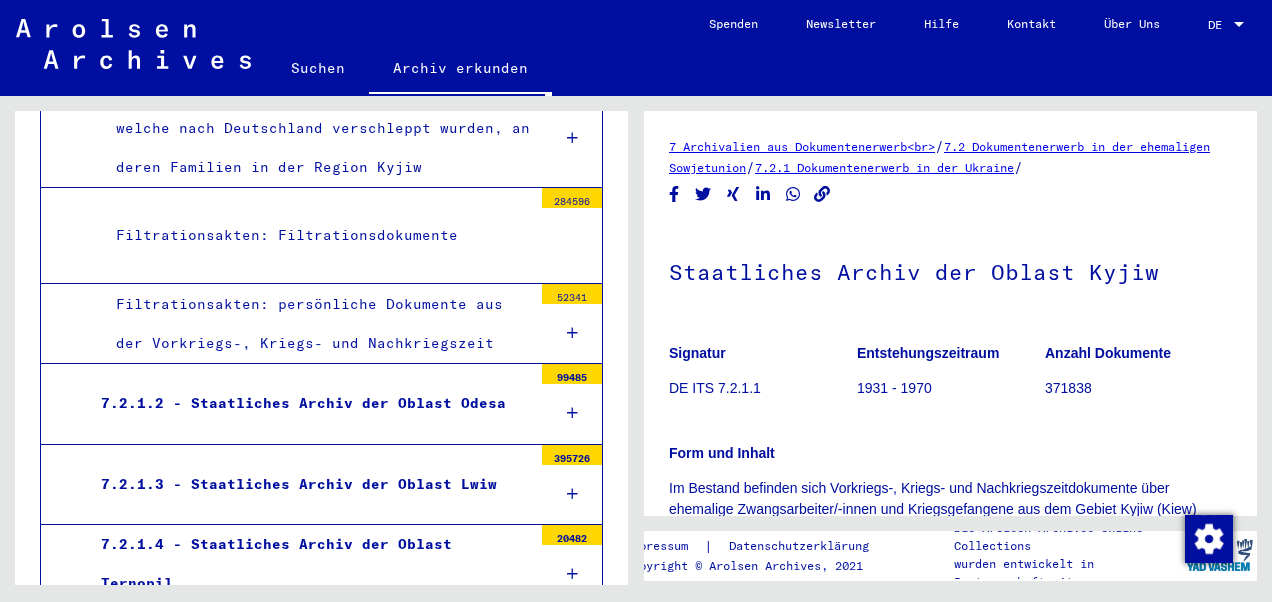 click at bounding box center [572, 413] 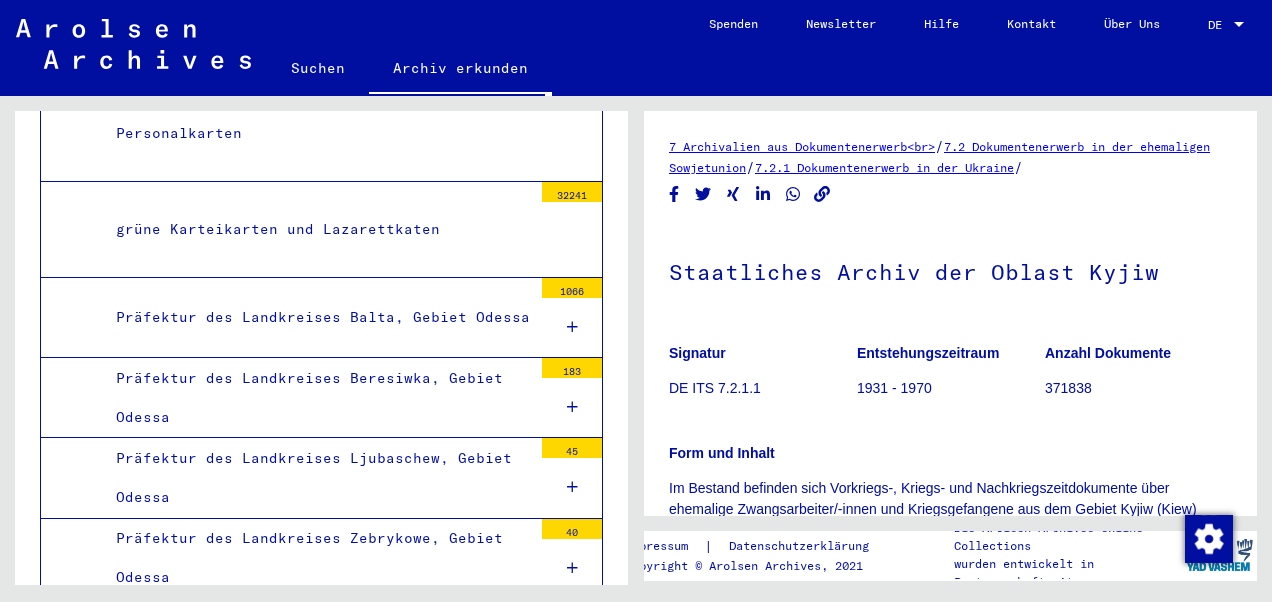 scroll, scrollTop: 13612, scrollLeft: 0, axis: vertical 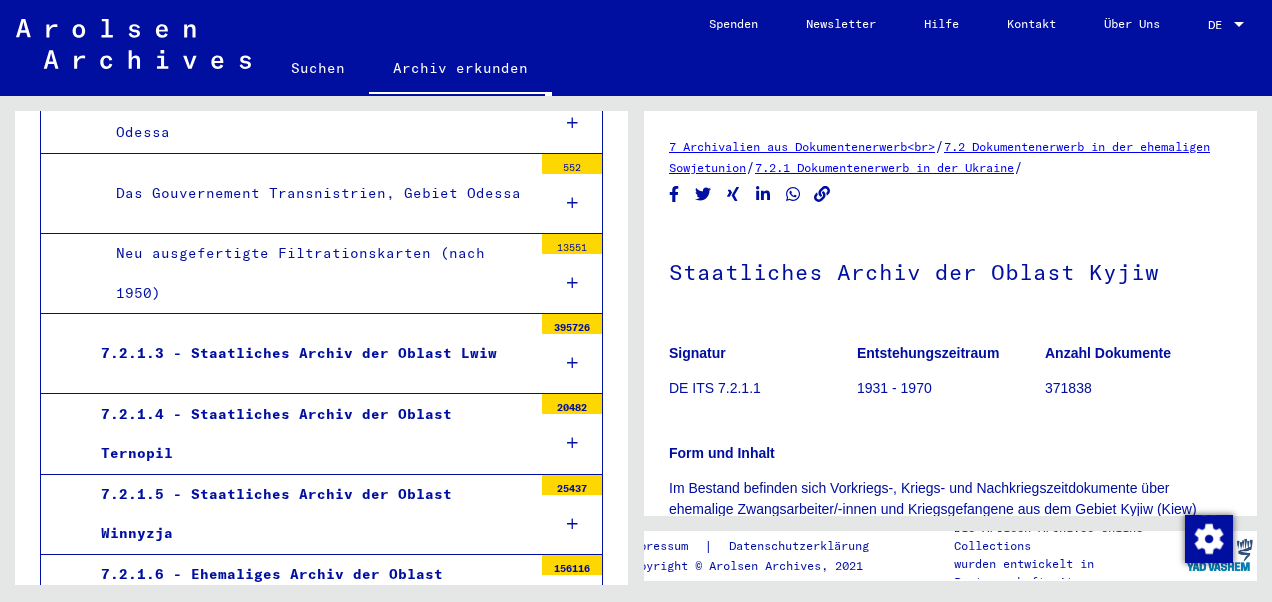 click at bounding box center [572, 363] 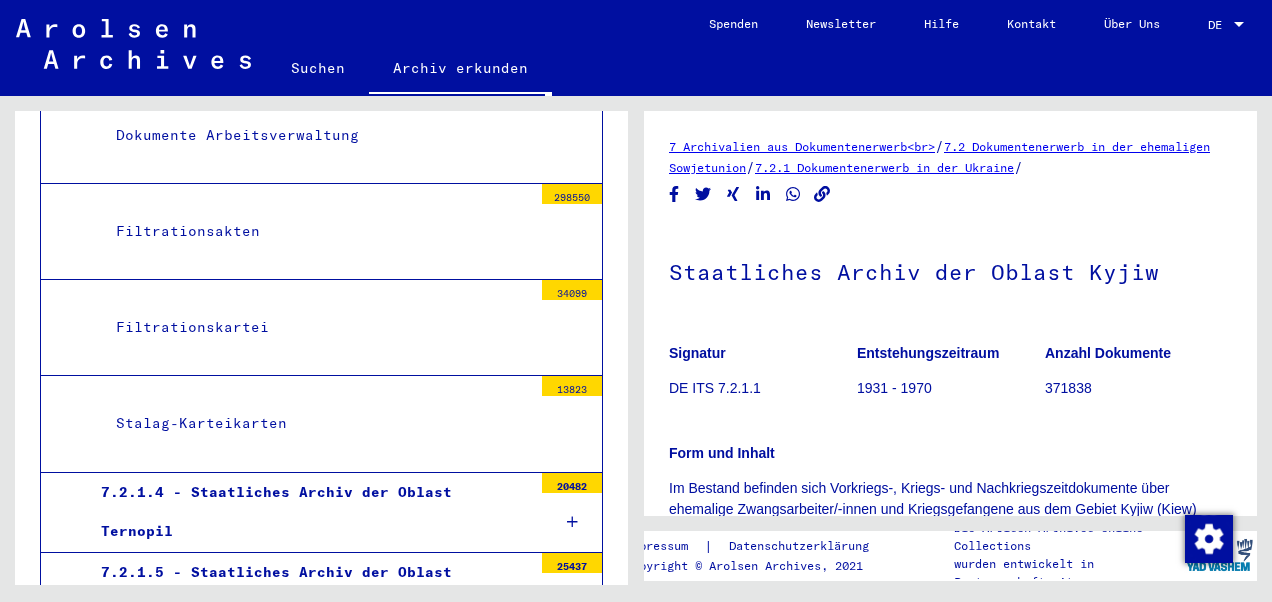 scroll, scrollTop: 14711, scrollLeft: 0, axis: vertical 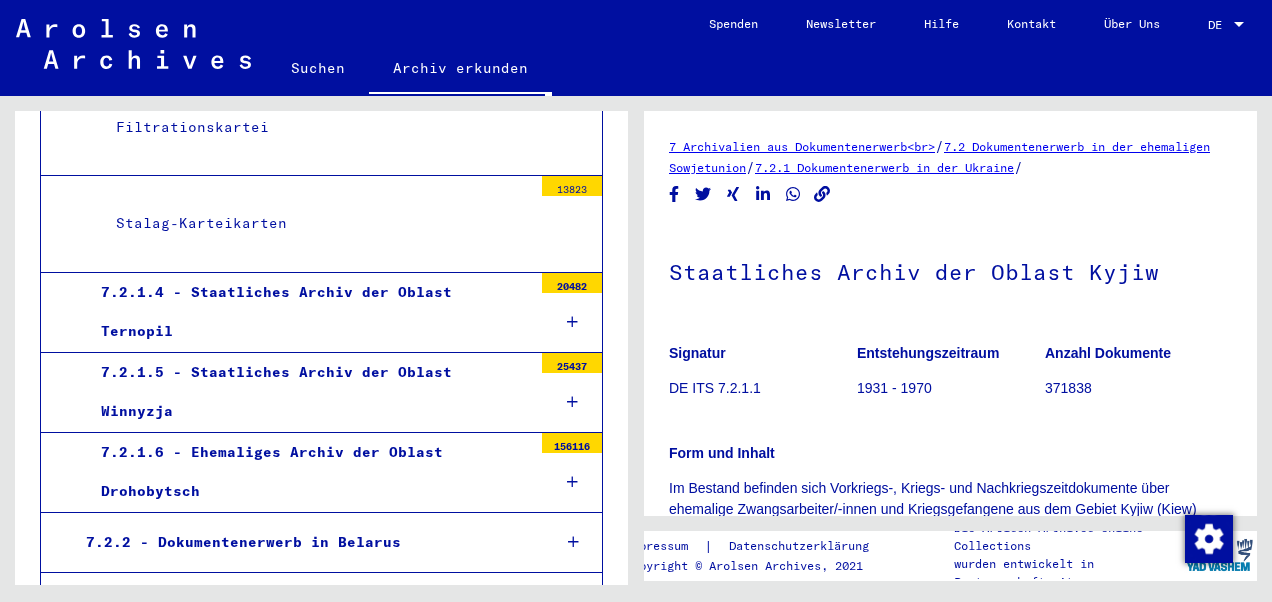 click at bounding box center (572, 322) 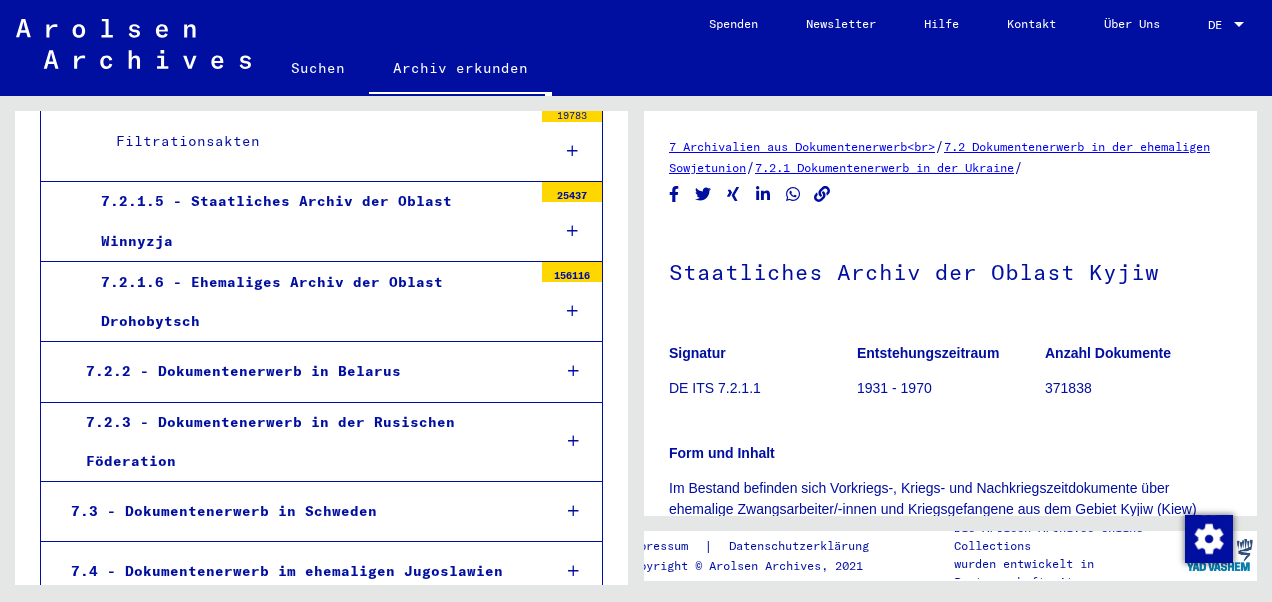 scroll, scrollTop: 15010, scrollLeft: 0, axis: vertical 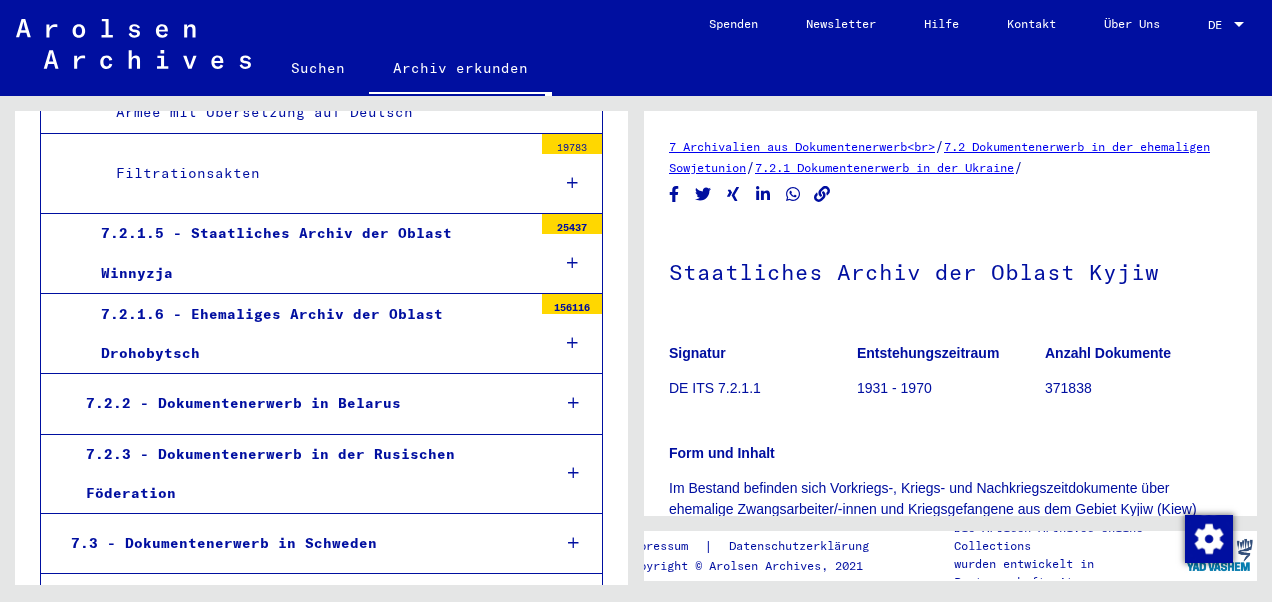 click on "156116" at bounding box center [572, 304] 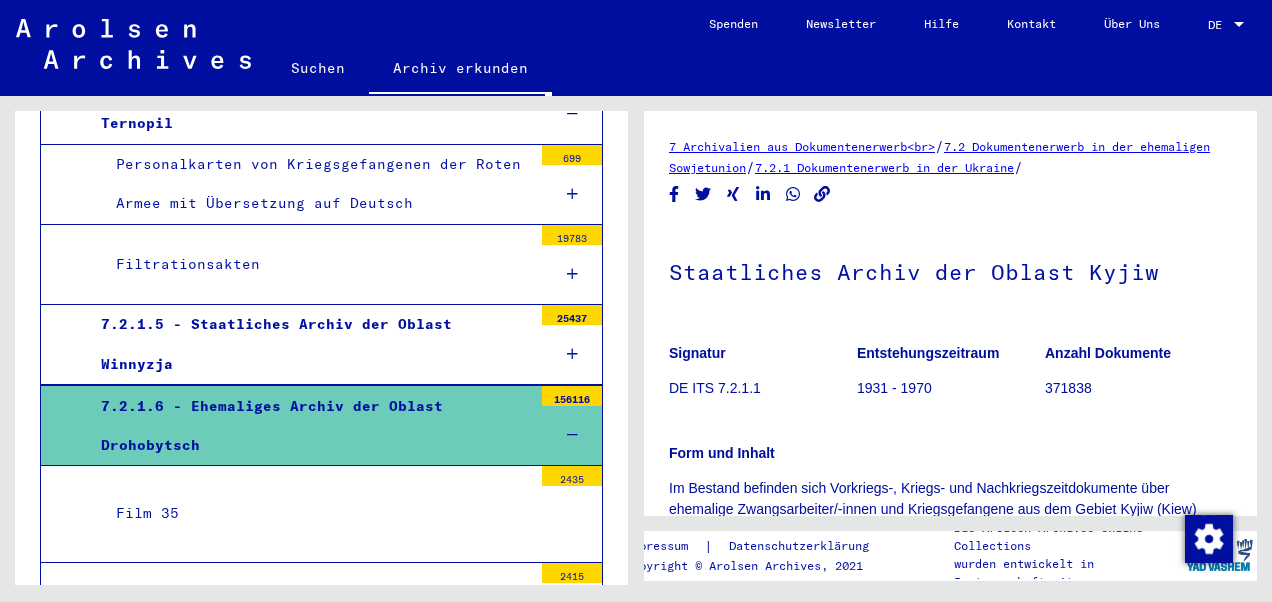 scroll, scrollTop: 14910, scrollLeft: 0, axis: vertical 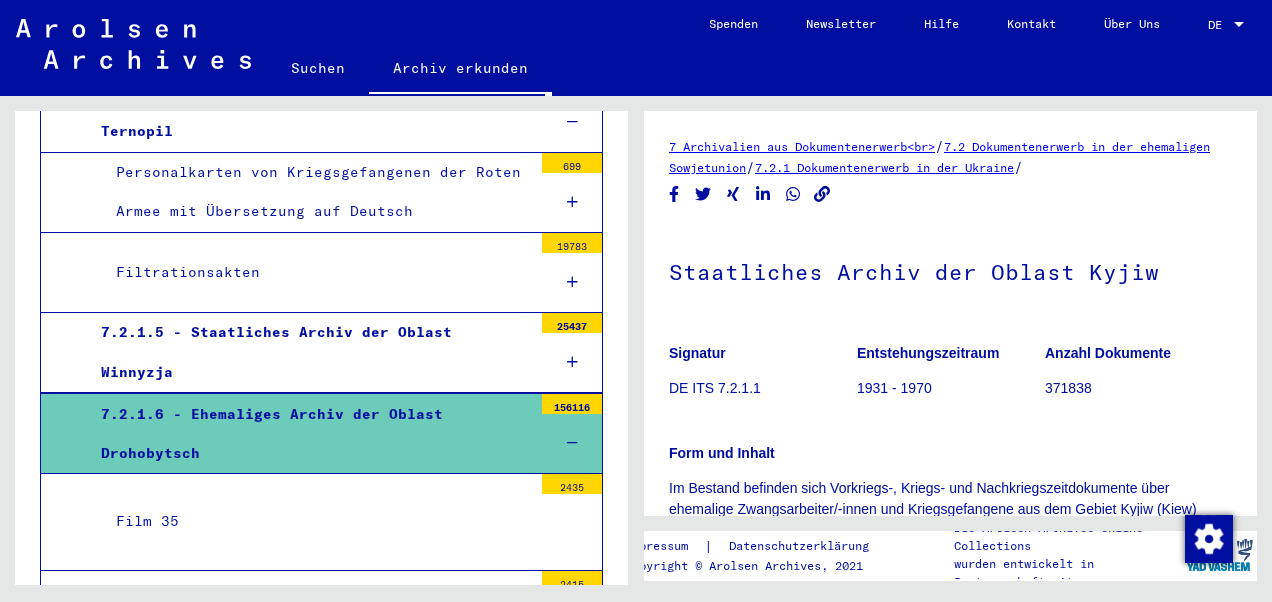 click on "Film 35" at bounding box center [316, 521] 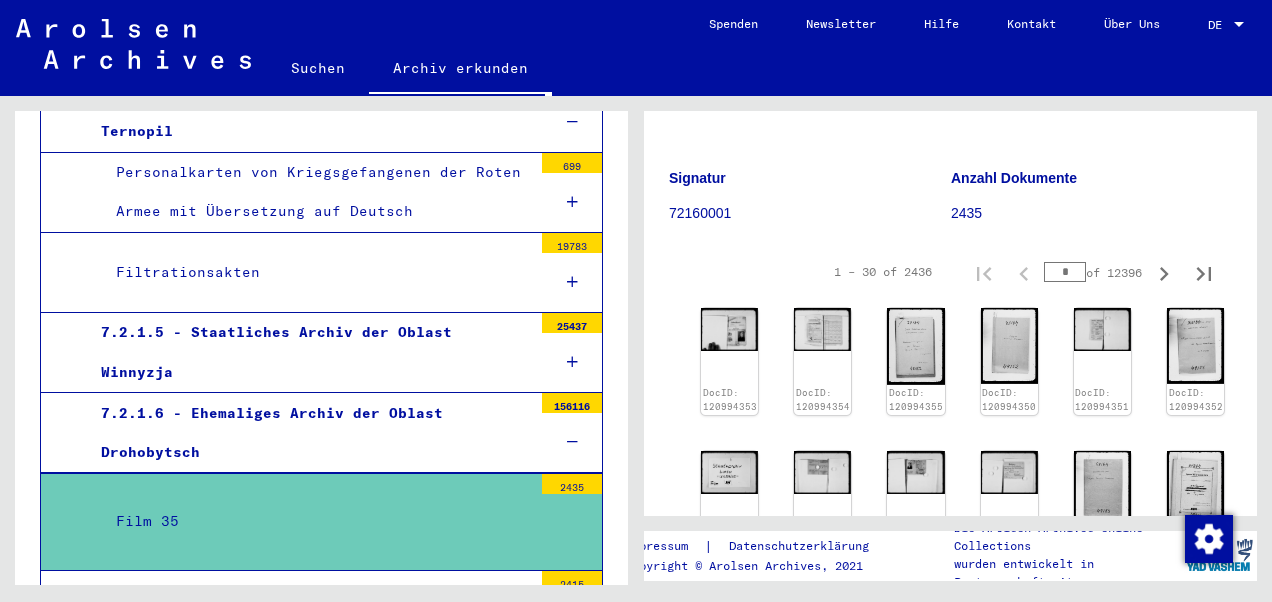 scroll, scrollTop: 300, scrollLeft: 0, axis: vertical 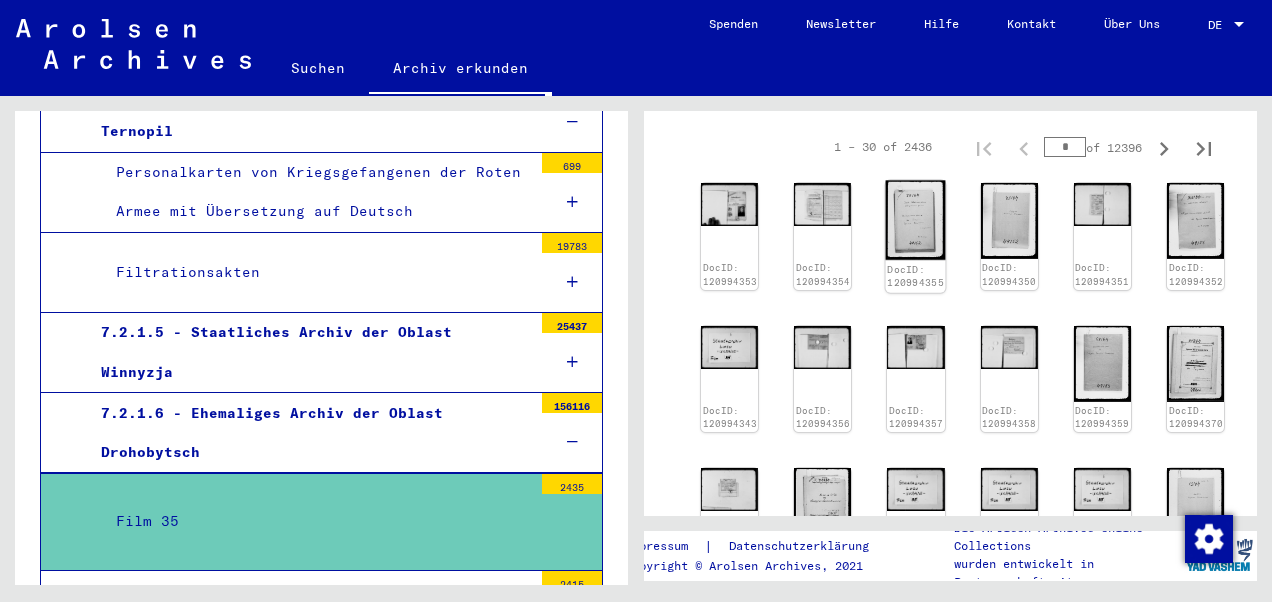 click 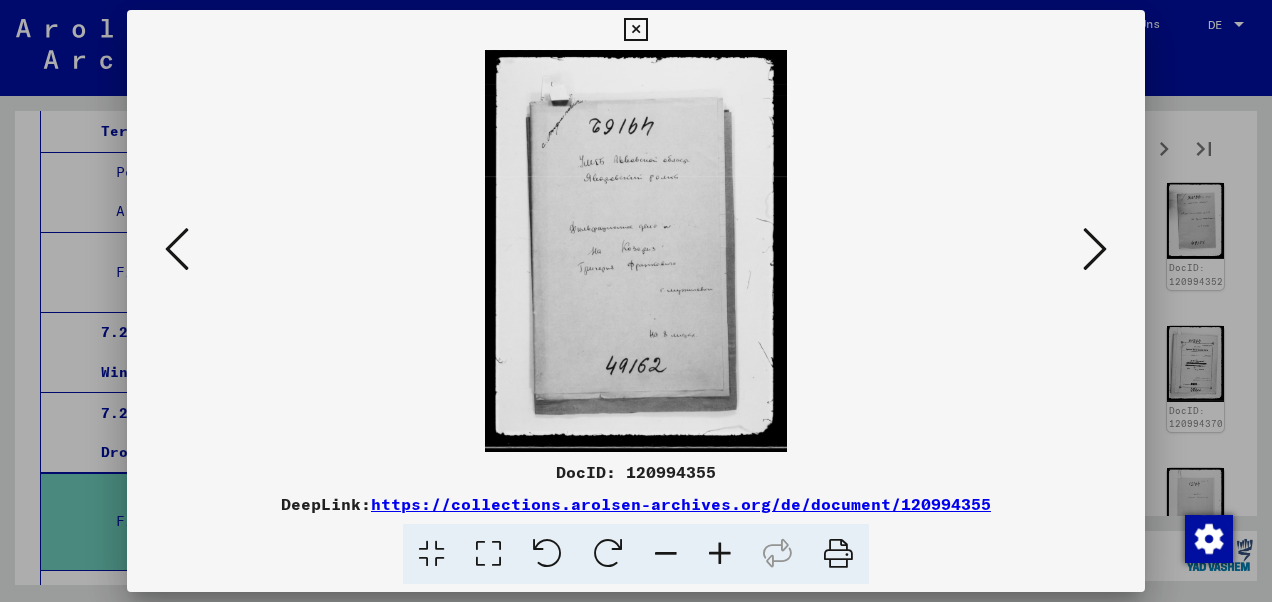click at bounding box center [1095, 249] 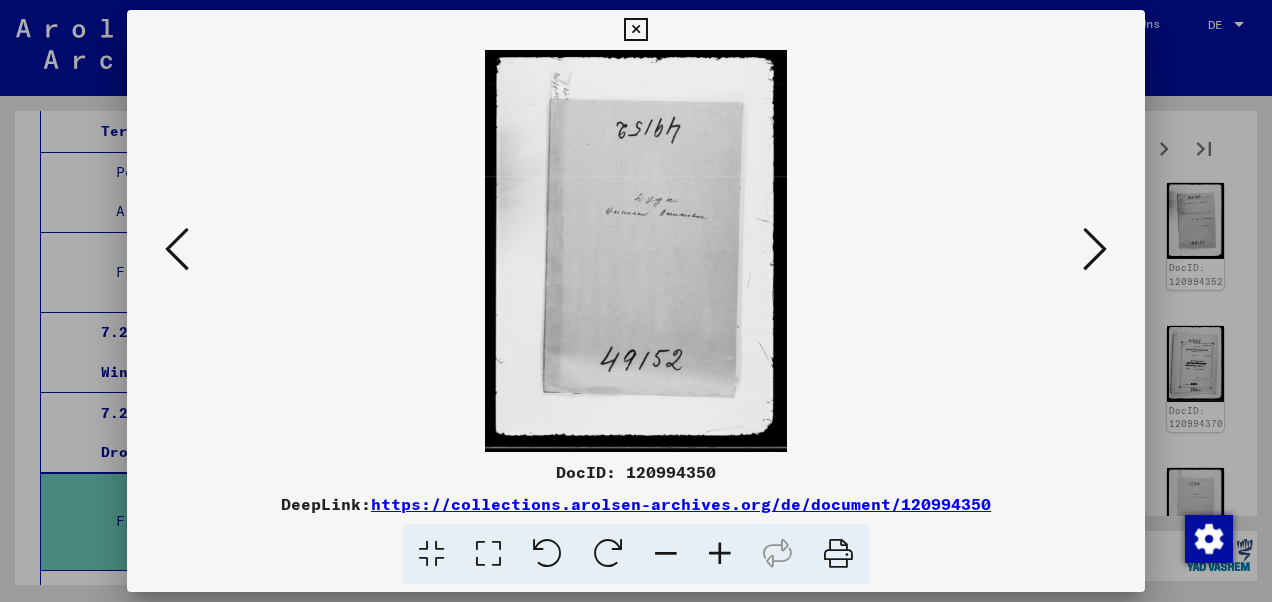 click at bounding box center (1095, 249) 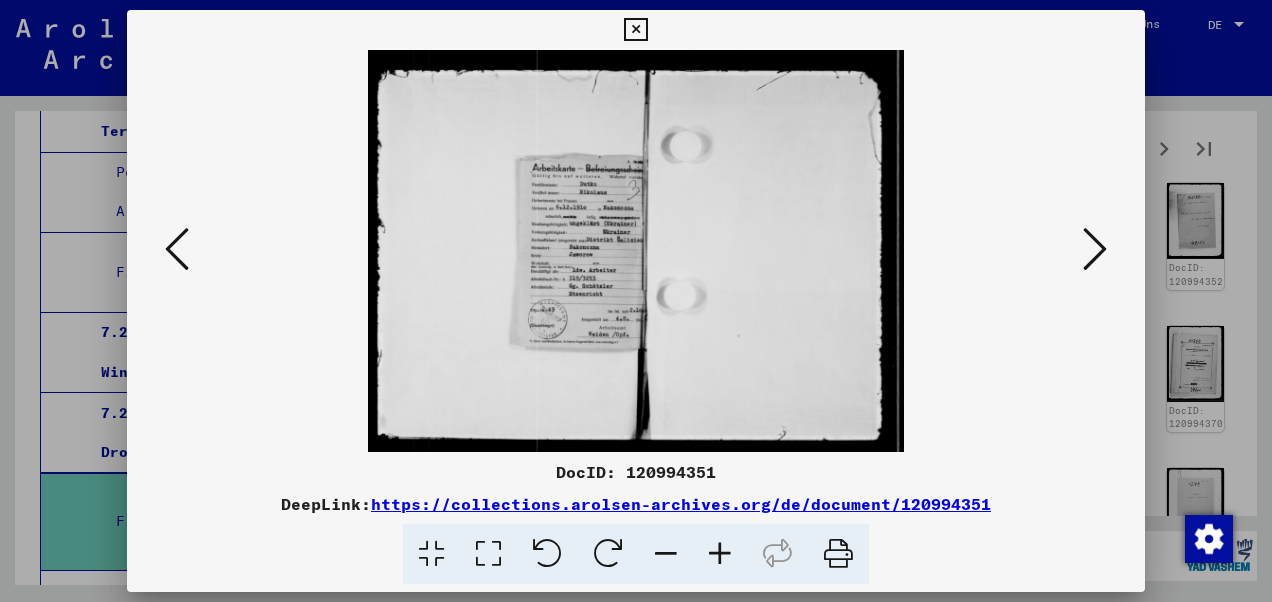 click at bounding box center (1095, 249) 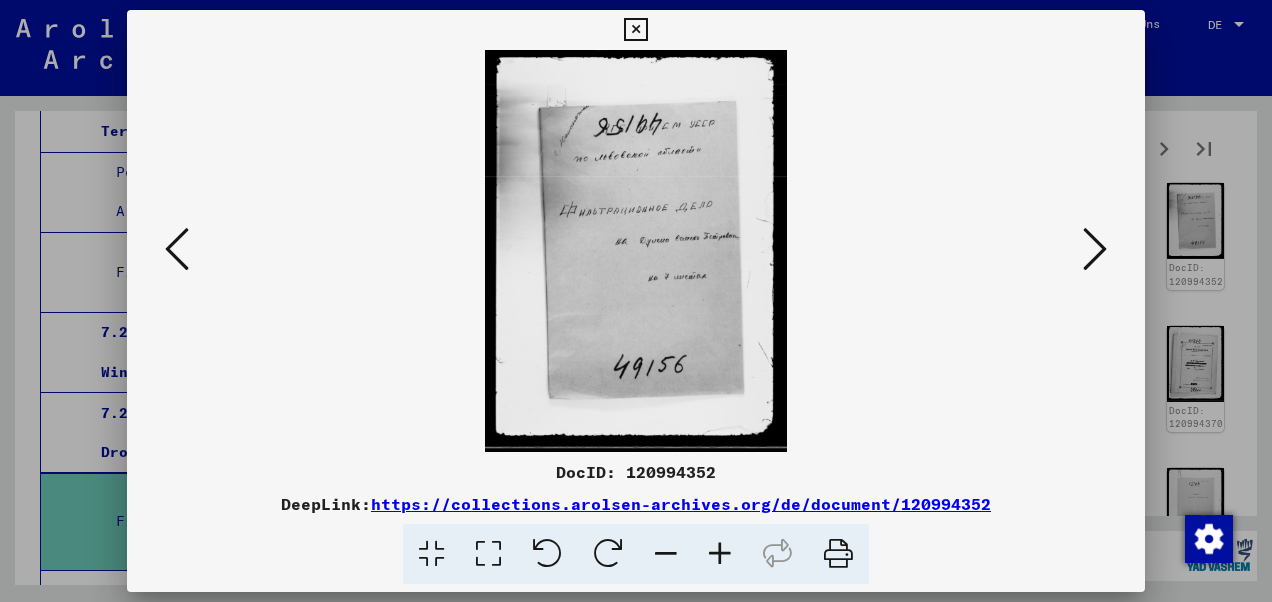click at bounding box center [1095, 249] 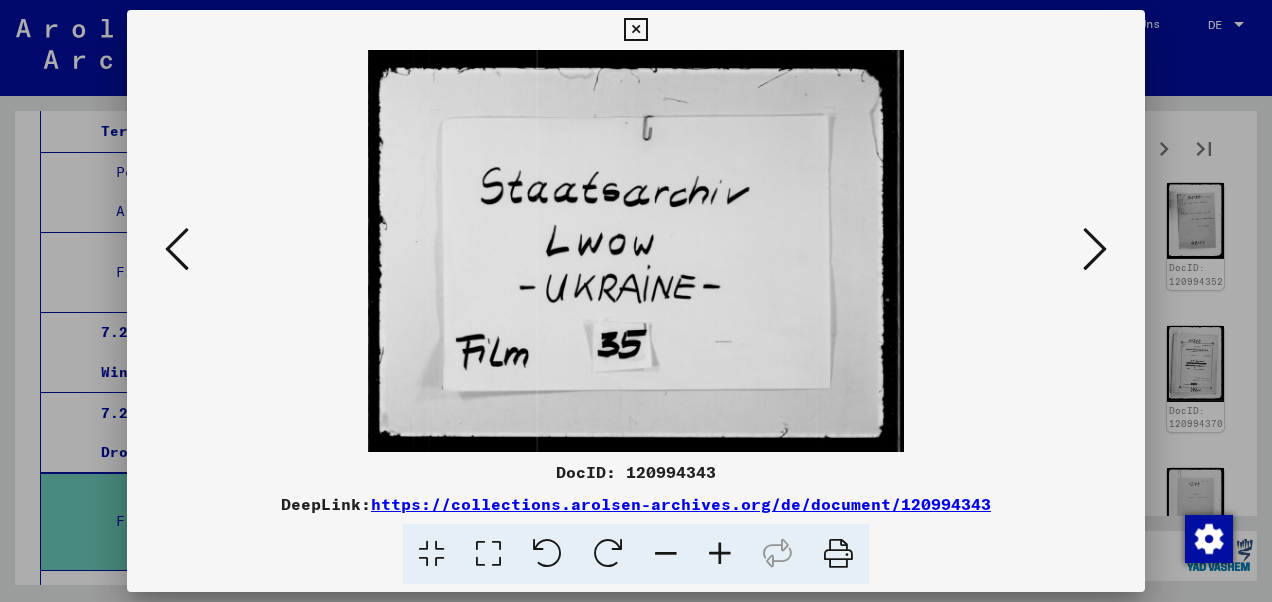 click at bounding box center (1095, 249) 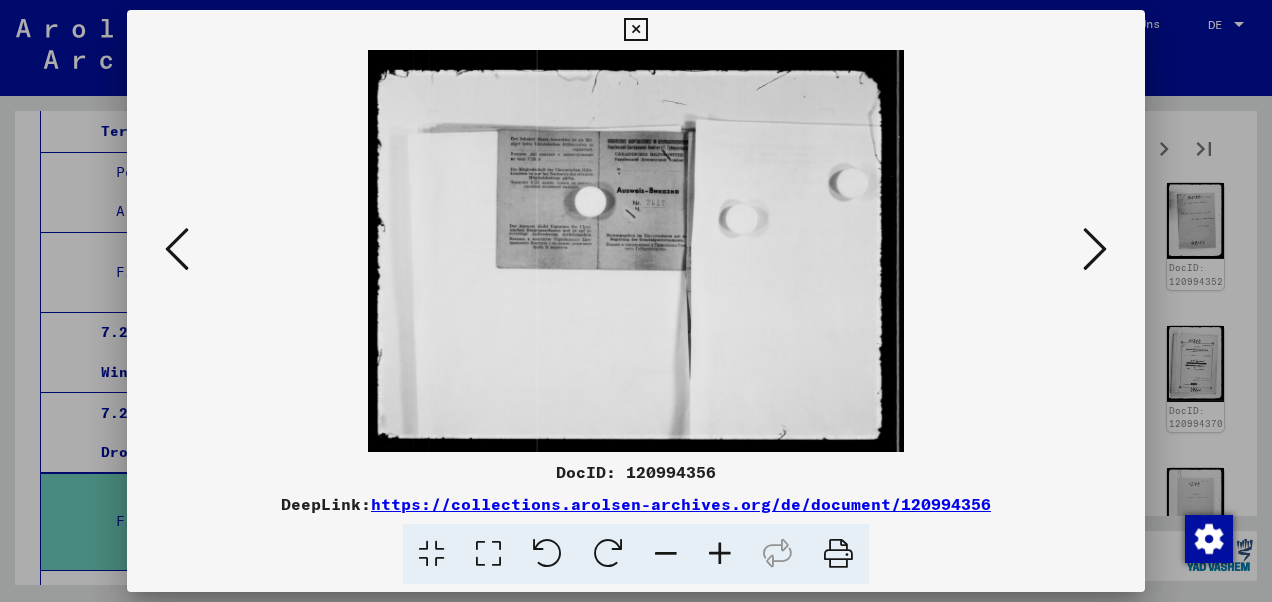 click at bounding box center [1095, 249] 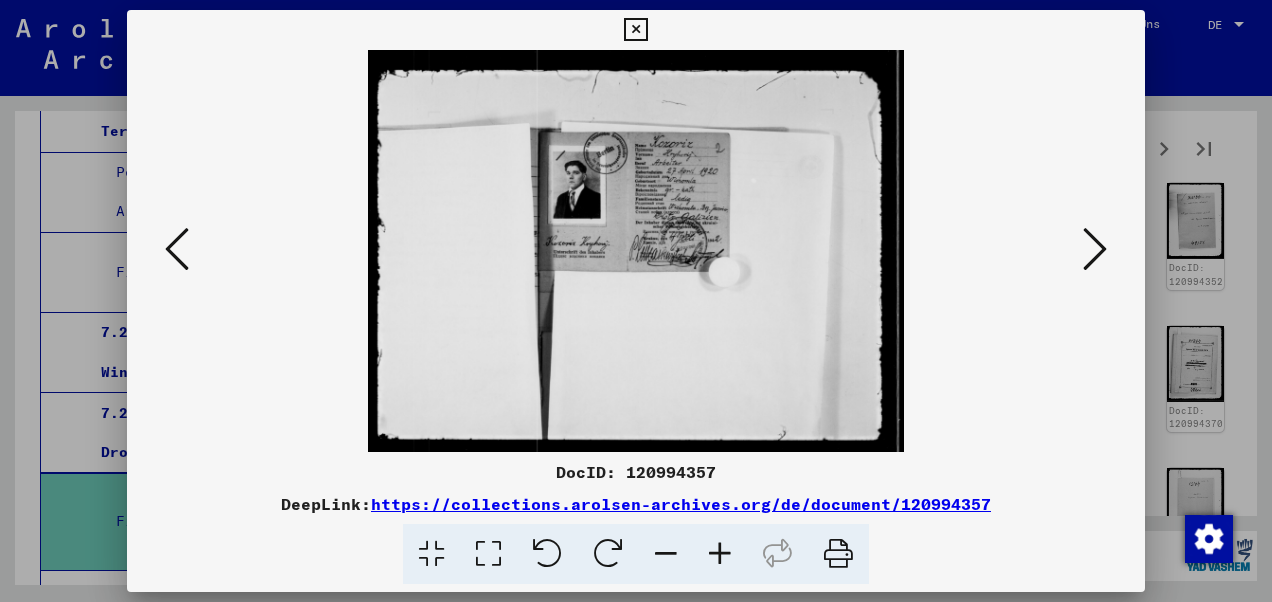 click at bounding box center [1095, 249] 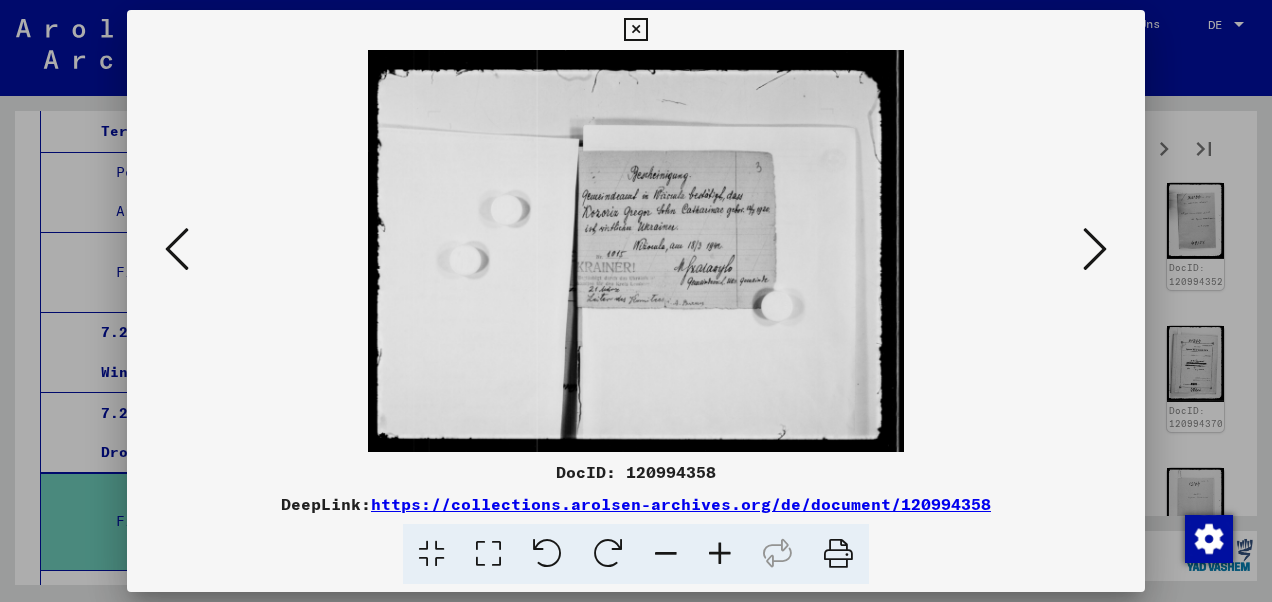 click at bounding box center (1095, 249) 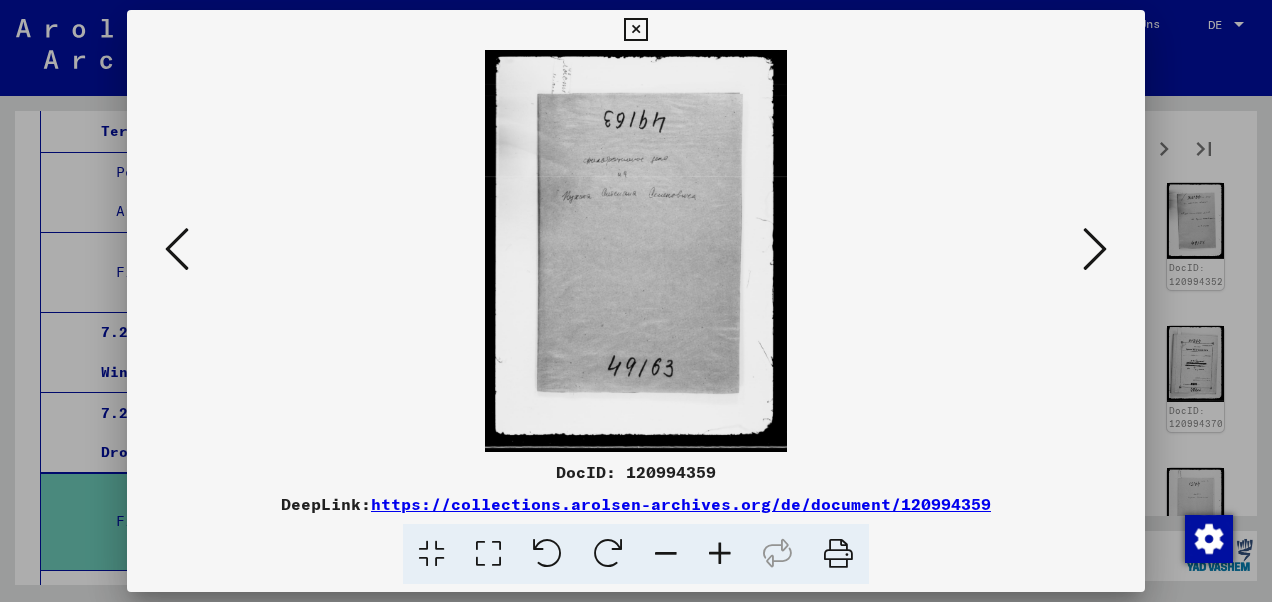 click at bounding box center [1095, 249] 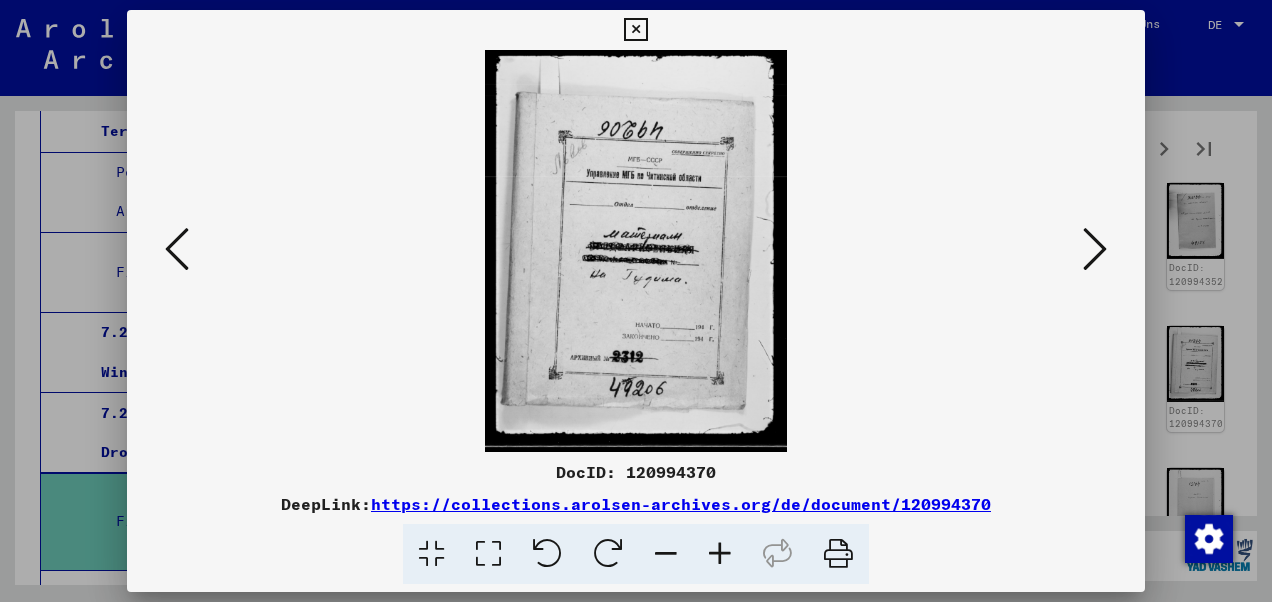 click at bounding box center [1095, 249] 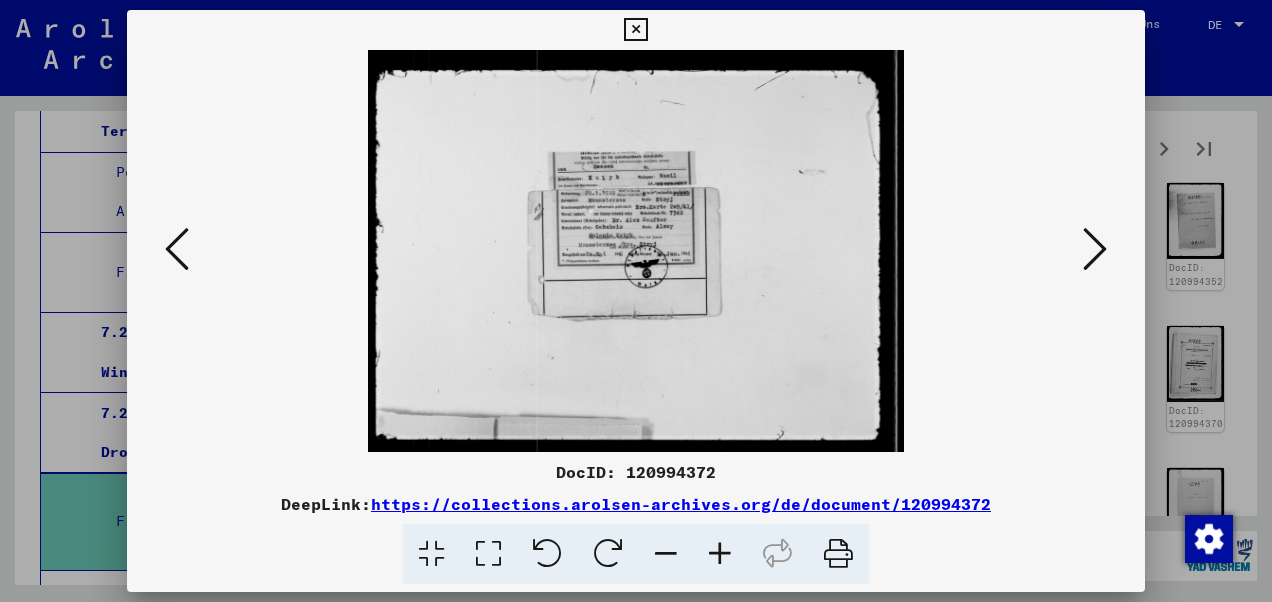 click at bounding box center (1095, 249) 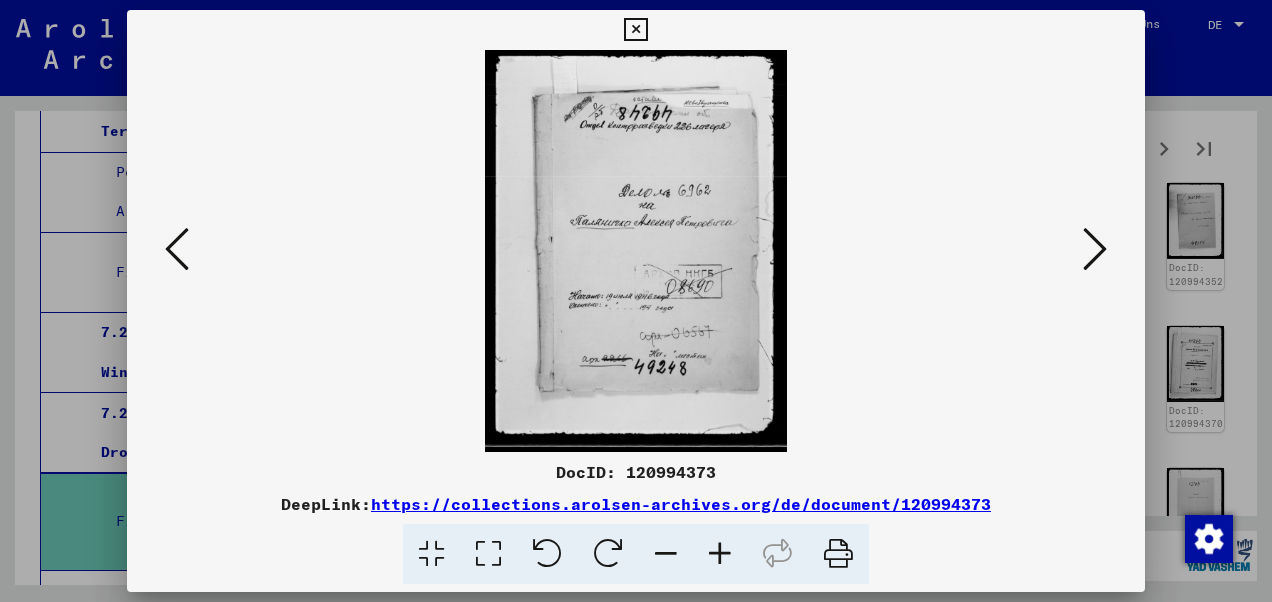 click at bounding box center [1095, 249] 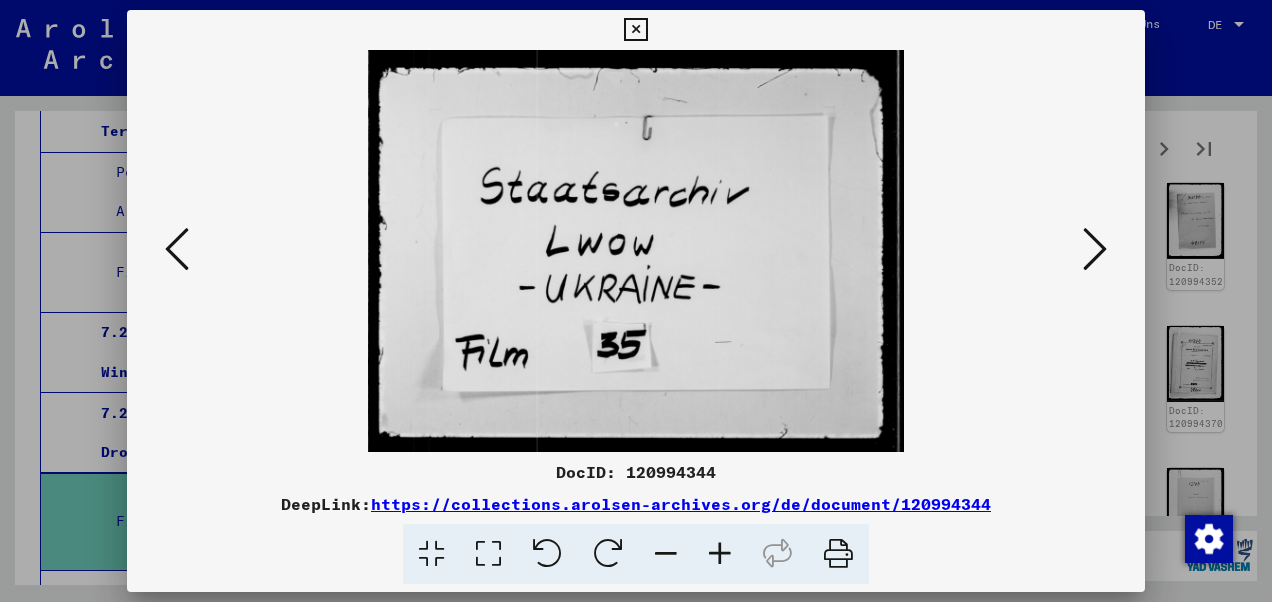 click at bounding box center [1095, 249] 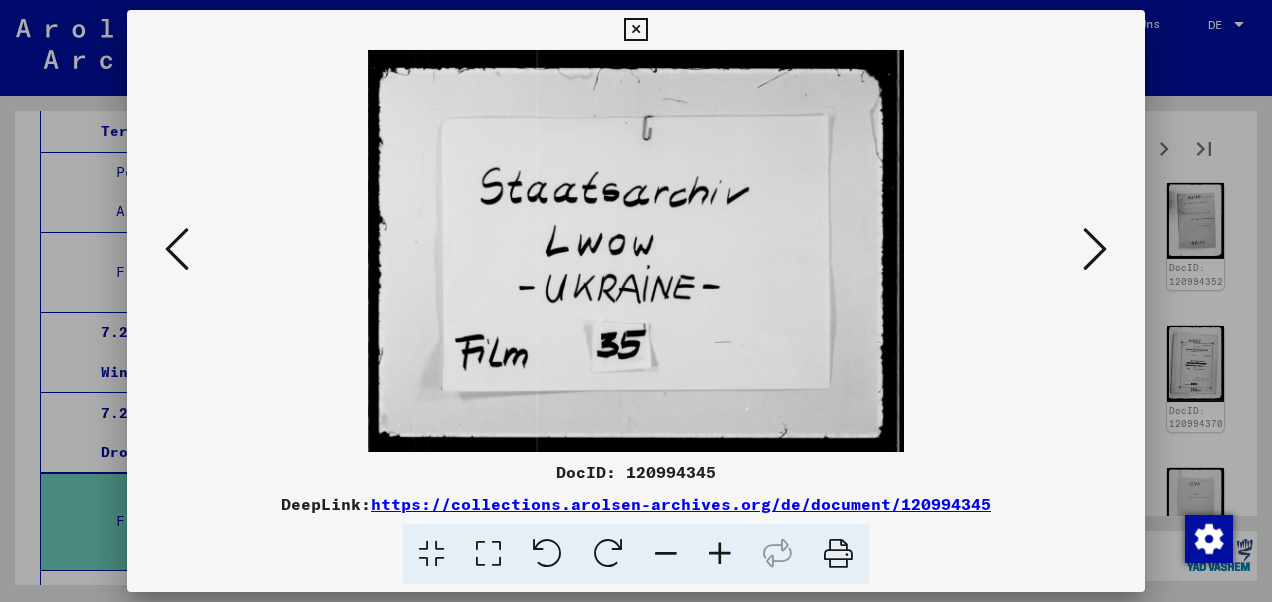 click at bounding box center [1095, 249] 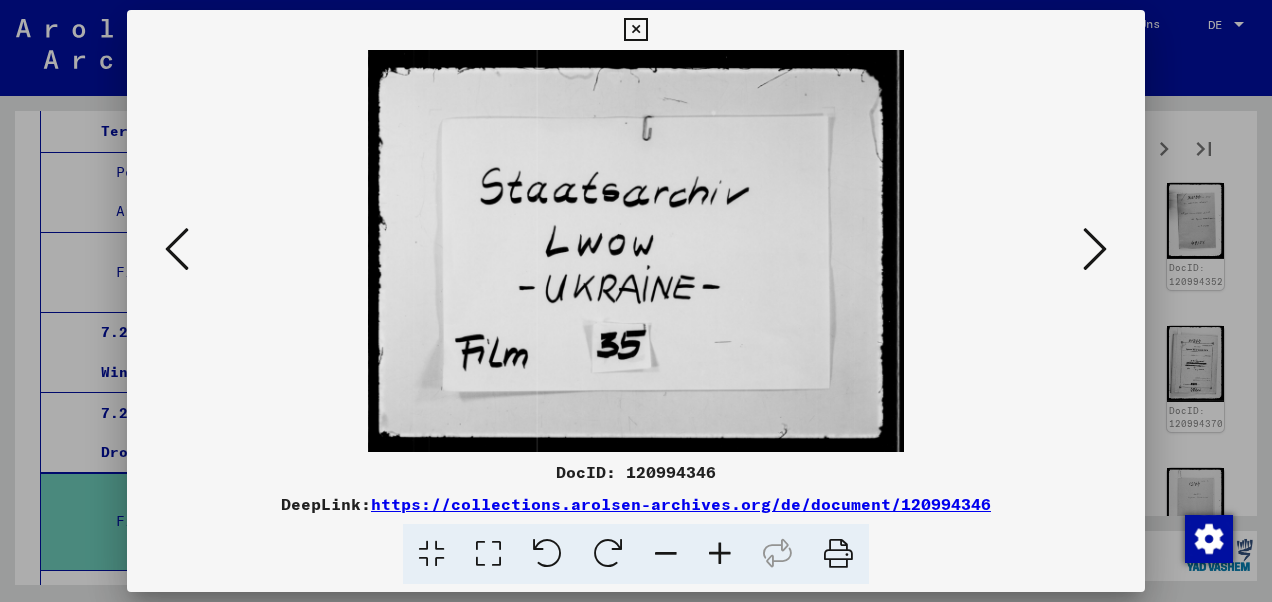 click at bounding box center (1095, 249) 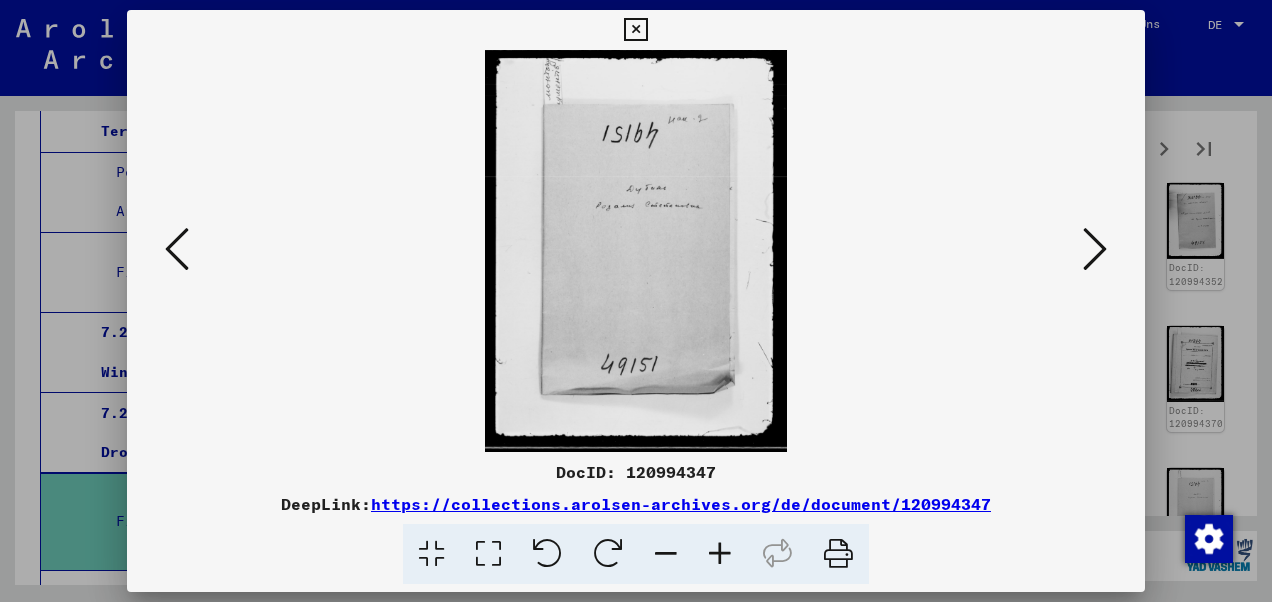 click at bounding box center (1095, 249) 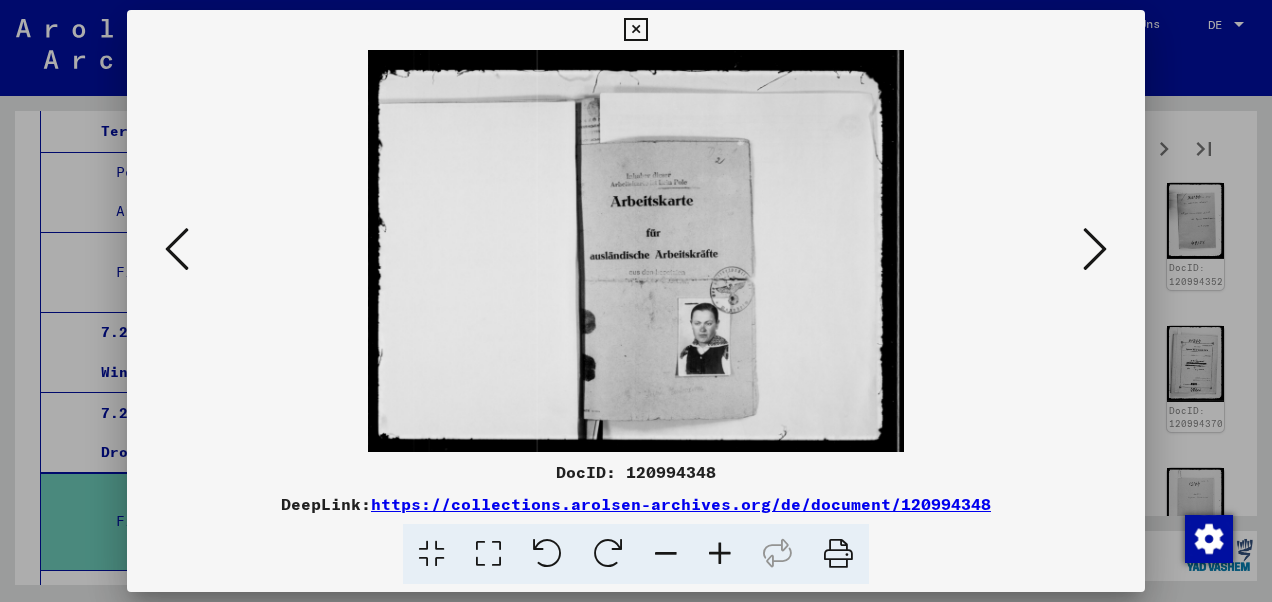 click at bounding box center (1095, 249) 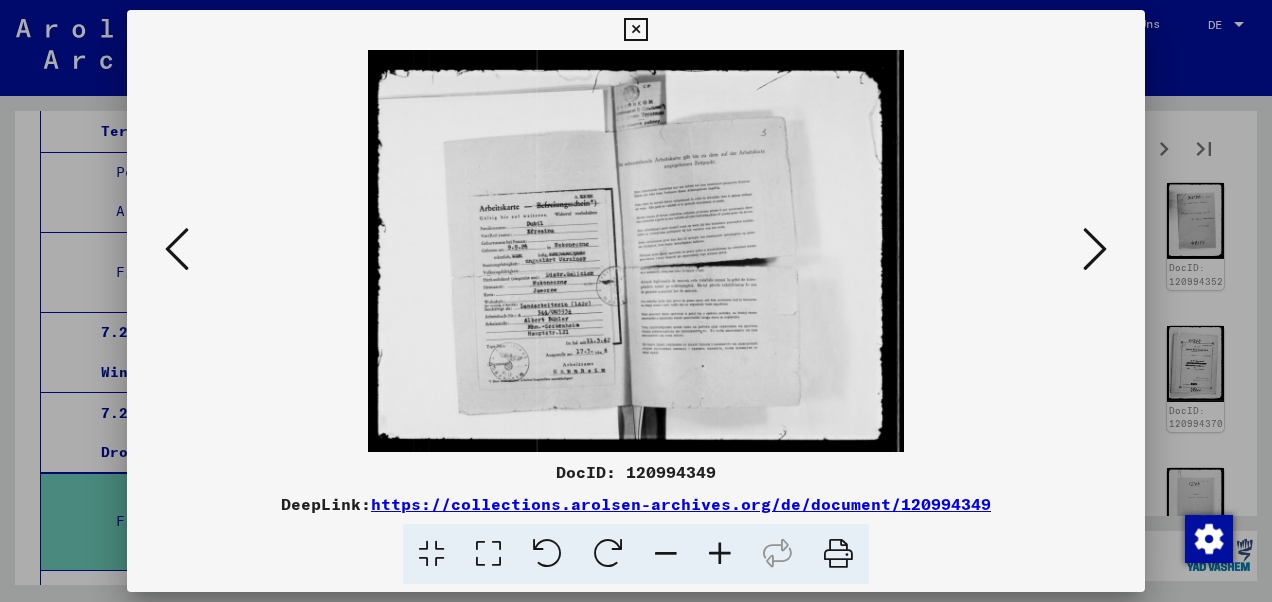 click at bounding box center (1095, 249) 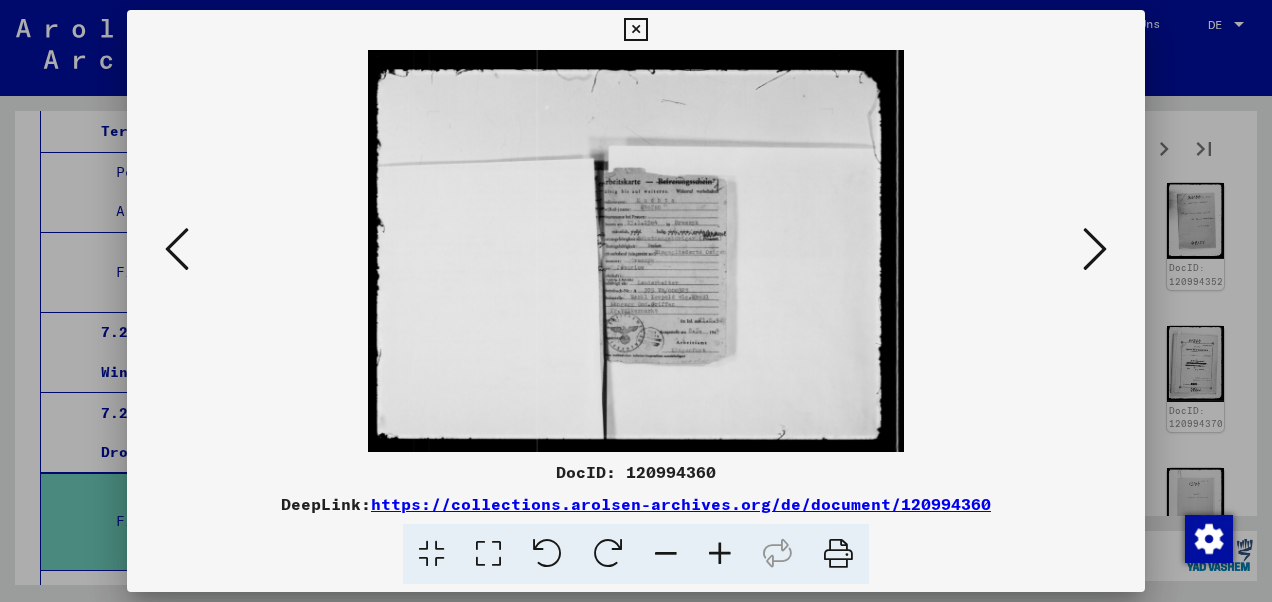 click at bounding box center (1095, 249) 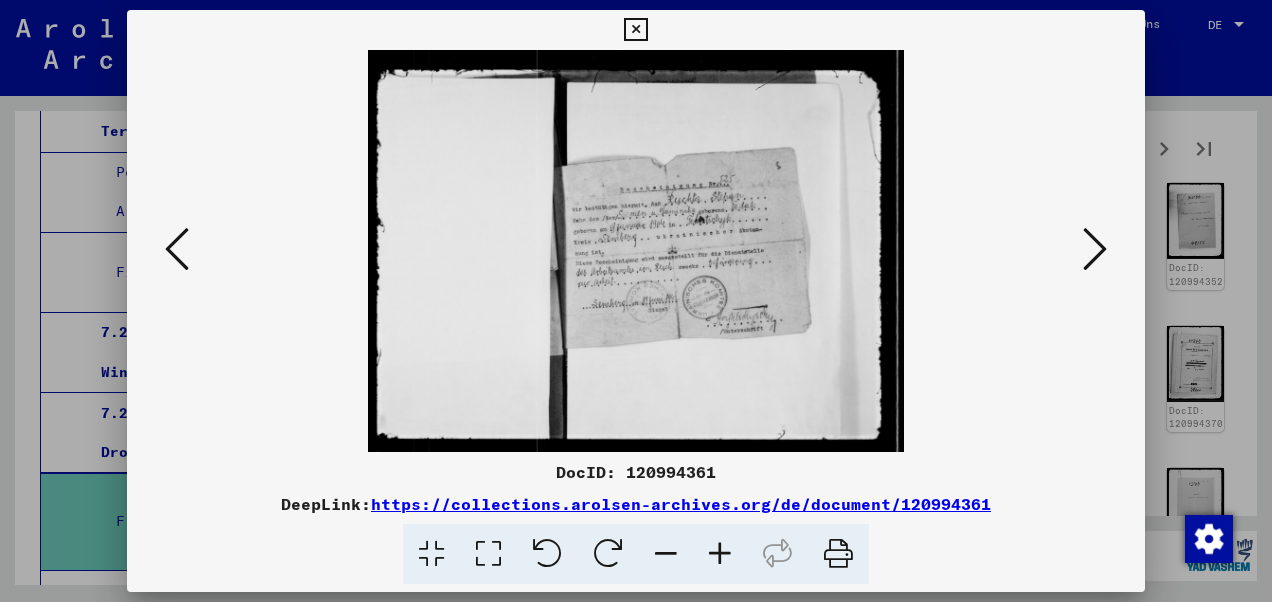 click at bounding box center (1095, 249) 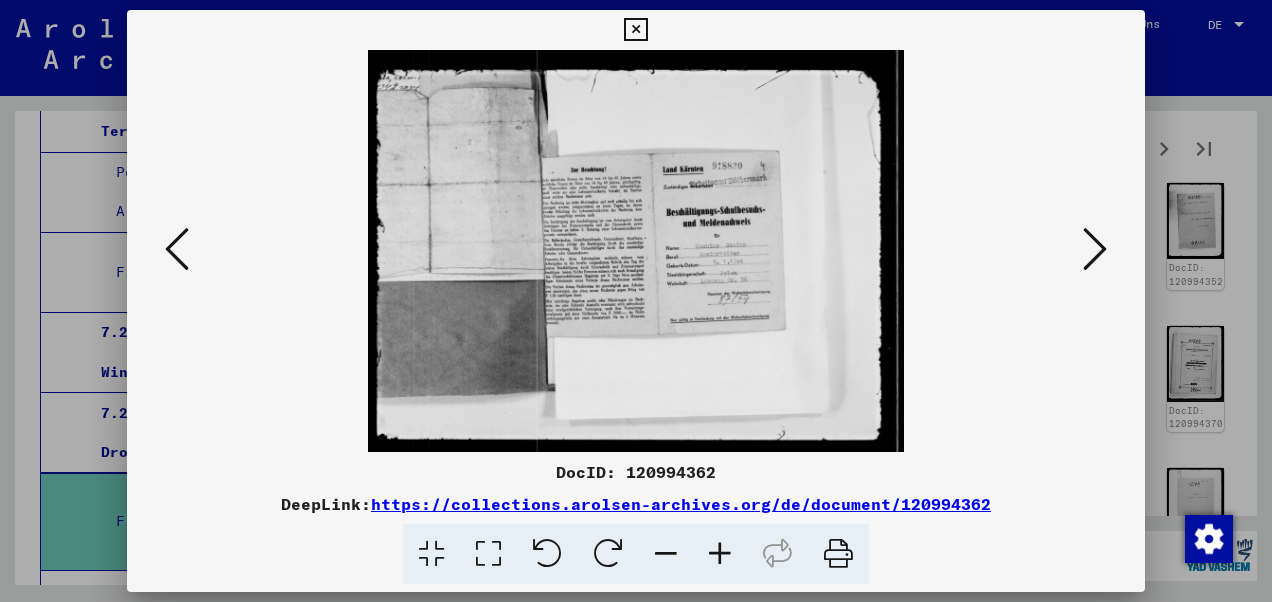 click at bounding box center (1095, 249) 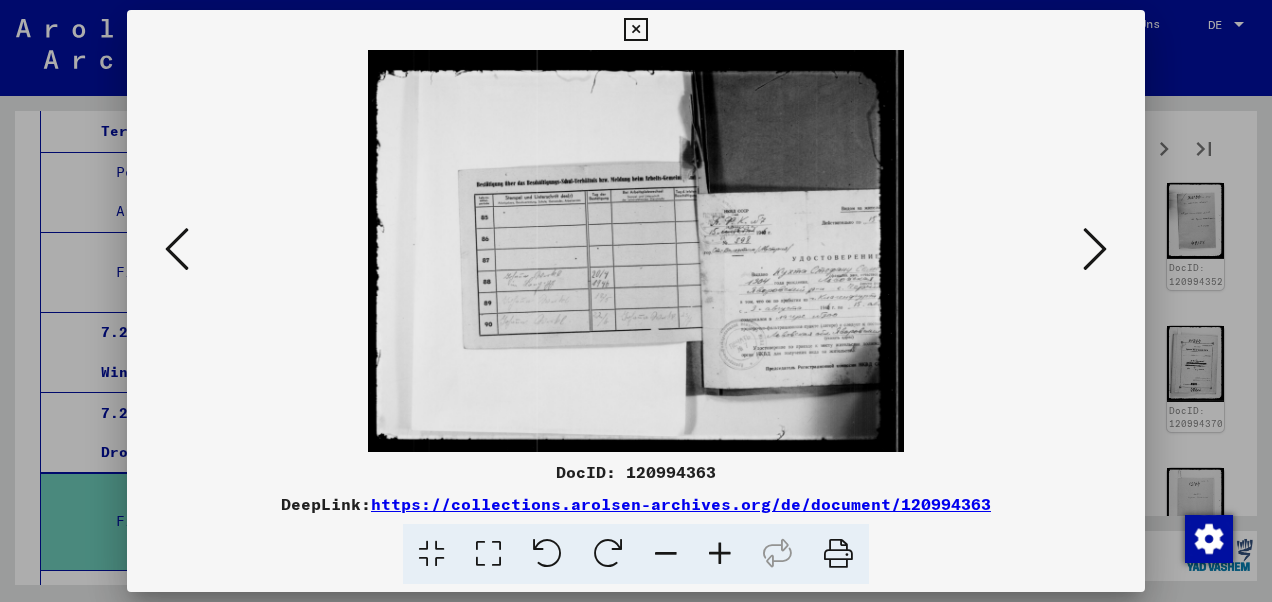 click at bounding box center [1095, 249] 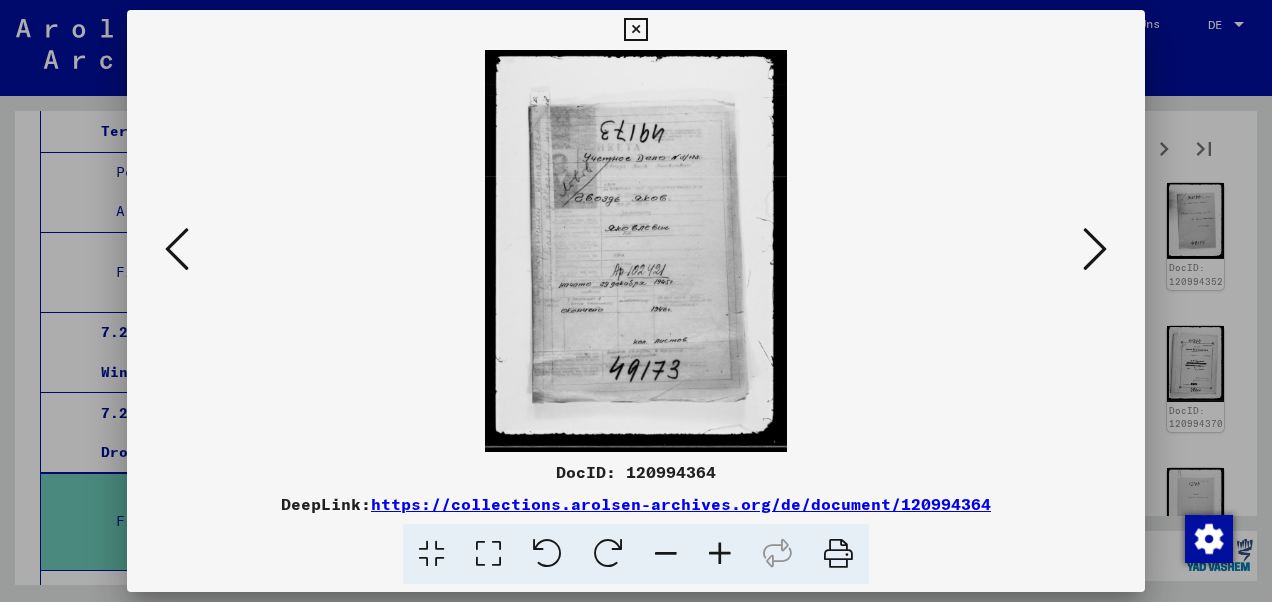 click at bounding box center [1095, 249] 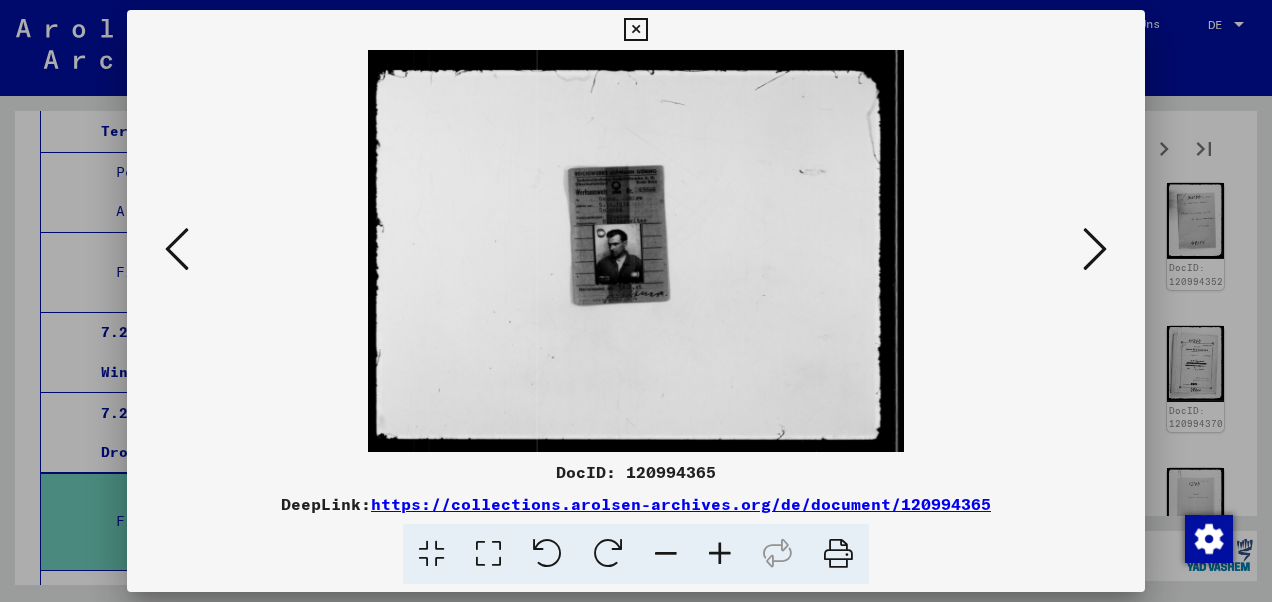 click at bounding box center [1095, 249] 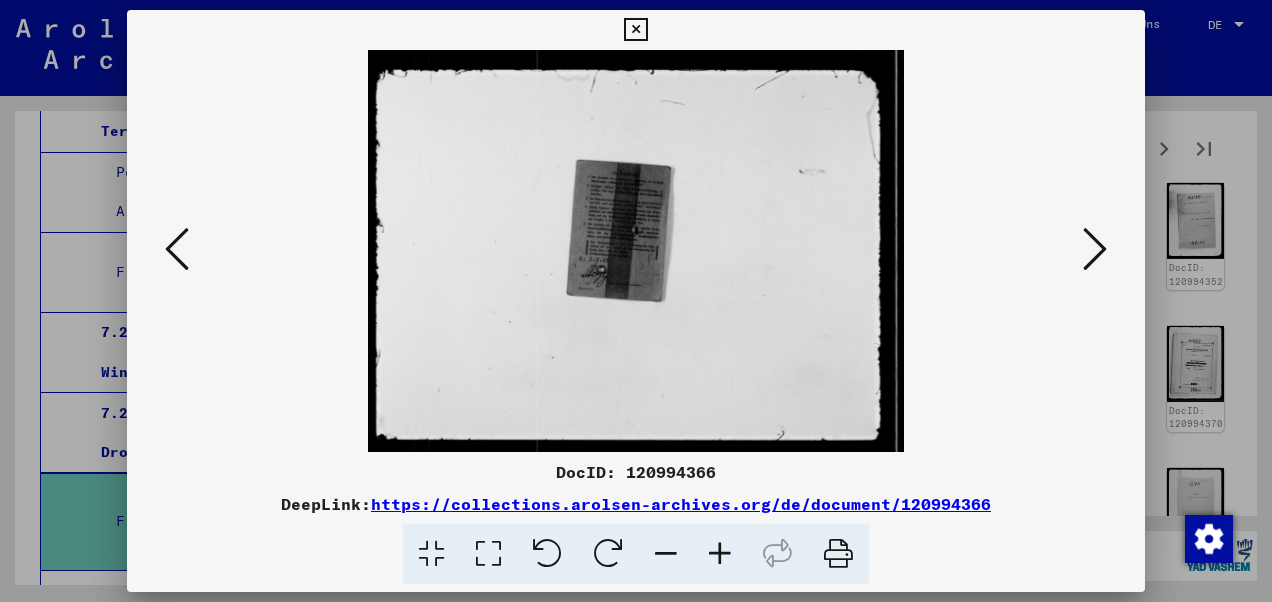 click at bounding box center [1095, 249] 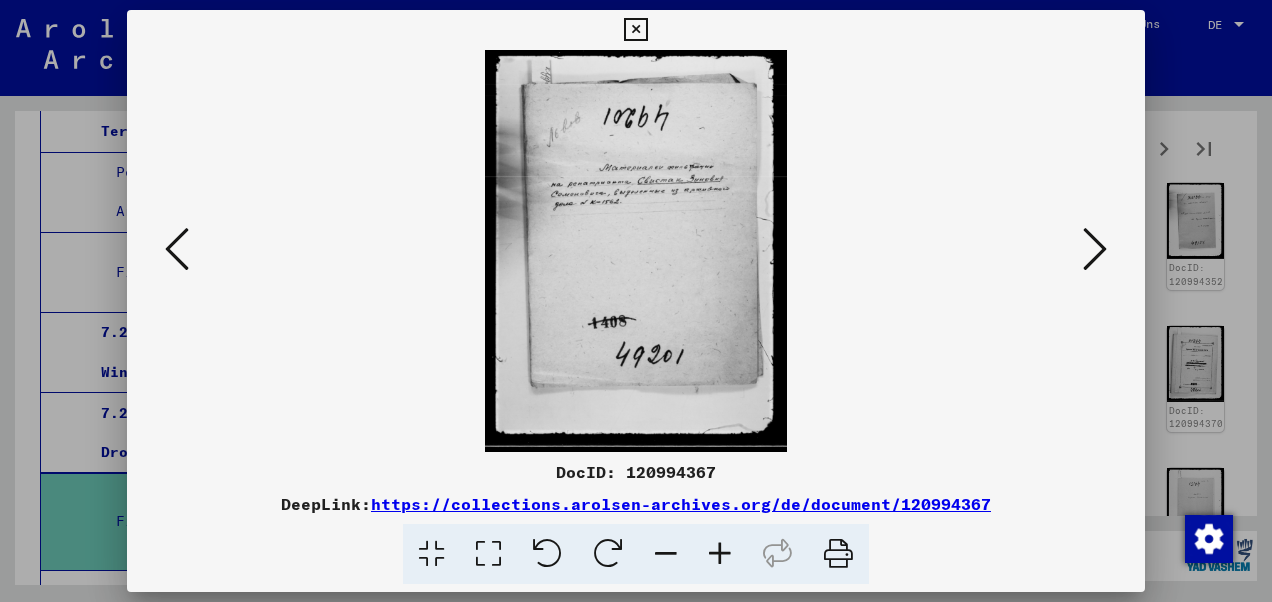 click at bounding box center (1095, 249) 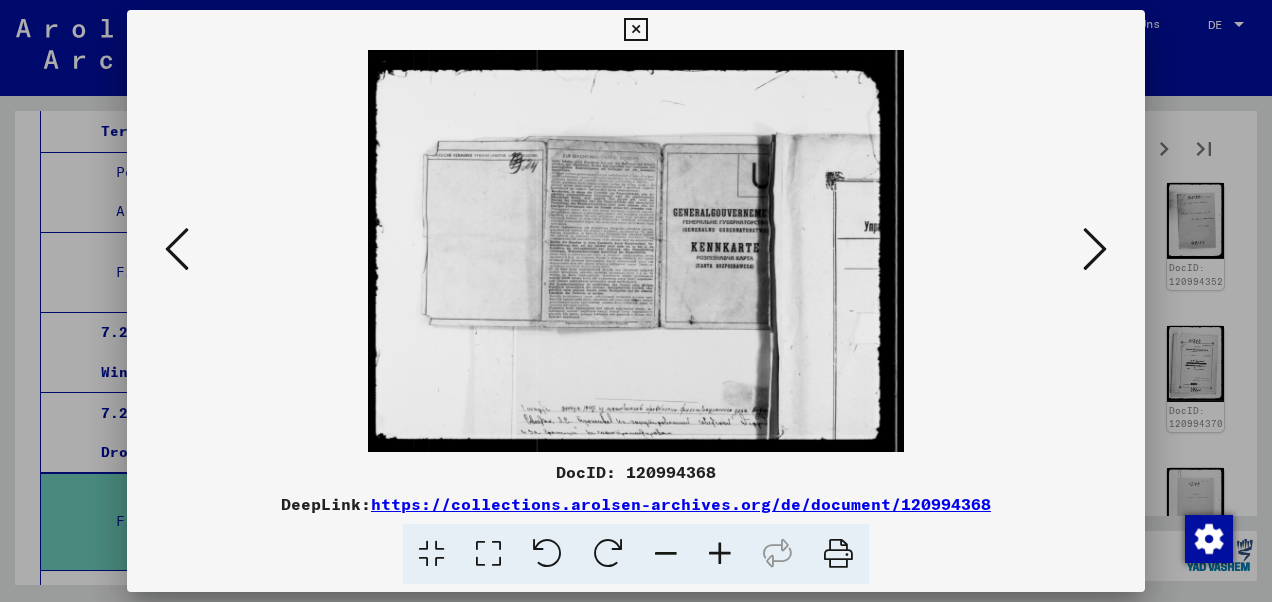 click at bounding box center (1095, 249) 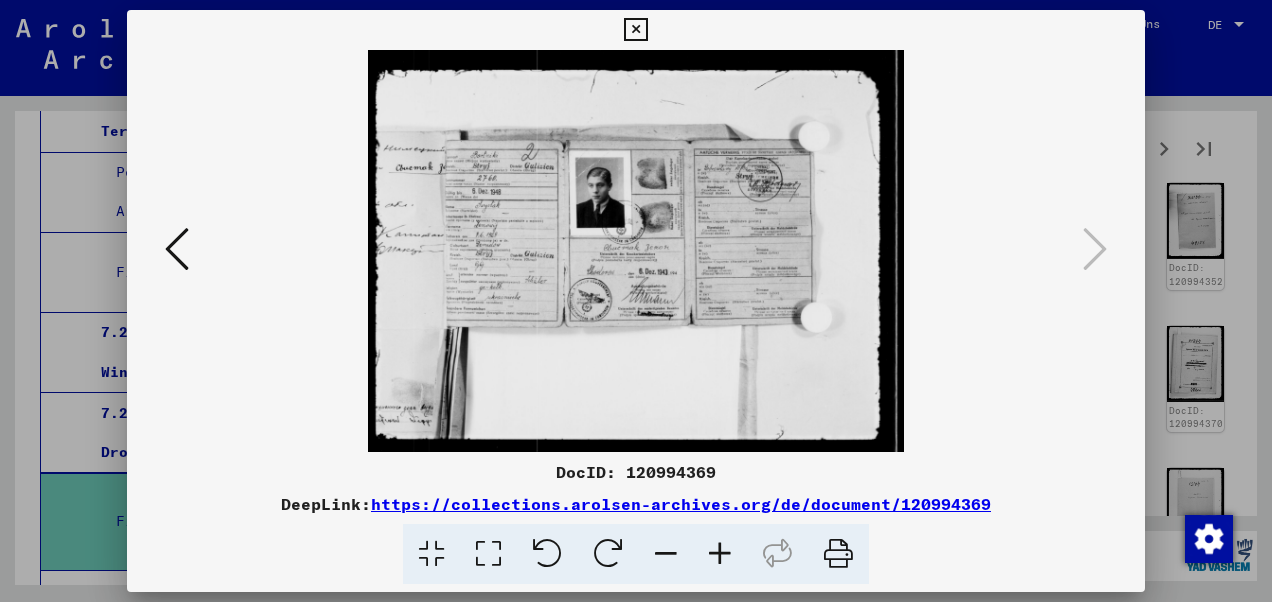 click at bounding box center (635, 30) 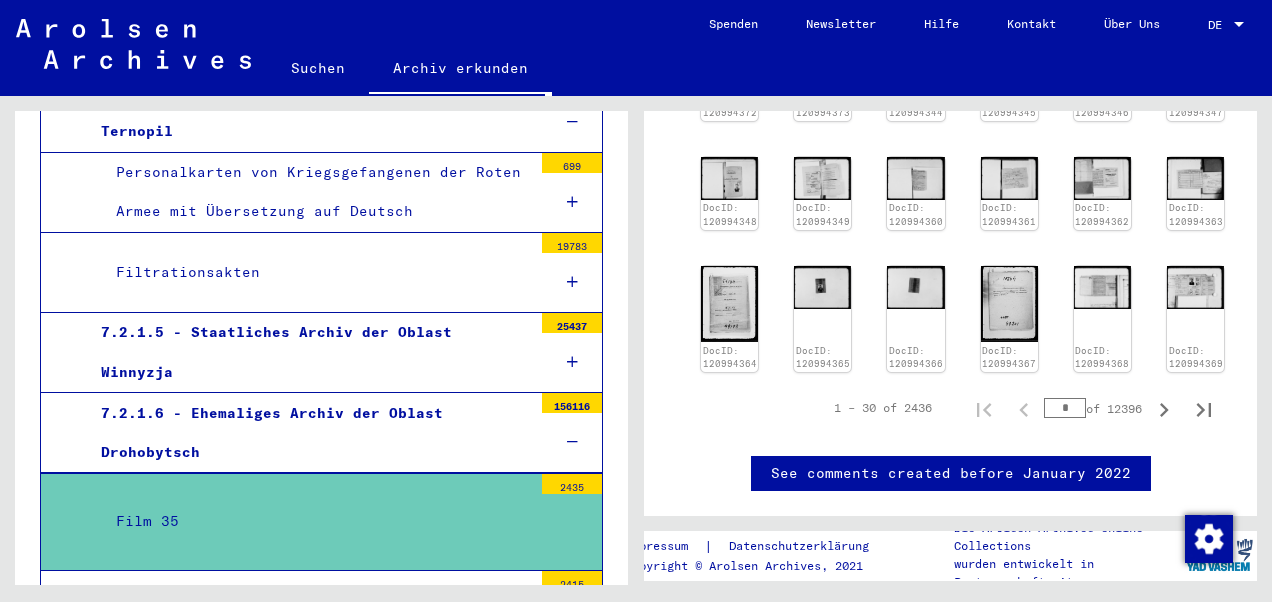 scroll, scrollTop: 800, scrollLeft: 0, axis: vertical 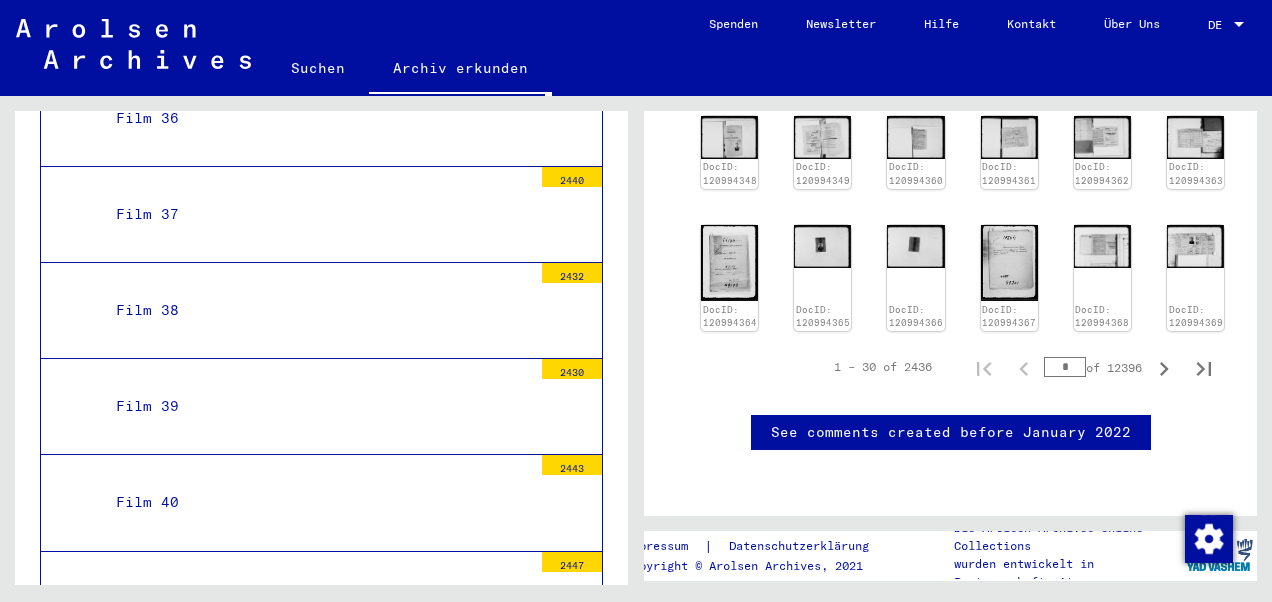 click on "Film 40 2443" at bounding box center [321, 503] 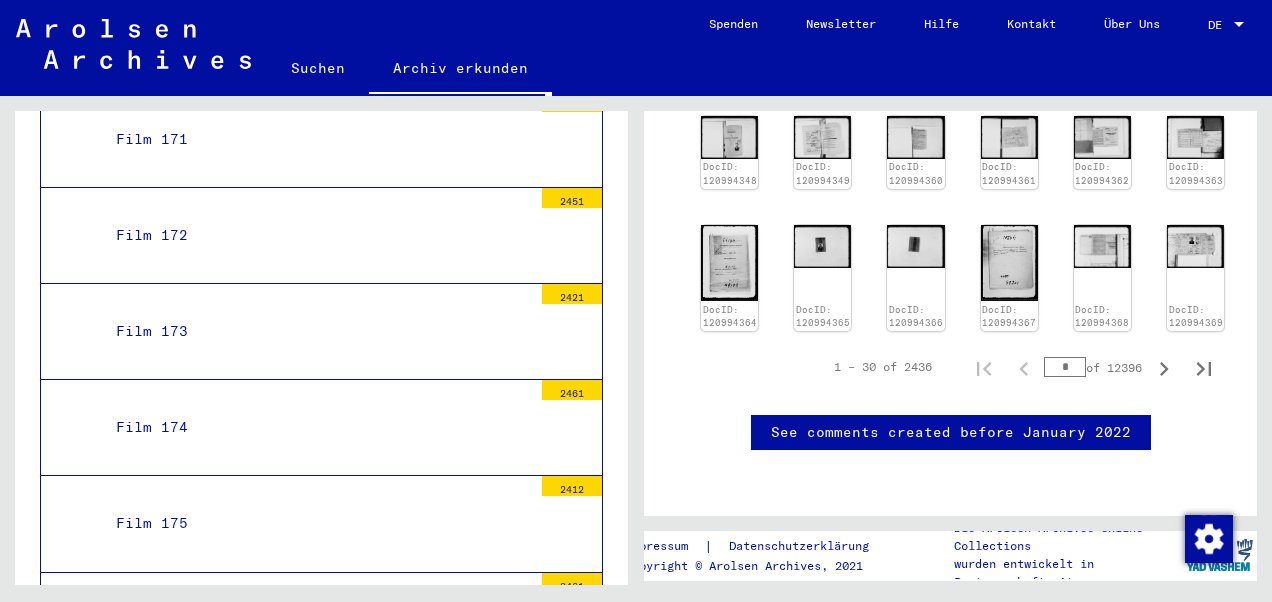scroll, scrollTop: 17509, scrollLeft: 0, axis: vertical 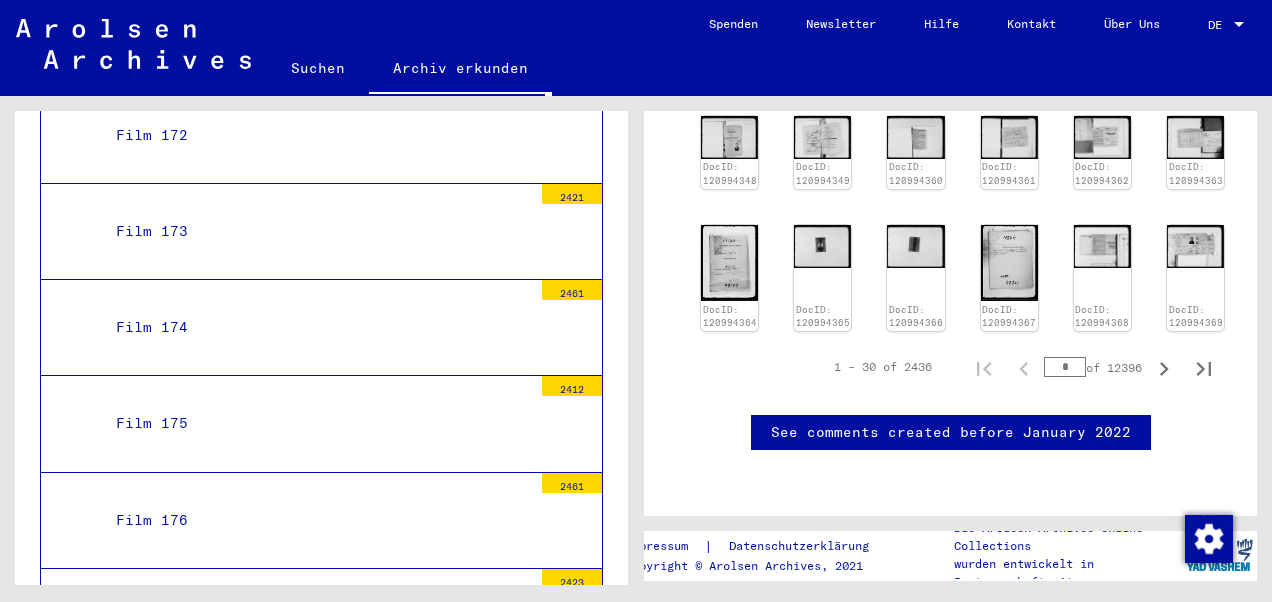 click on "Film 175" at bounding box center [316, 423] 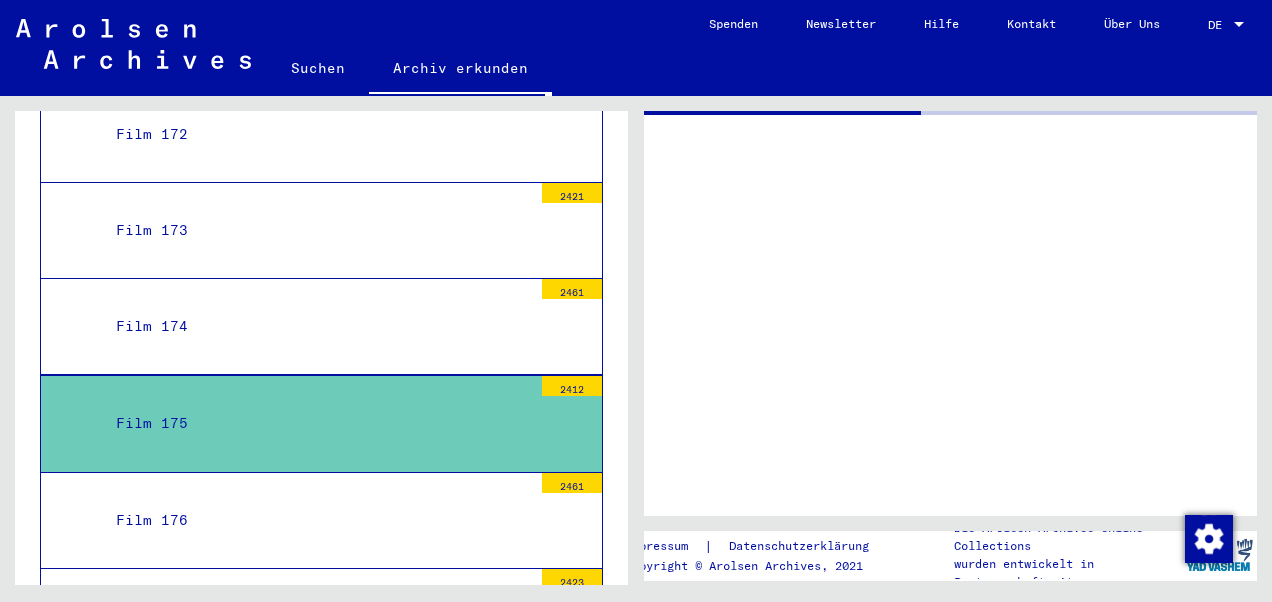 scroll, scrollTop: 0, scrollLeft: 0, axis: both 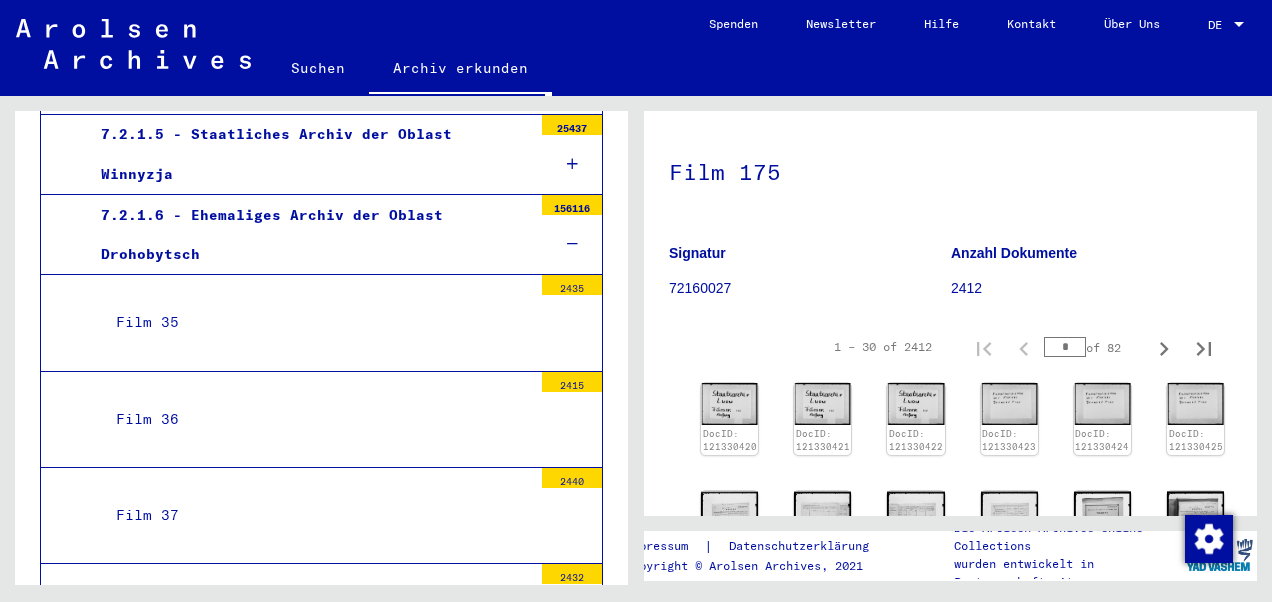 click on "7.2.1.6 - Ehemaliges Archiv der Oblast Drohobytsch" at bounding box center [309, 235] 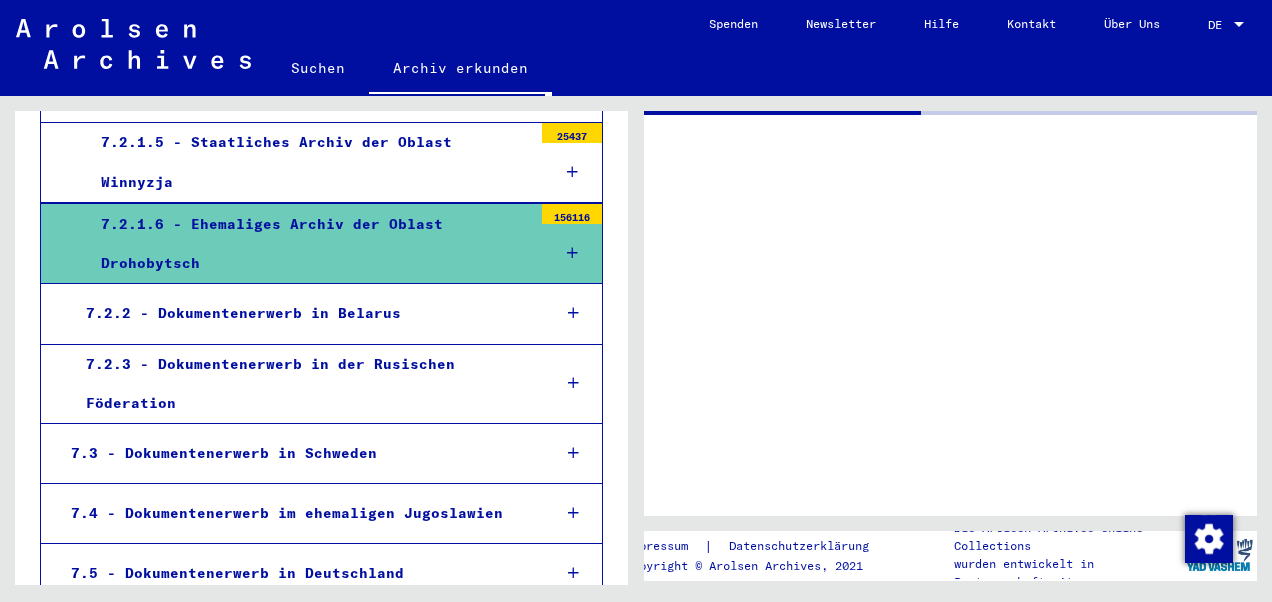 scroll, scrollTop: 15200, scrollLeft: 0, axis: vertical 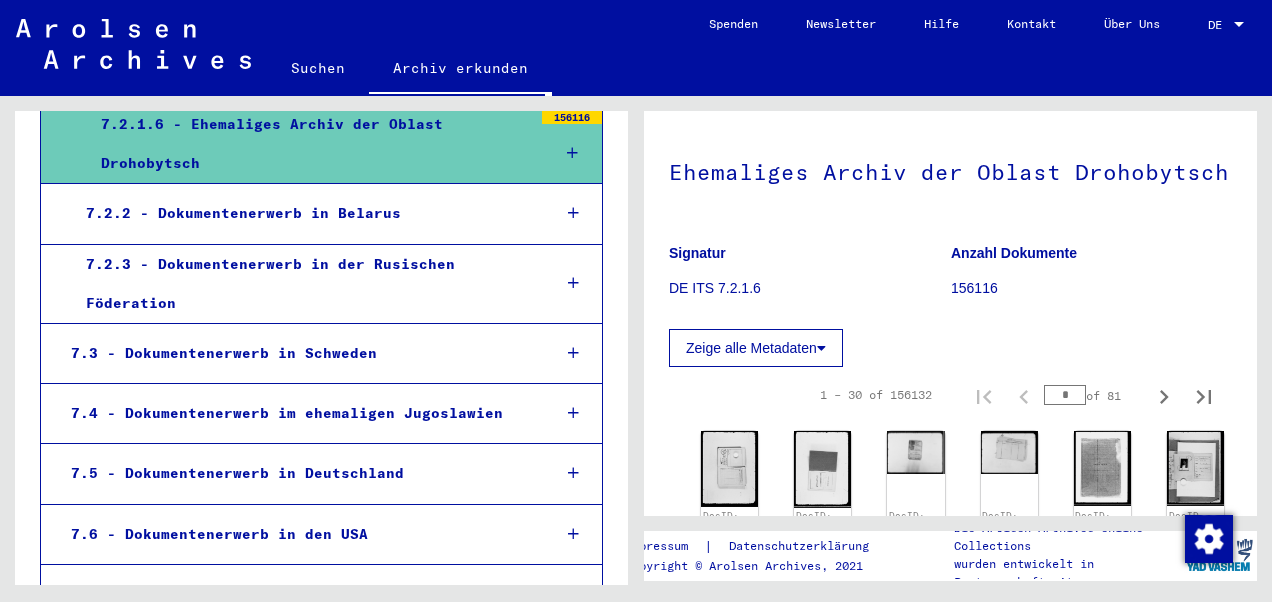 click 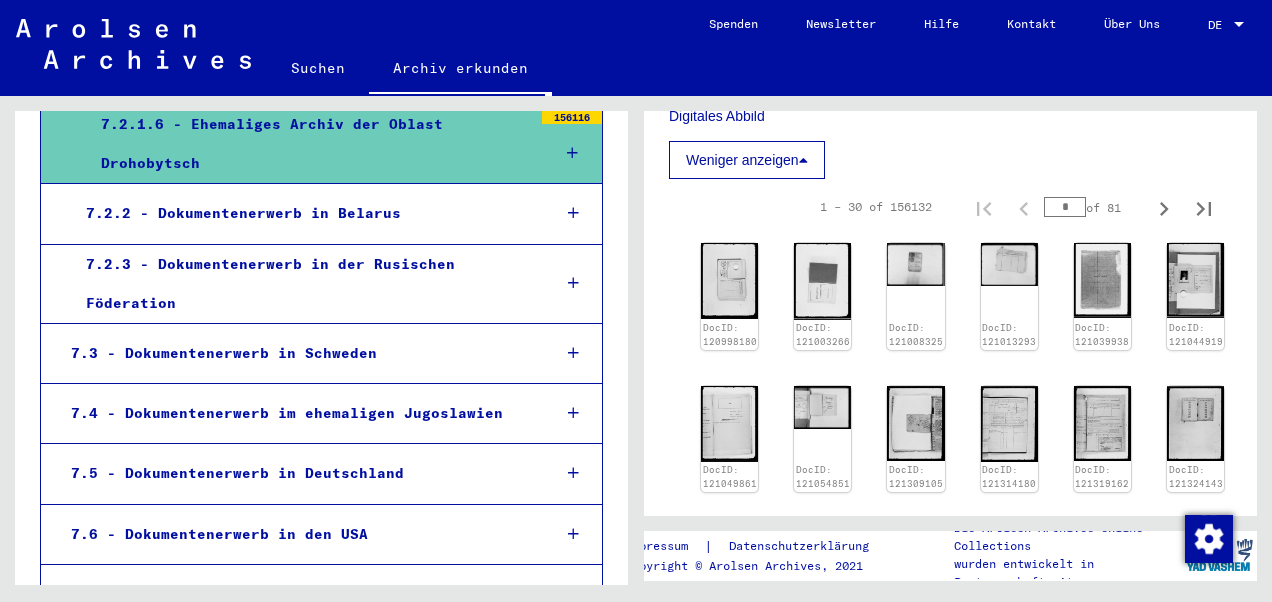 scroll, scrollTop: 0, scrollLeft: 0, axis: both 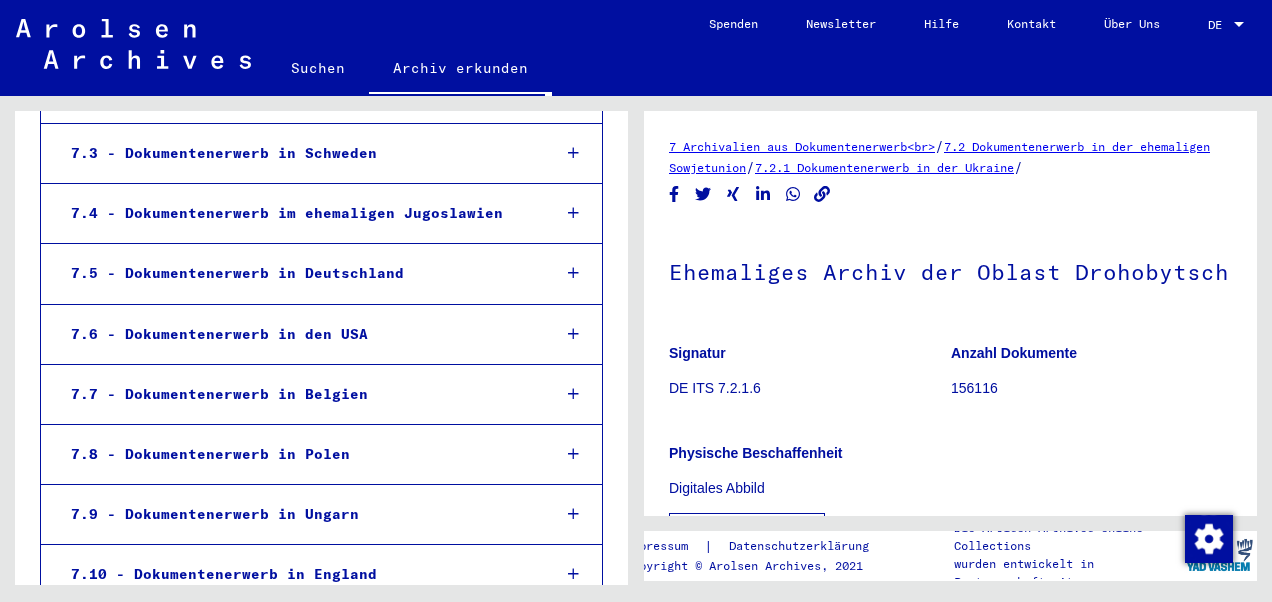 click at bounding box center (573, 273) 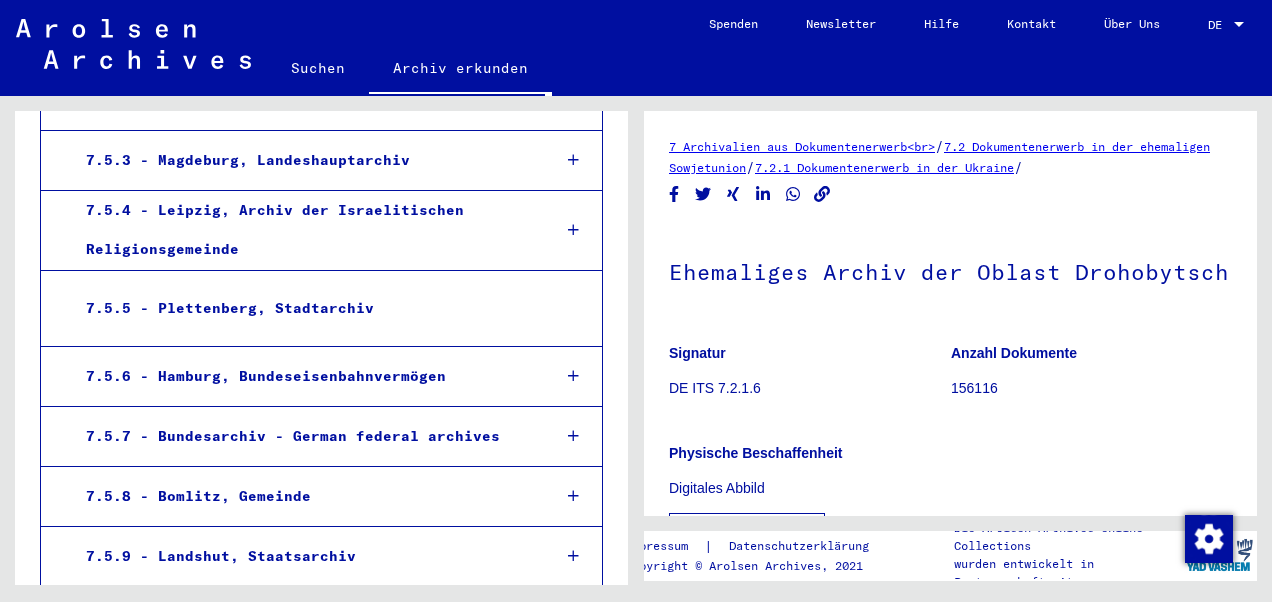 scroll, scrollTop: 15725, scrollLeft: 0, axis: vertical 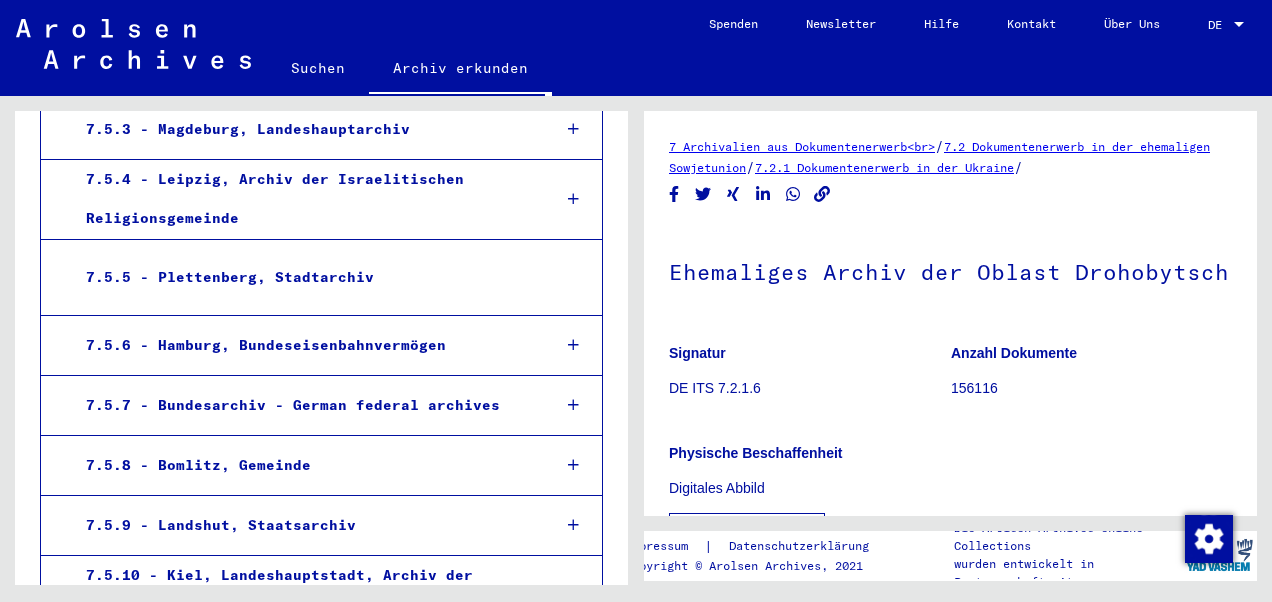 click at bounding box center [573, 405] 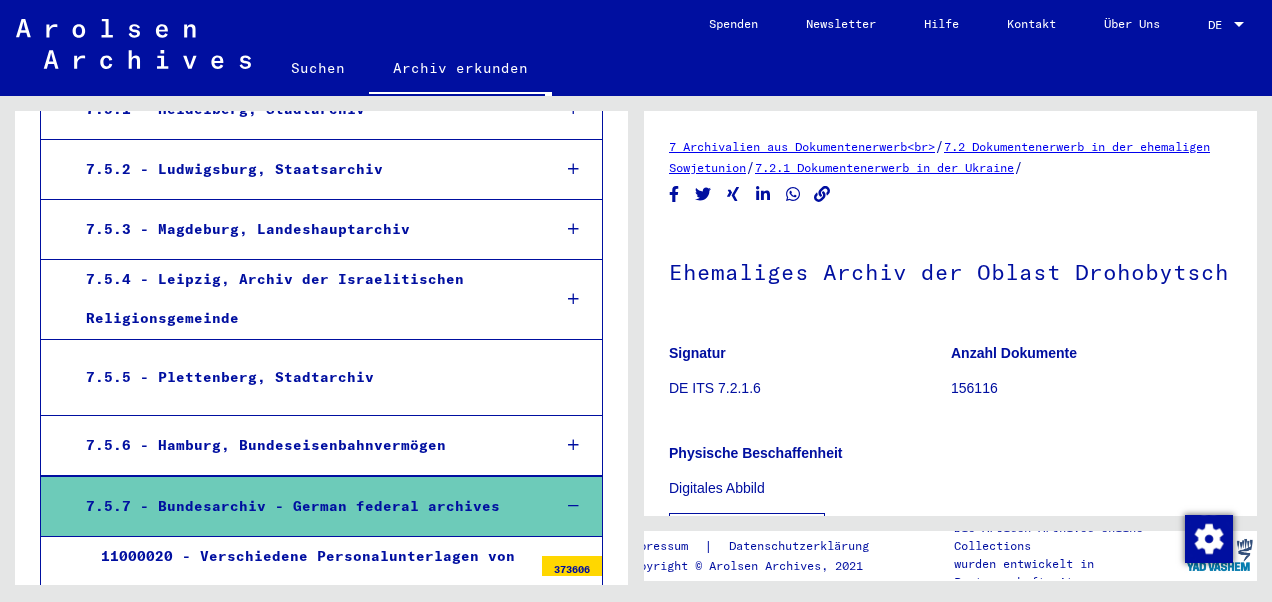 scroll, scrollTop: 15724, scrollLeft: 0, axis: vertical 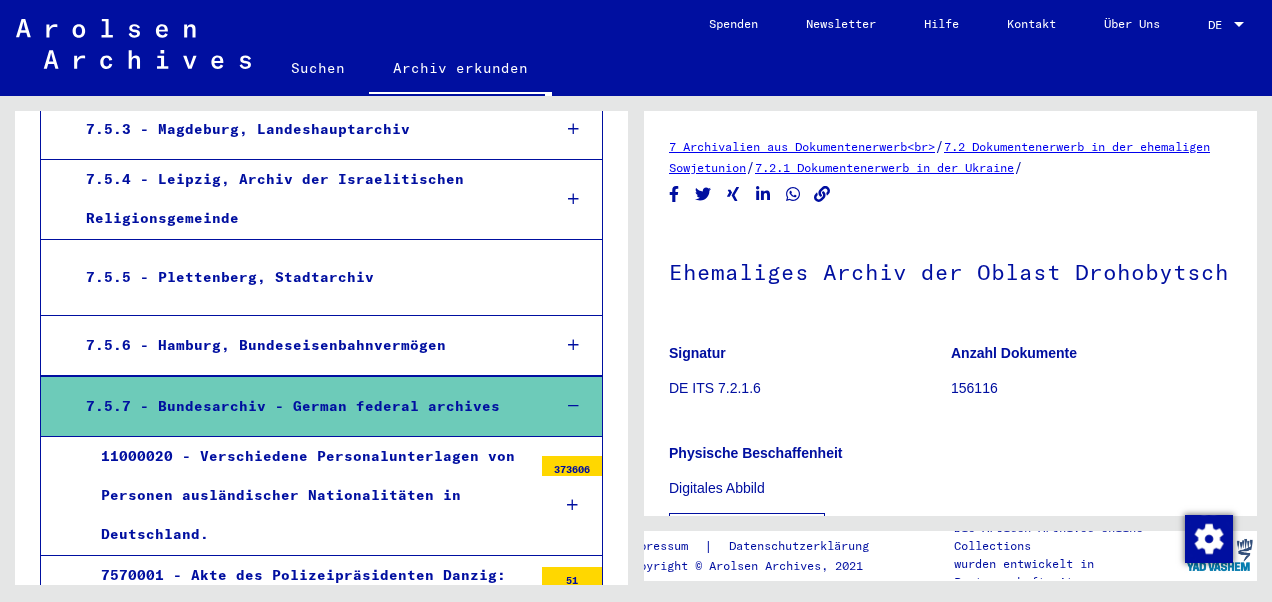 click at bounding box center (573, 406) 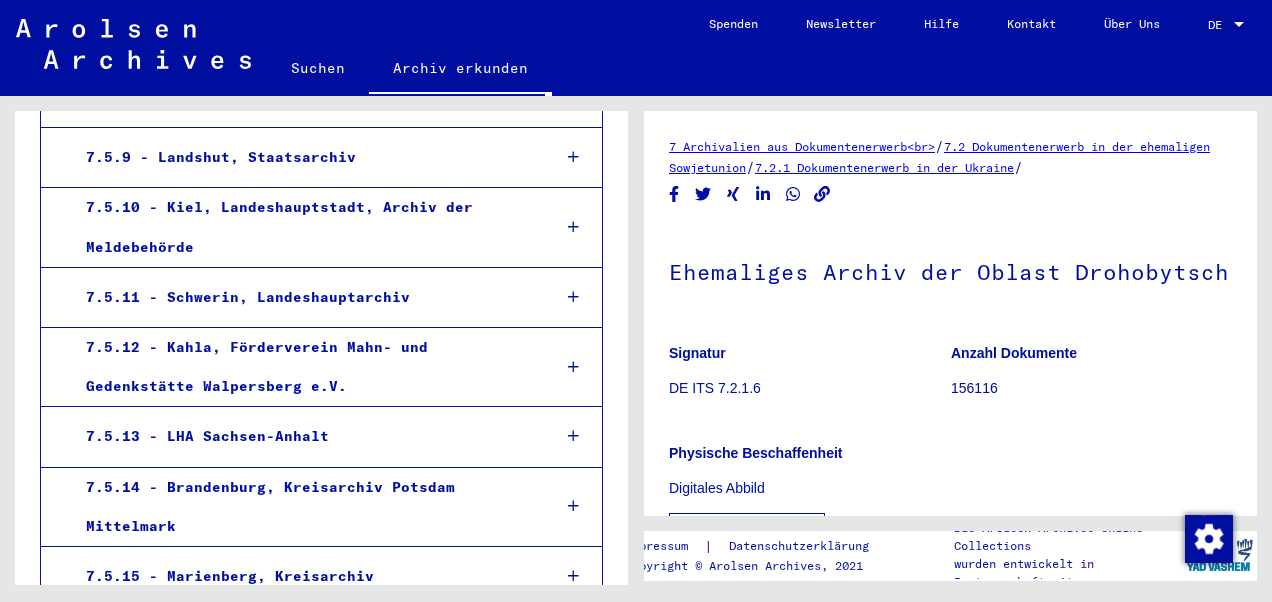 scroll, scrollTop: 16124, scrollLeft: 0, axis: vertical 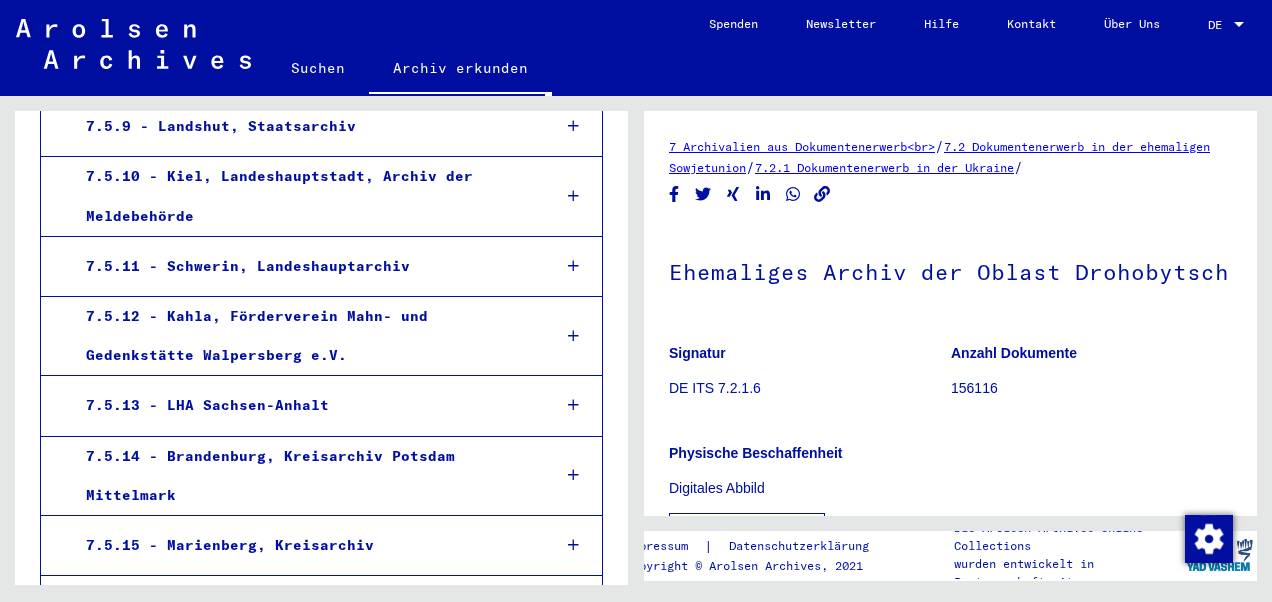 click at bounding box center (573, 475) 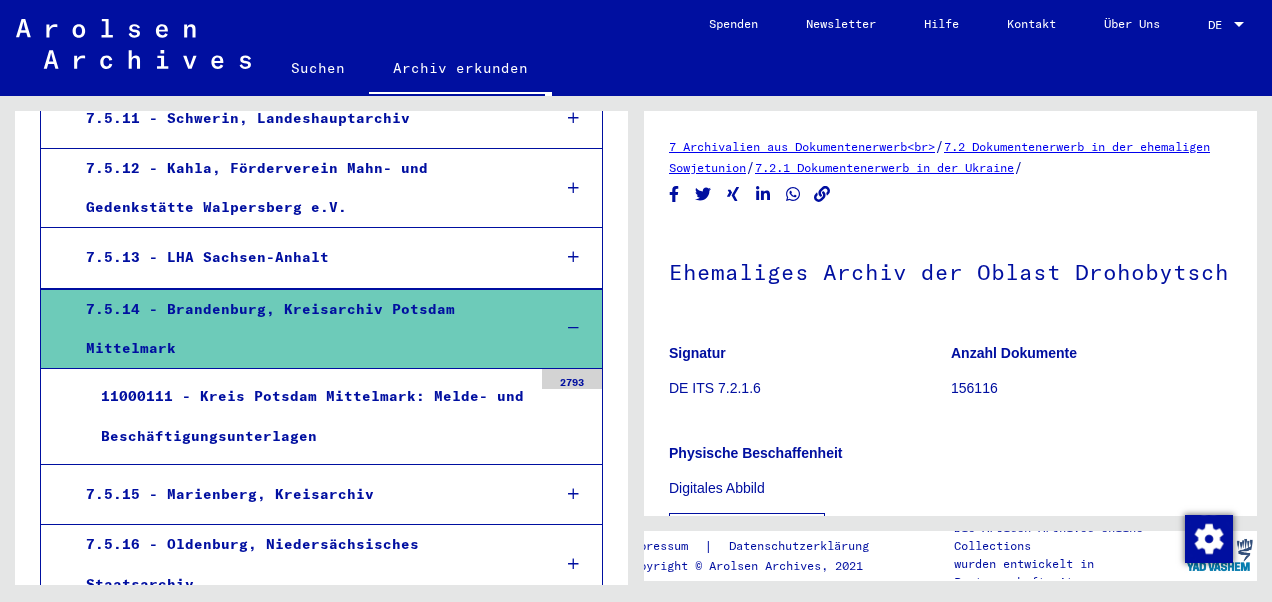 scroll, scrollTop: 16324, scrollLeft: 0, axis: vertical 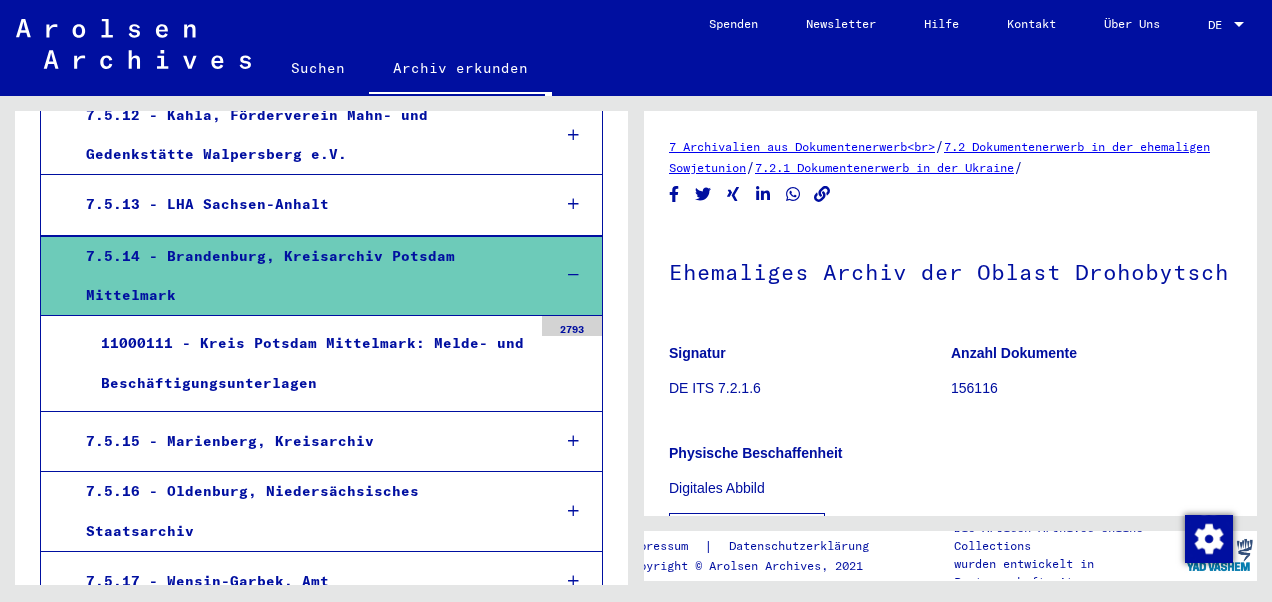 click at bounding box center [573, 275] 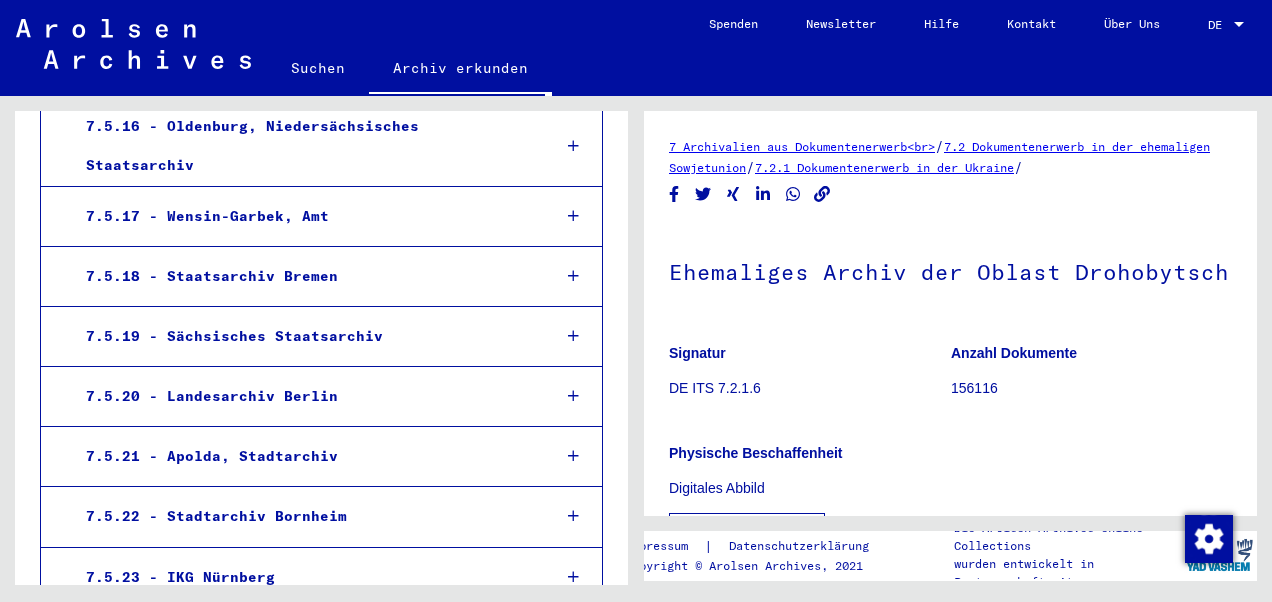 scroll, scrollTop: 16624, scrollLeft: 0, axis: vertical 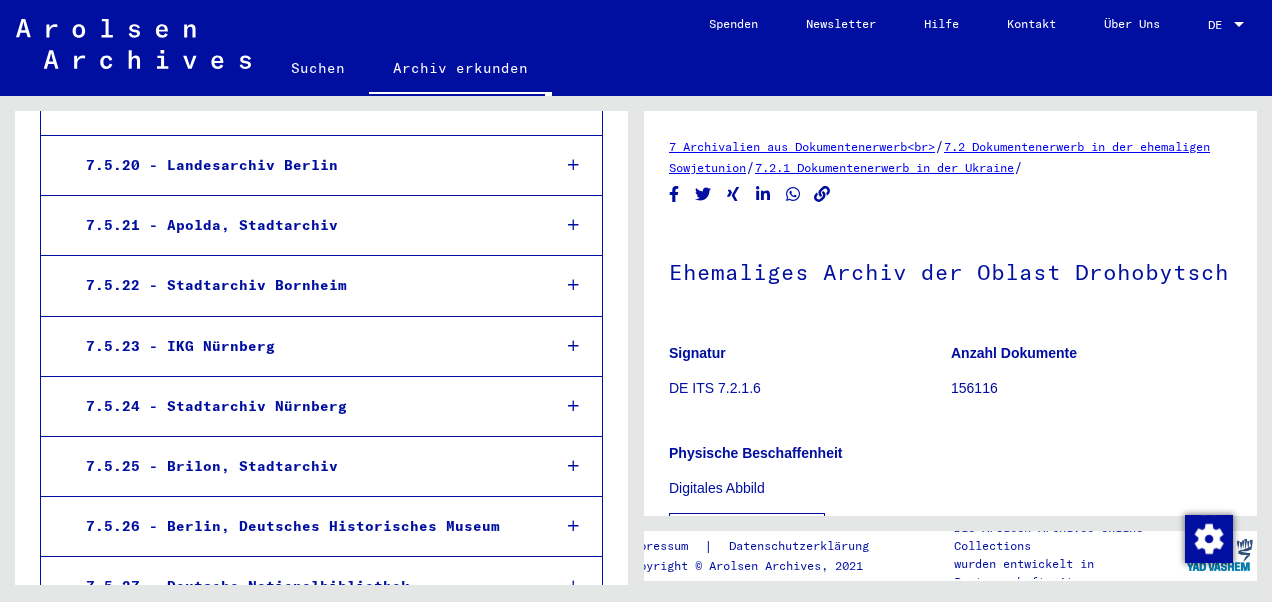 click at bounding box center [573, 346] 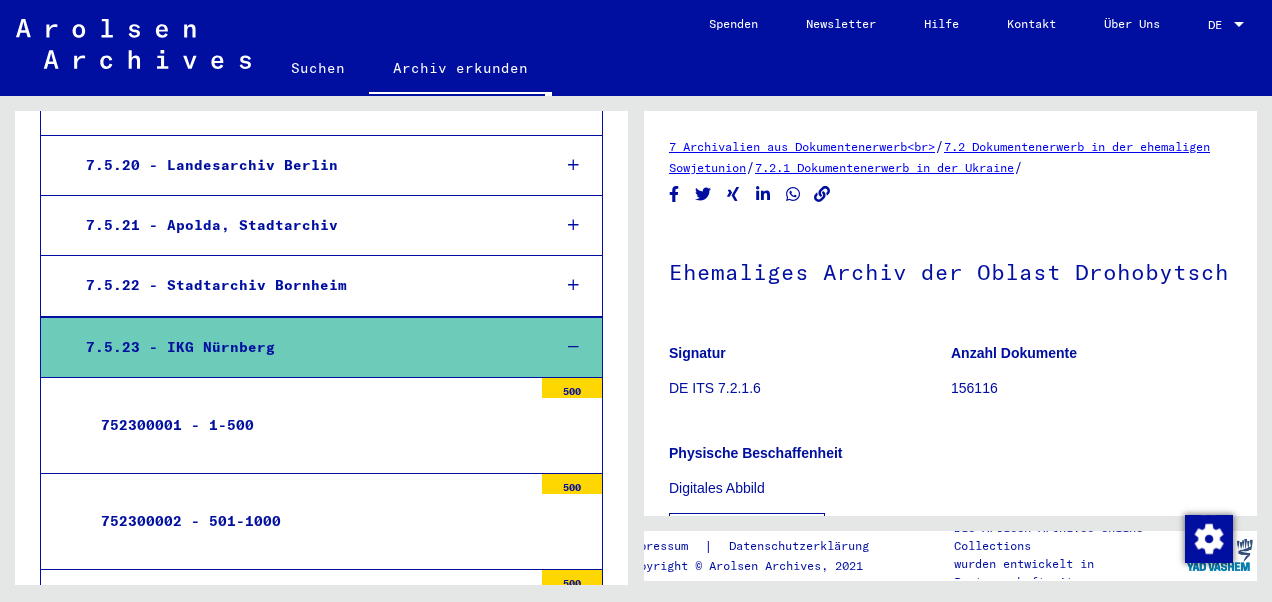 click on "752300001 - 1-500" at bounding box center (309, 425) 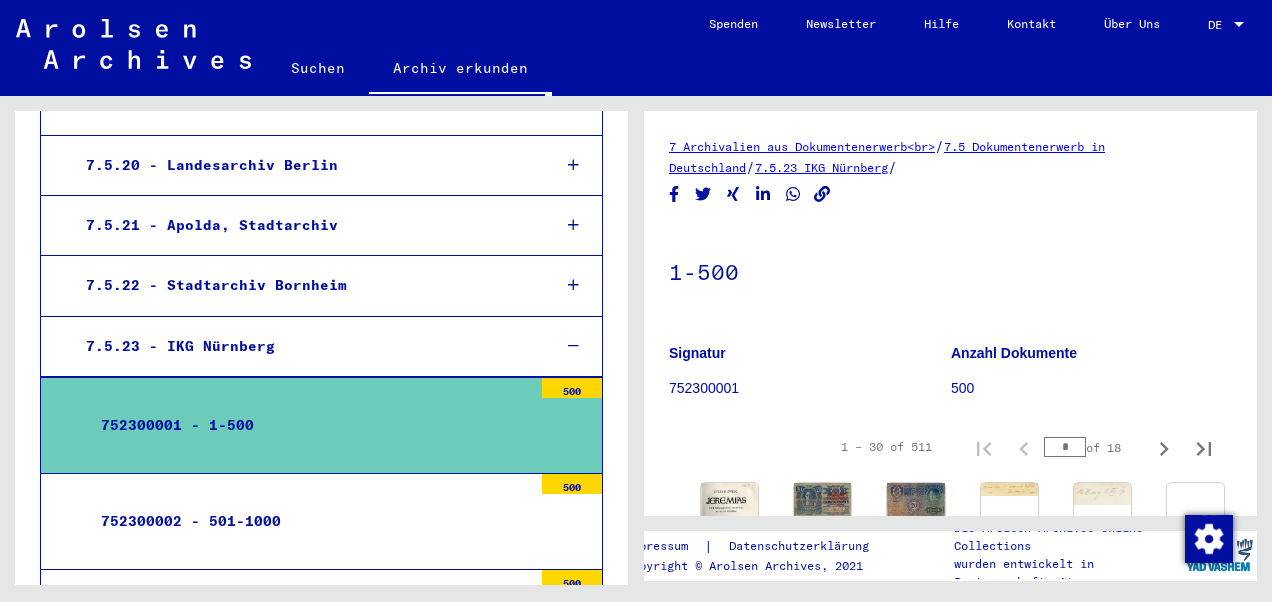 scroll, scrollTop: 200, scrollLeft: 0, axis: vertical 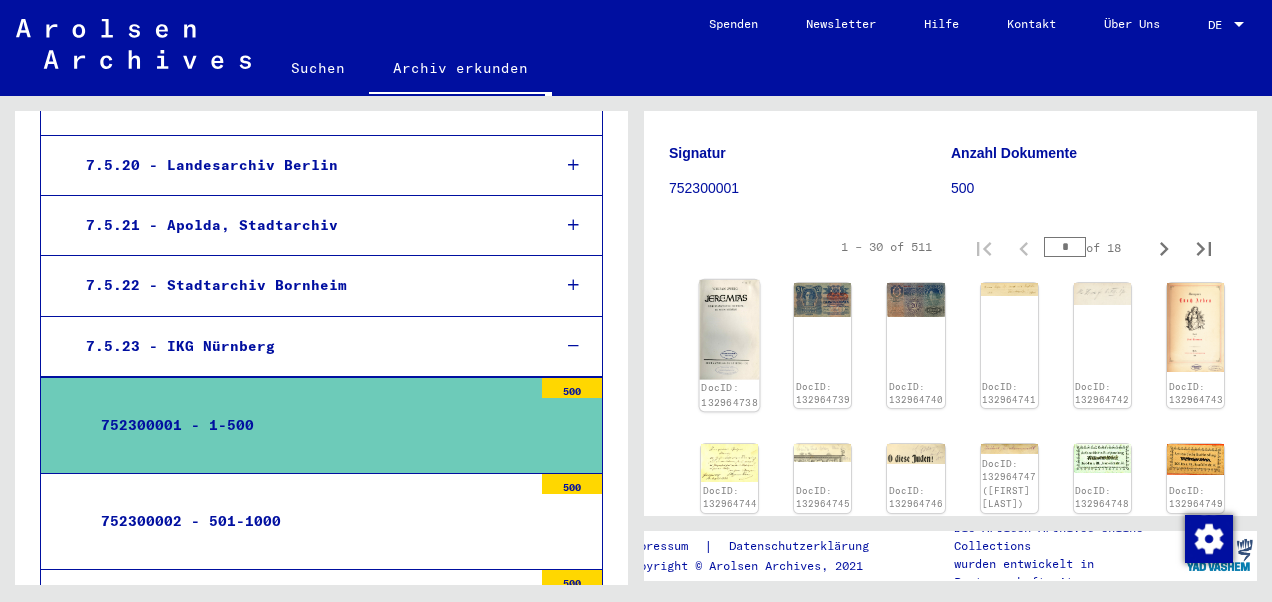 click 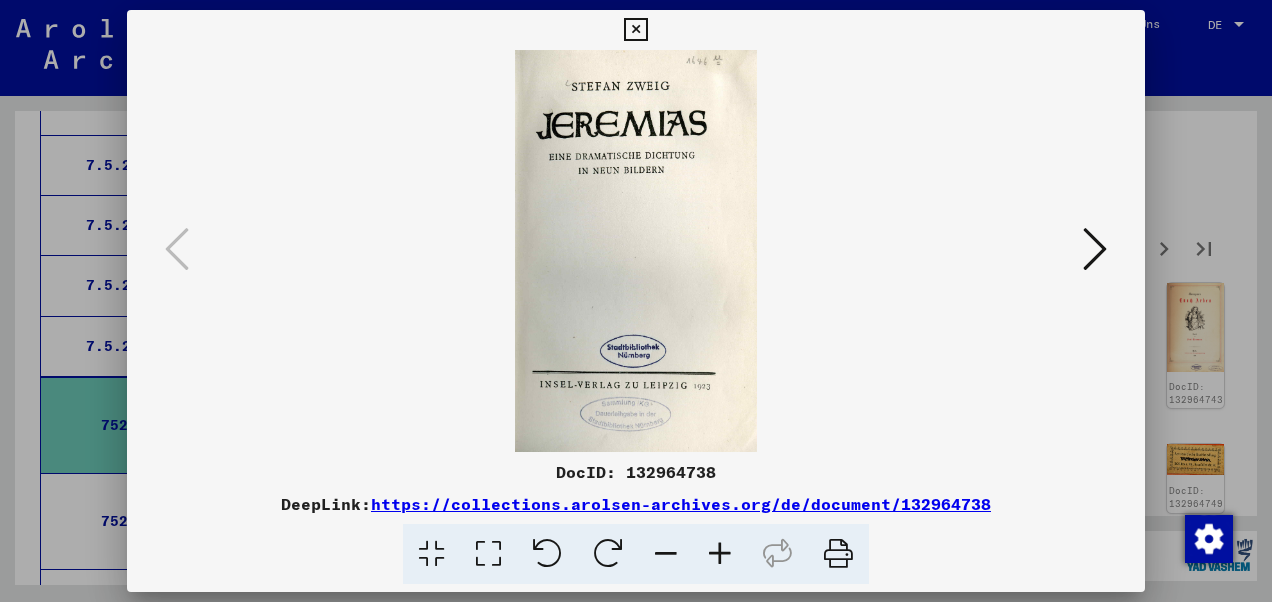 click at bounding box center (1095, 249) 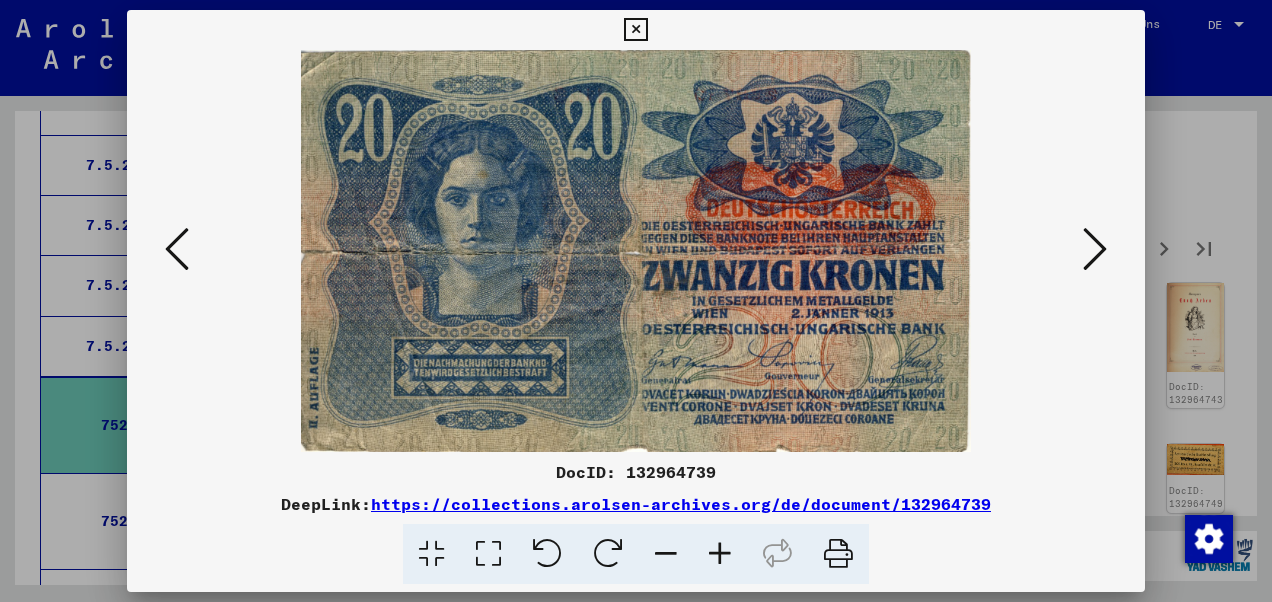 click at bounding box center (1095, 249) 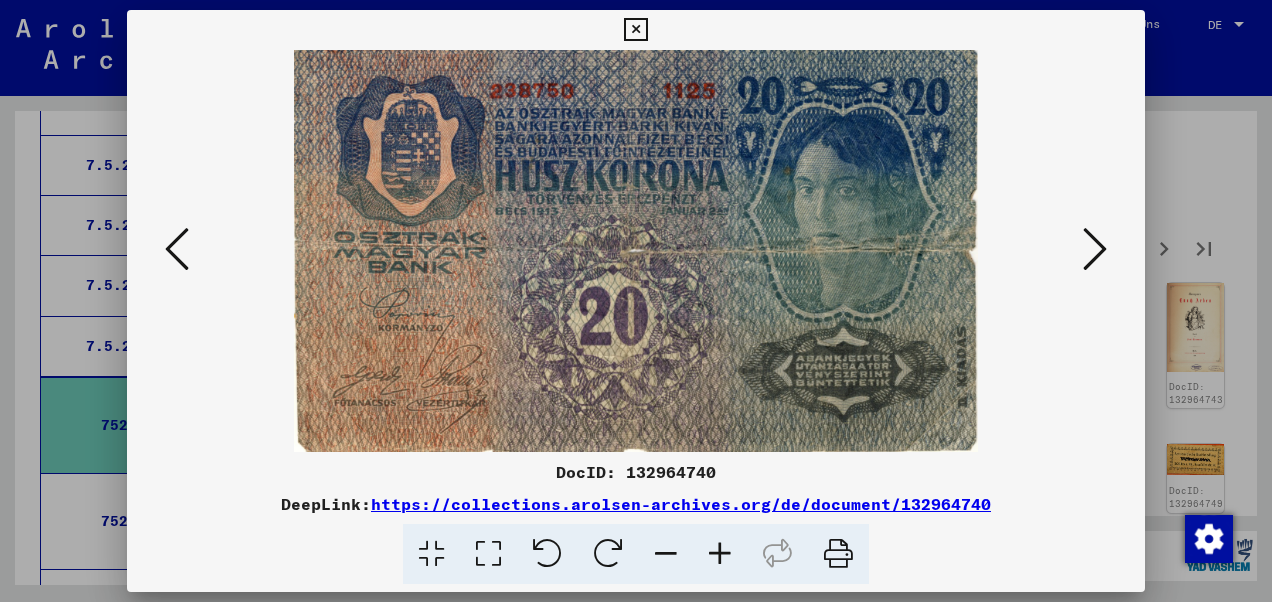click at bounding box center (1095, 249) 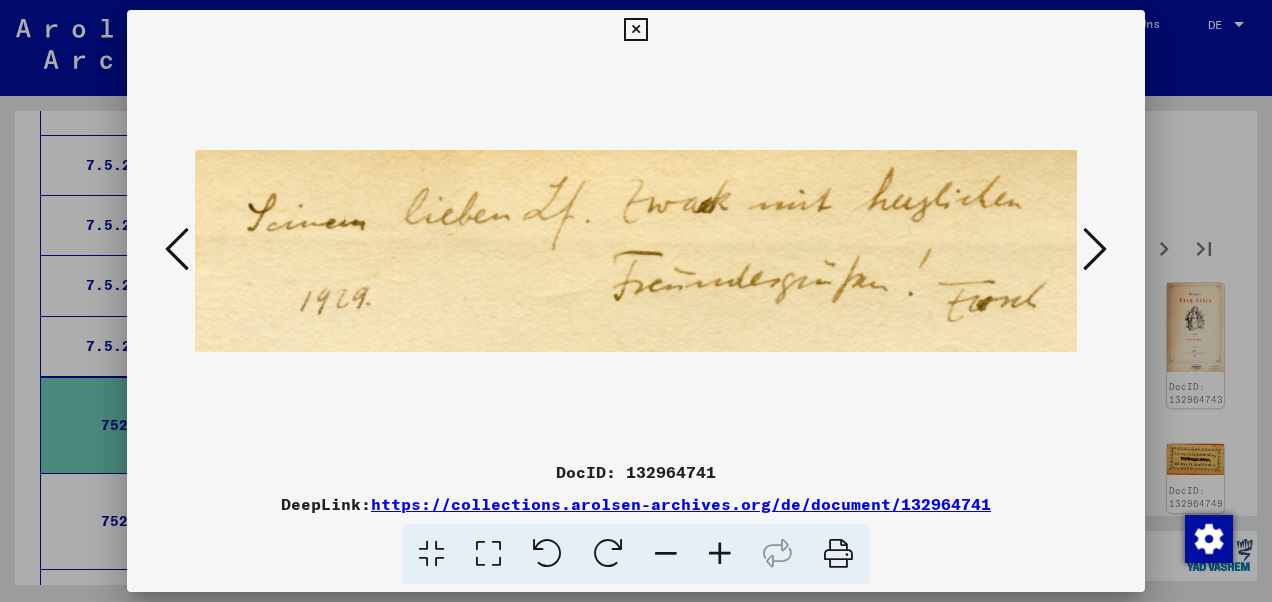 click at bounding box center (1095, 249) 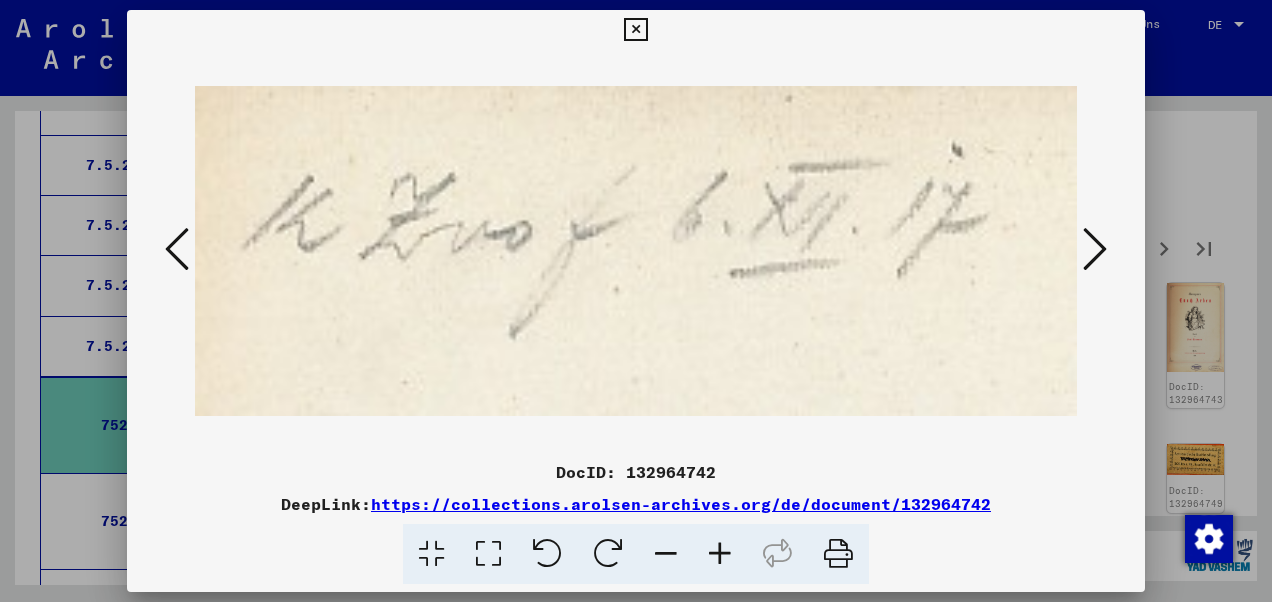 click at bounding box center (1095, 249) 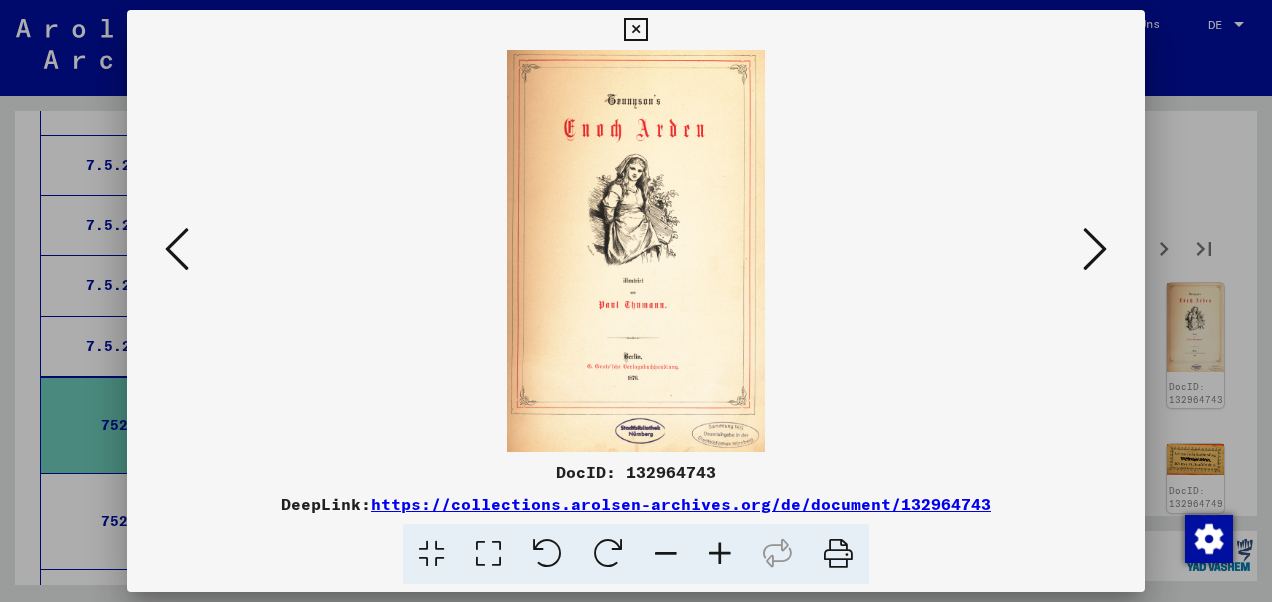 click at bounding box center (1095, 249) 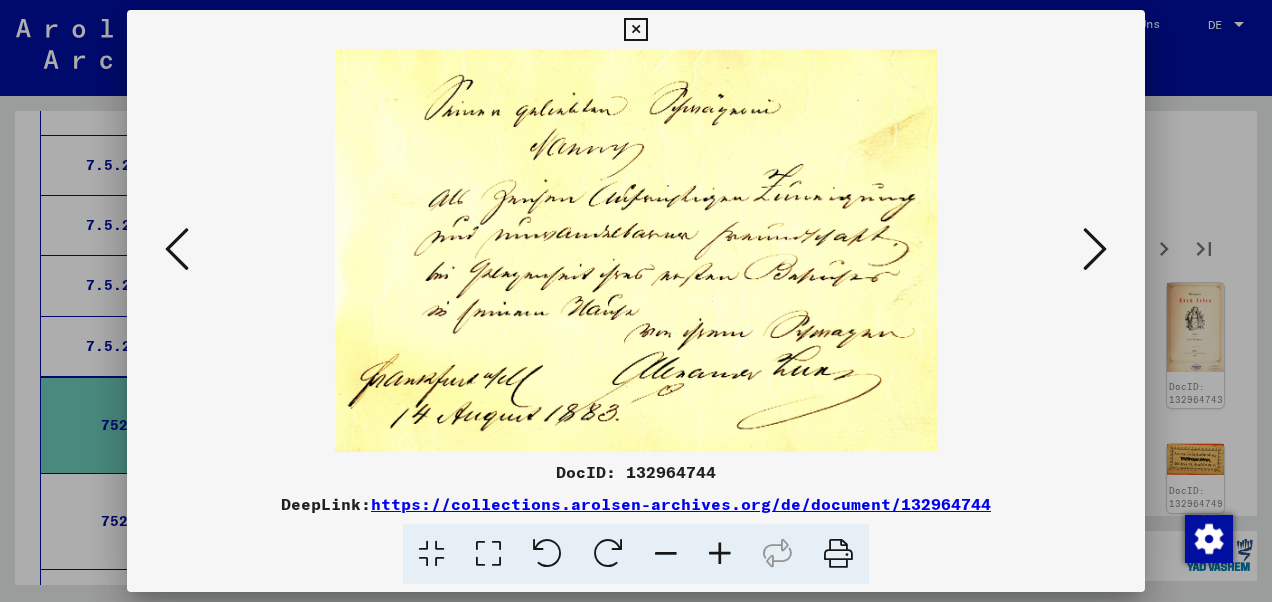 click at bounding box center (1095, 249) 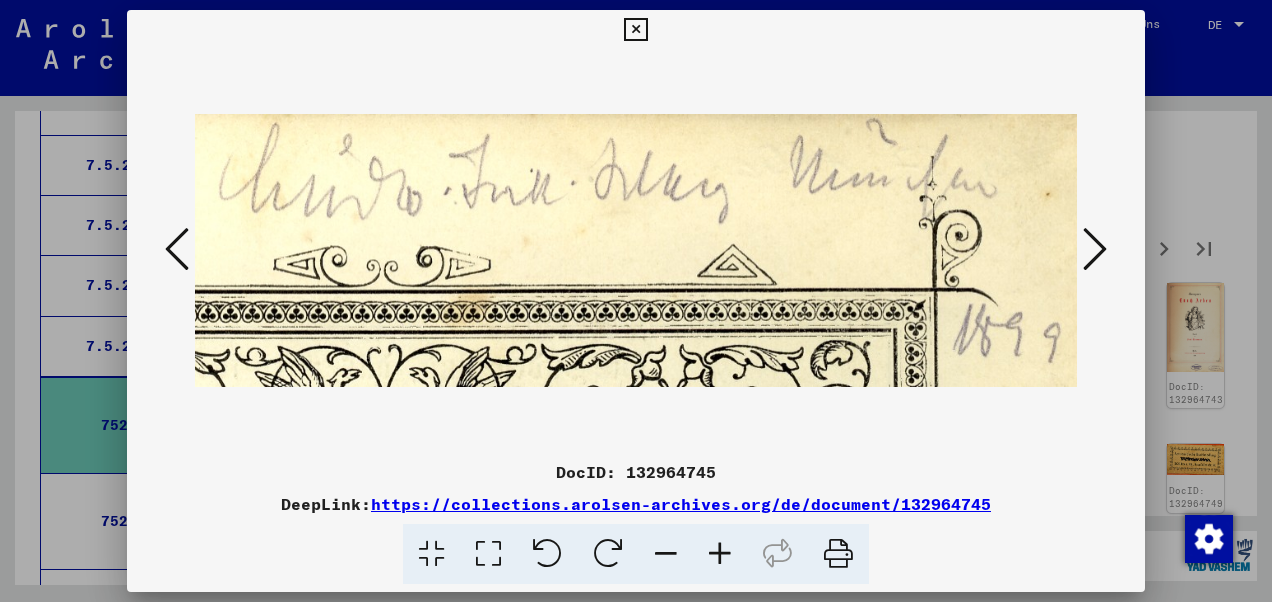 click at bounding box center [1095, 249] 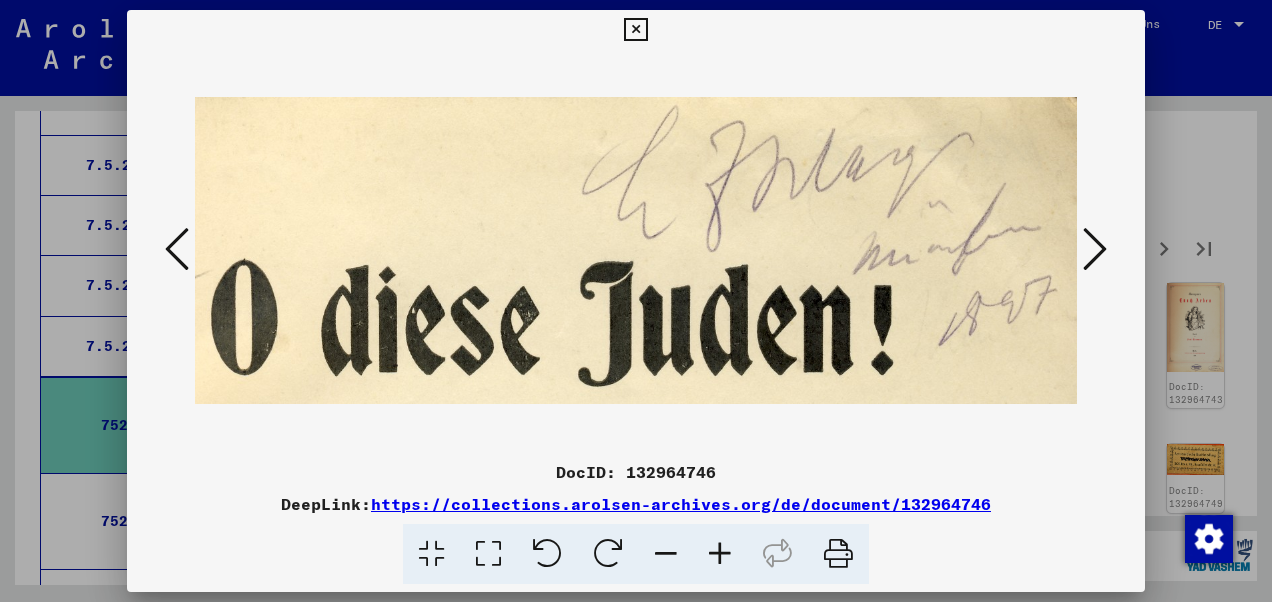 click at bounding box center [1095, 249] 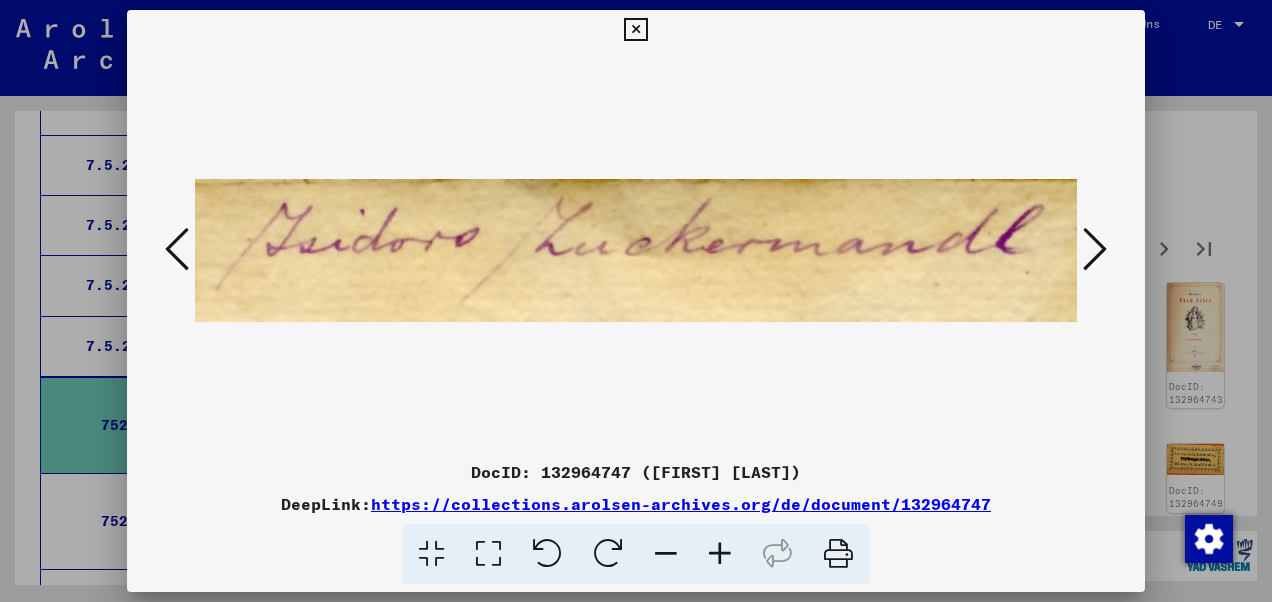 click at bounding box center (1095, 249) 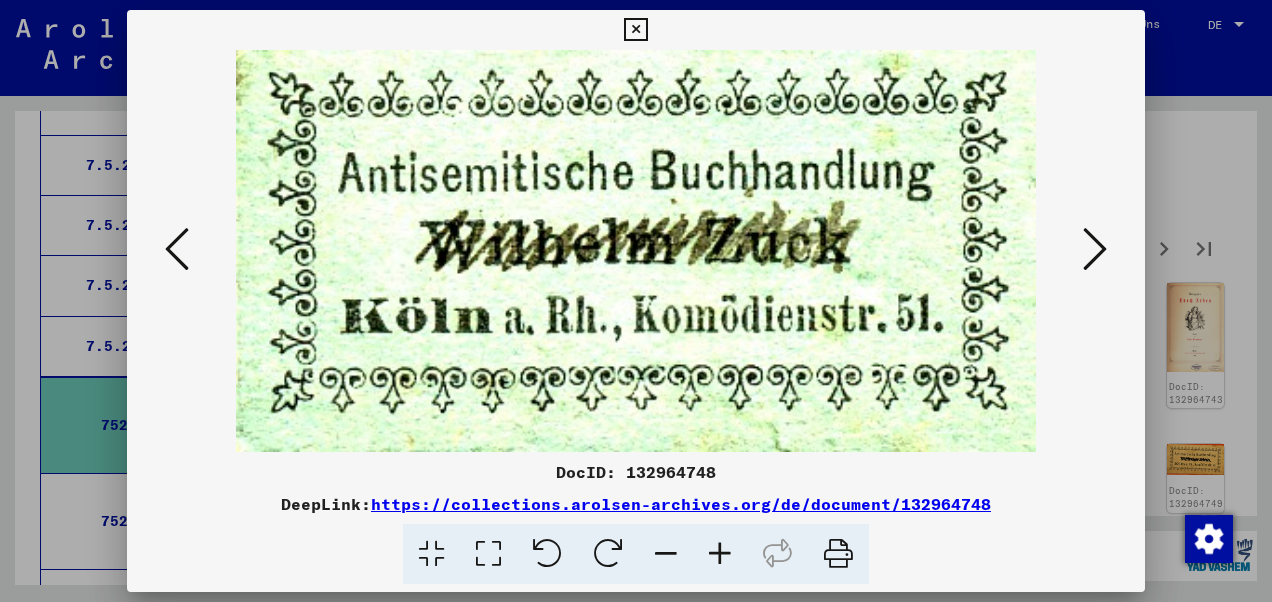 click at bounding box center (177, 250) 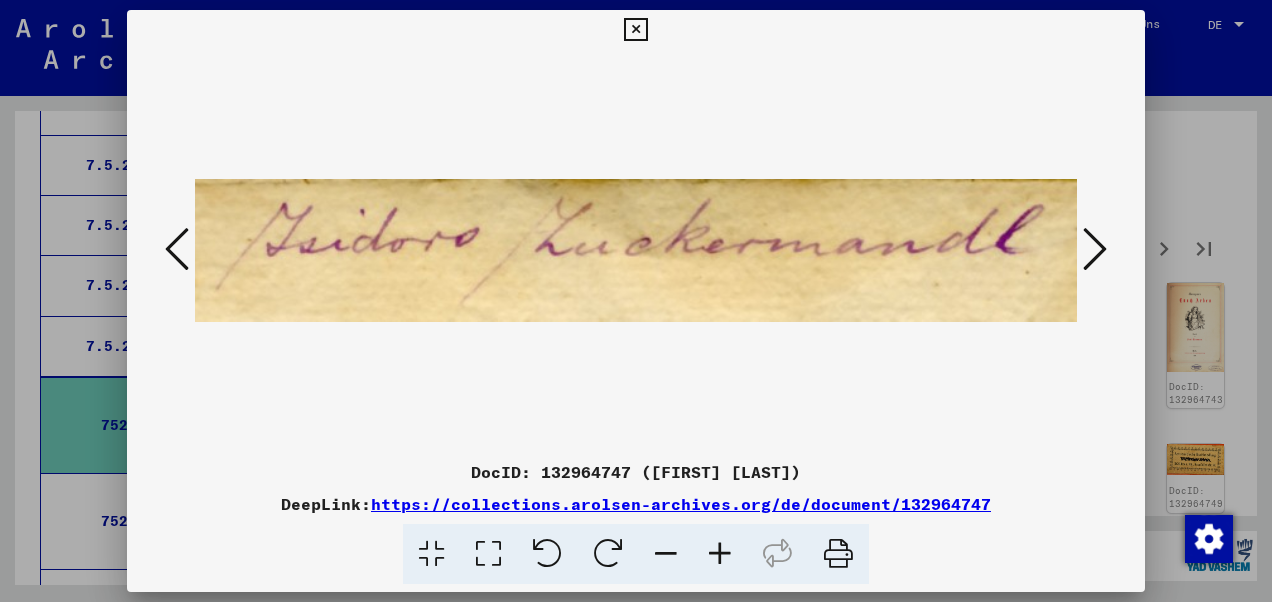 click at bounding box center [177, 250] 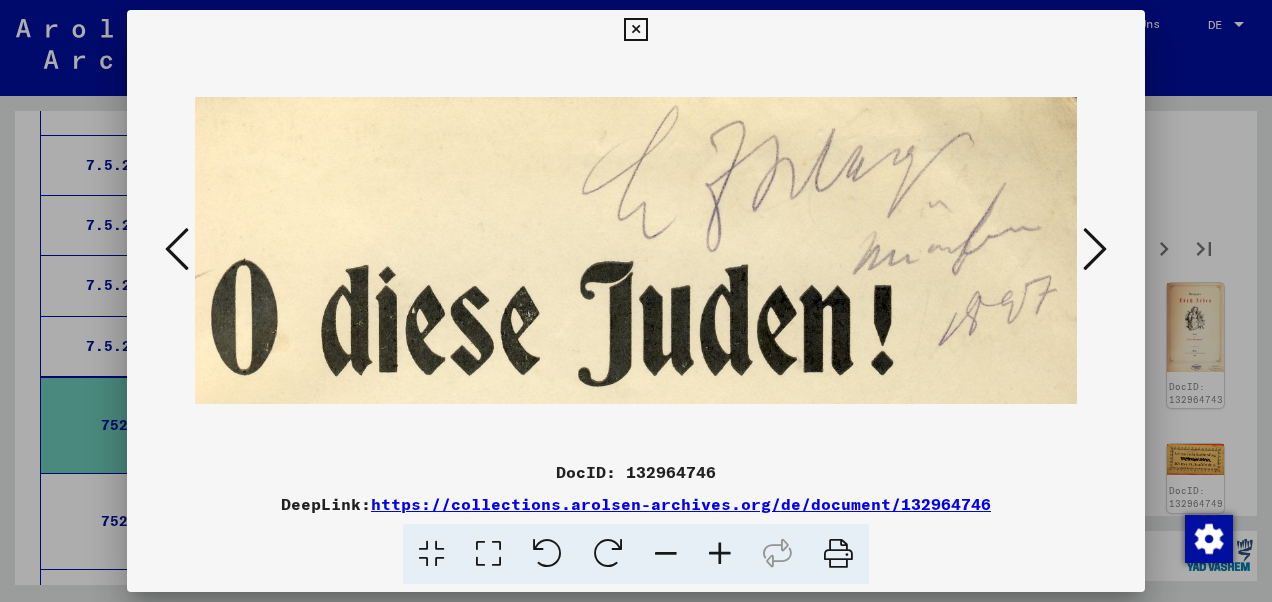 click at bounding box center (1095, 249) 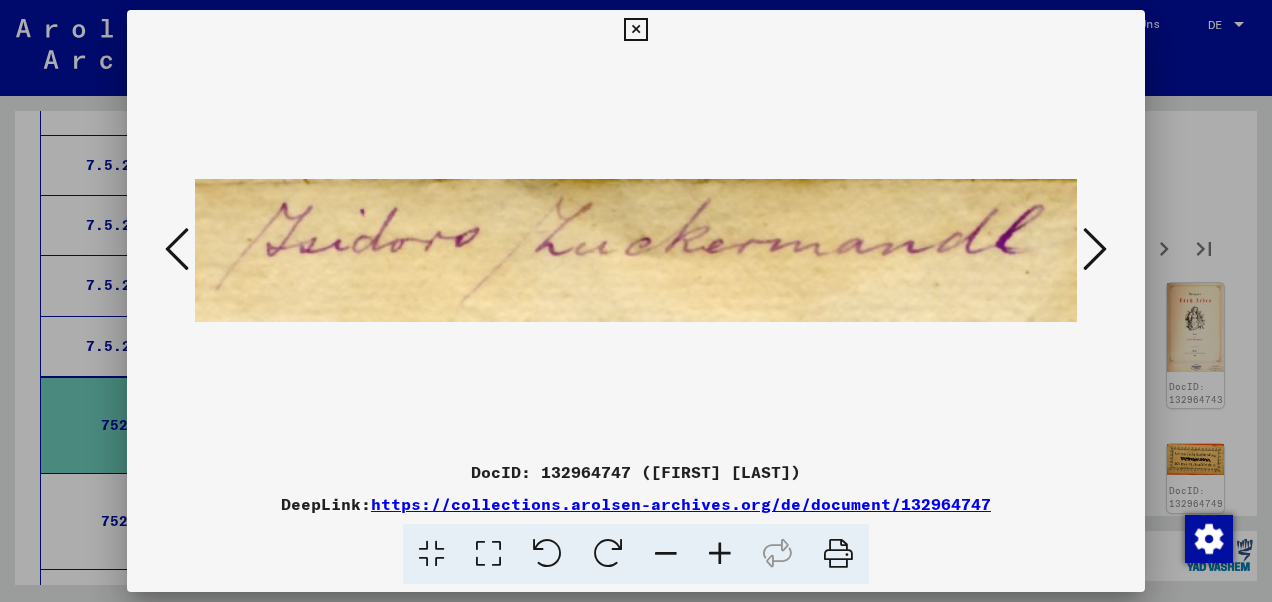 click at bounding box center [1095, 249] 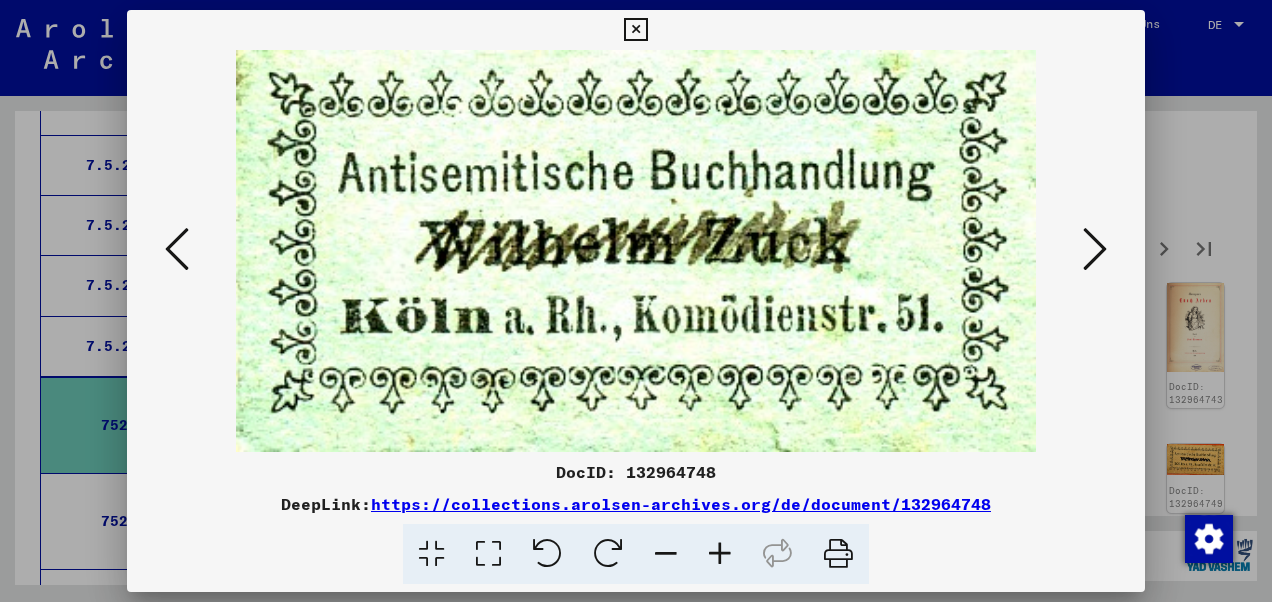 click at bounding box center [1095, 249] 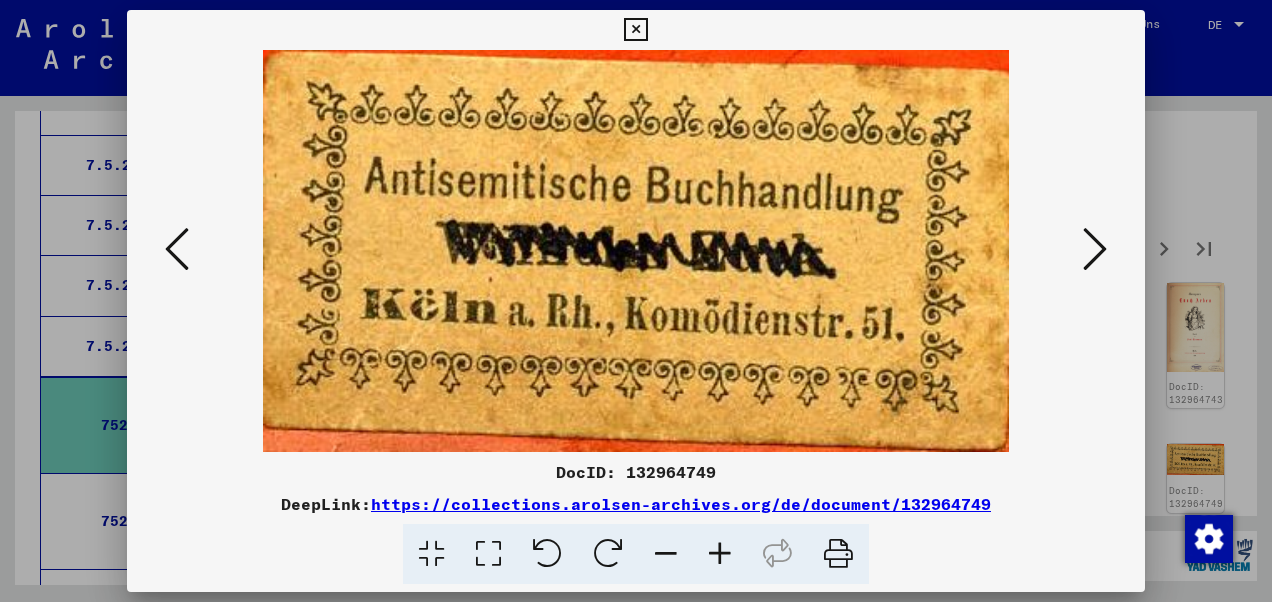 click at bounding box center [1095, 249] 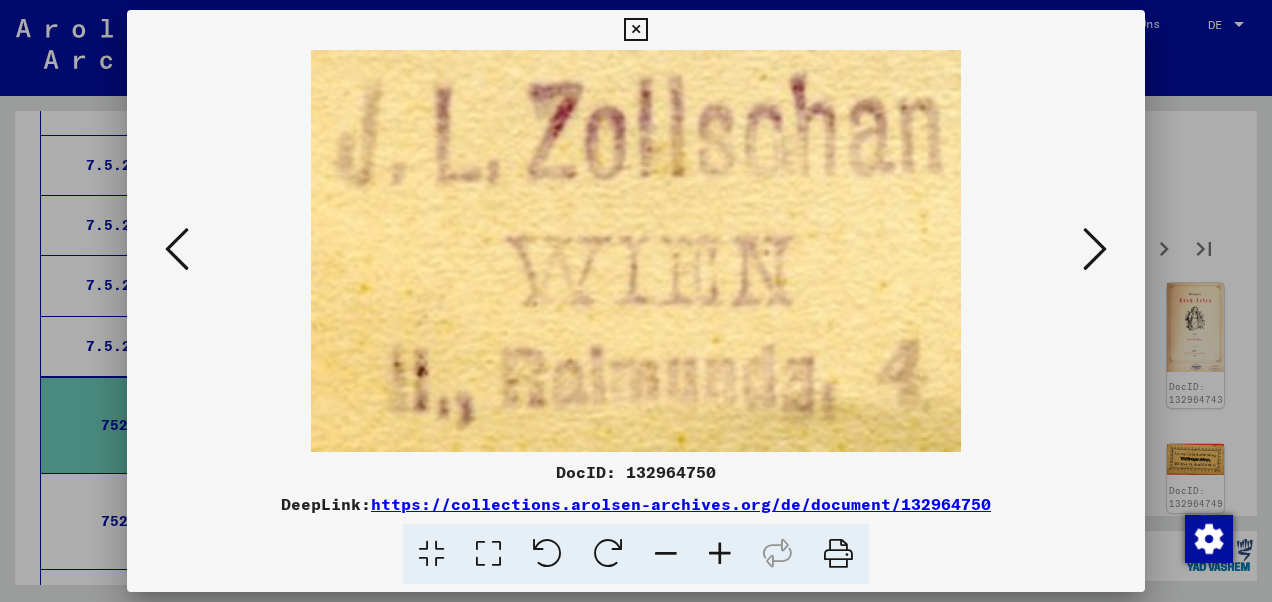 click at bounding box center [1095, 249] 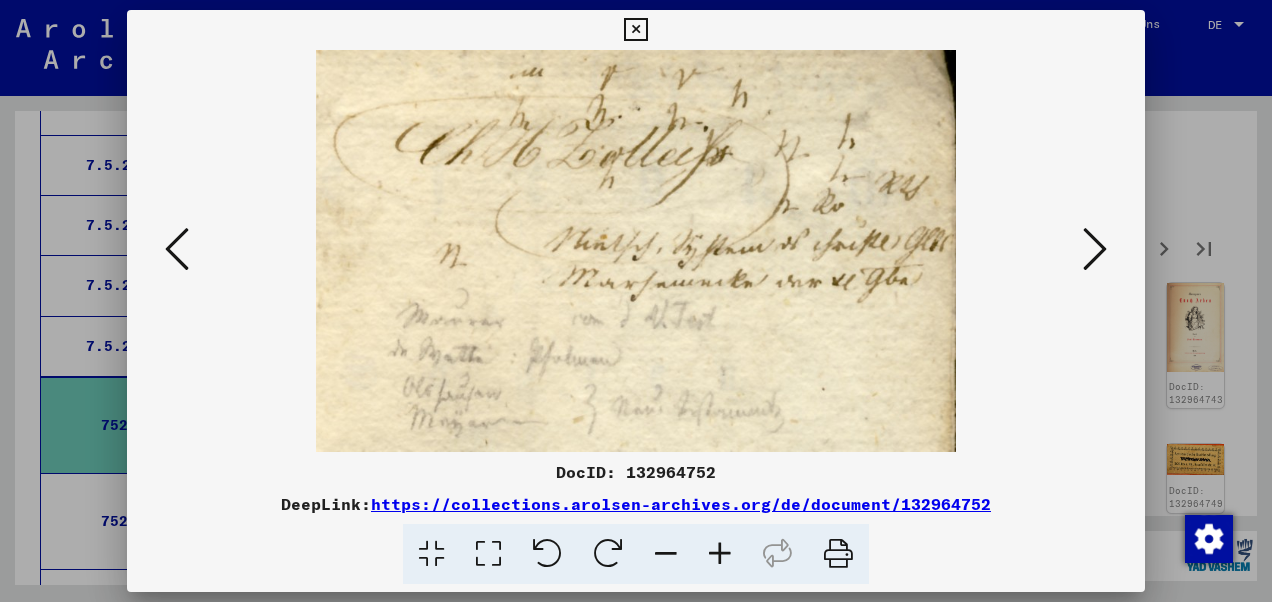 click at bounding box center (1095, 249) 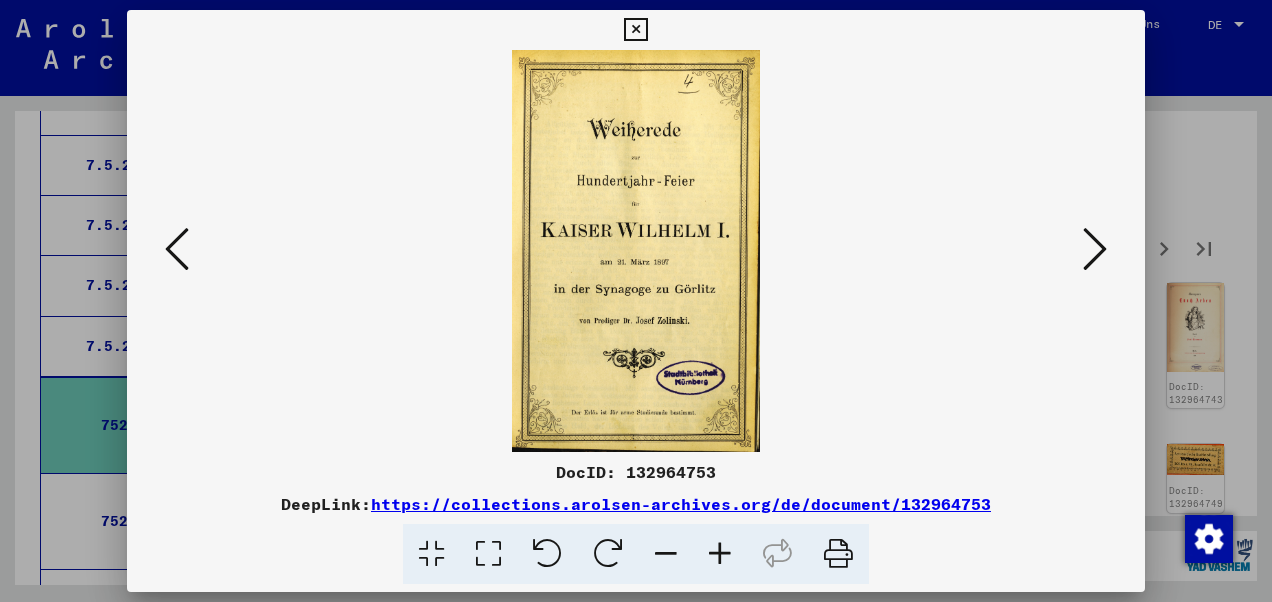 click at bounding box center [1095, 249] 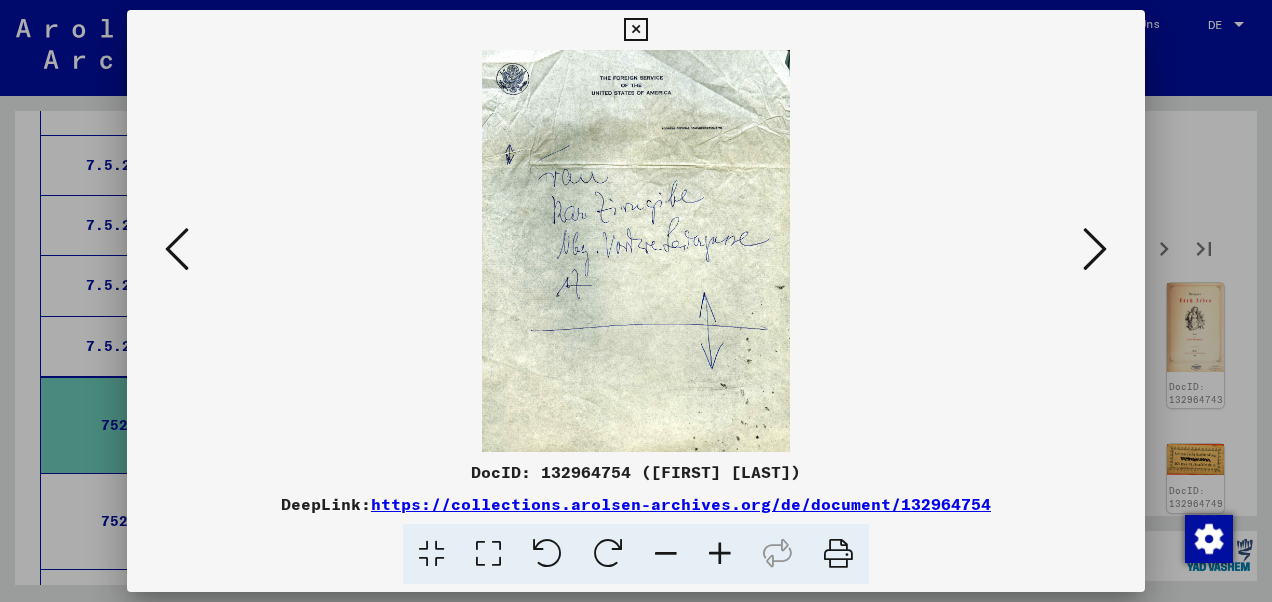 click at bounding box center (1095, 249) 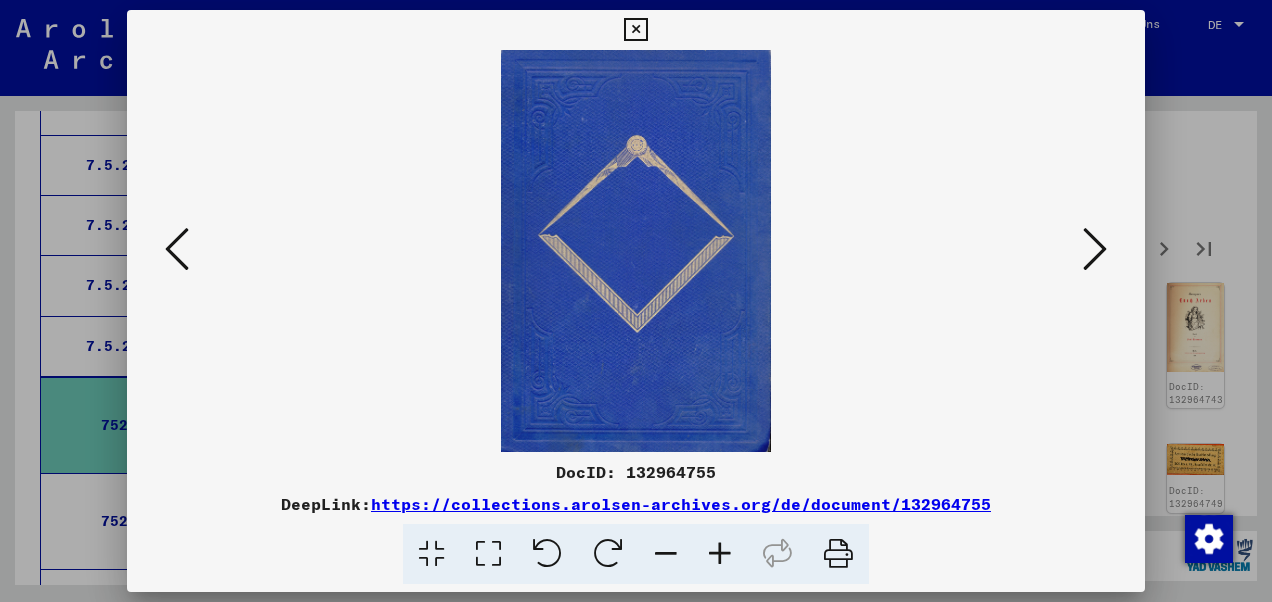click at bounding box center [636, 301] 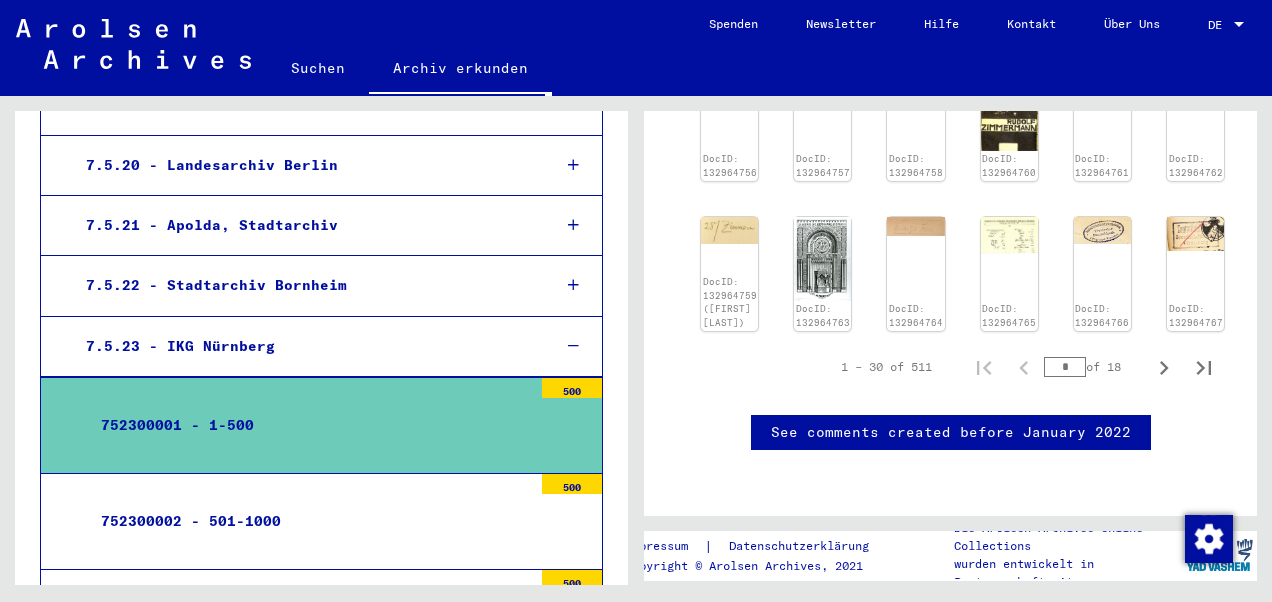 scroll, scrollTop: 900, scrollLeft: 0, axis: vertical 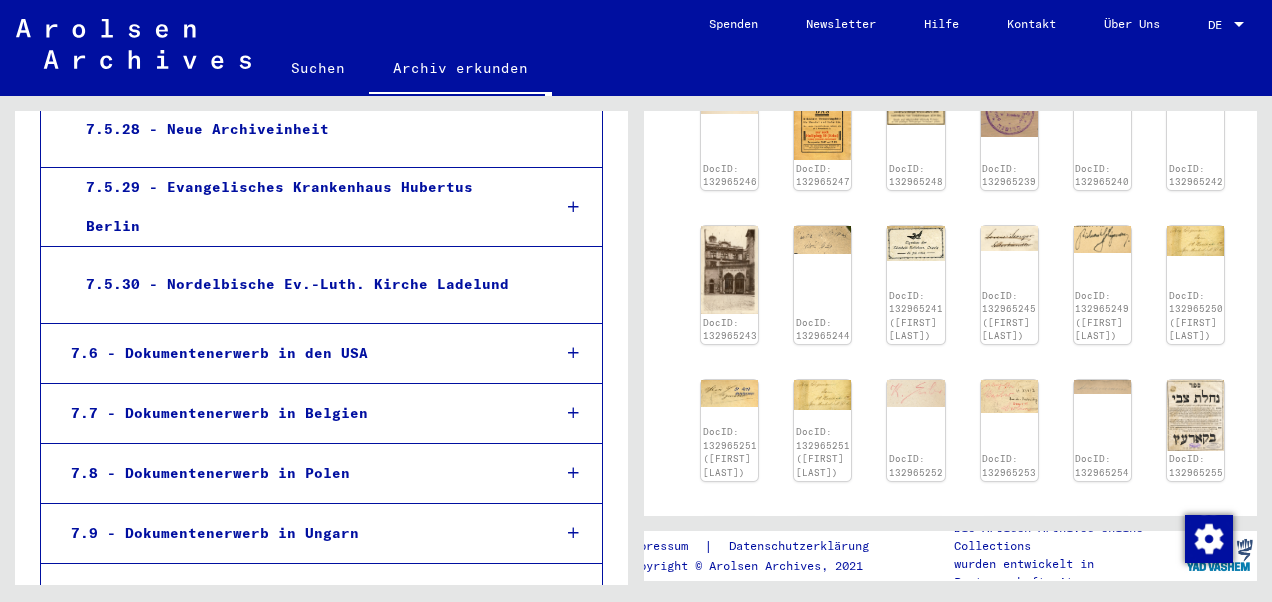 click at bounding box center (573, 353) 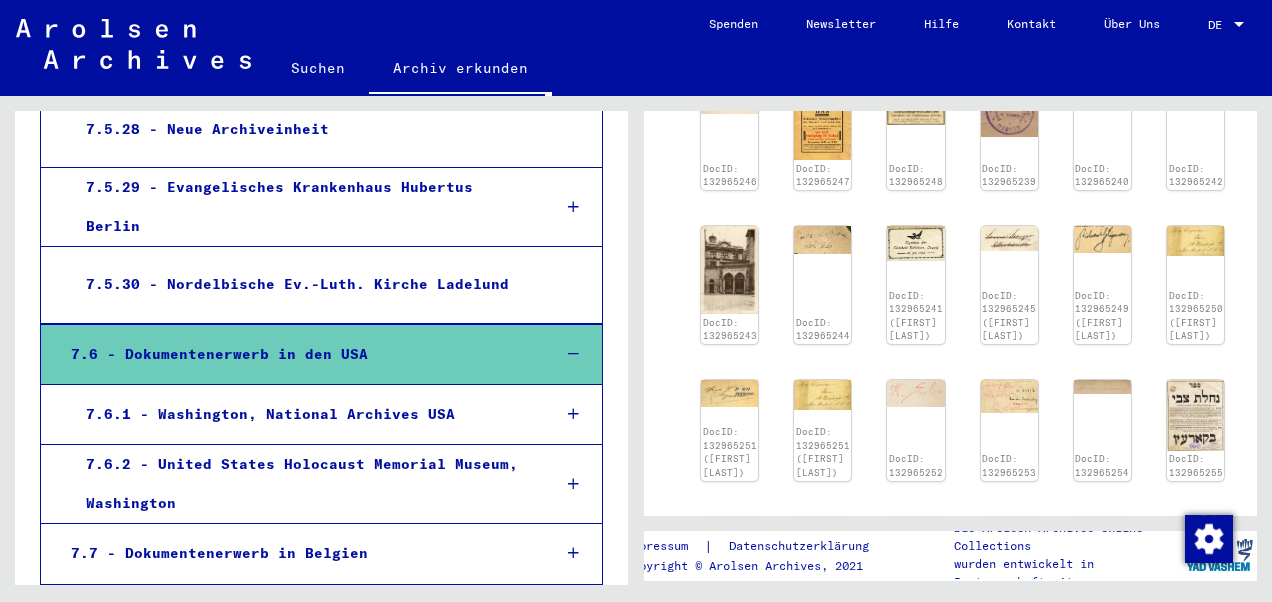 click at bounding box center [573, 484] 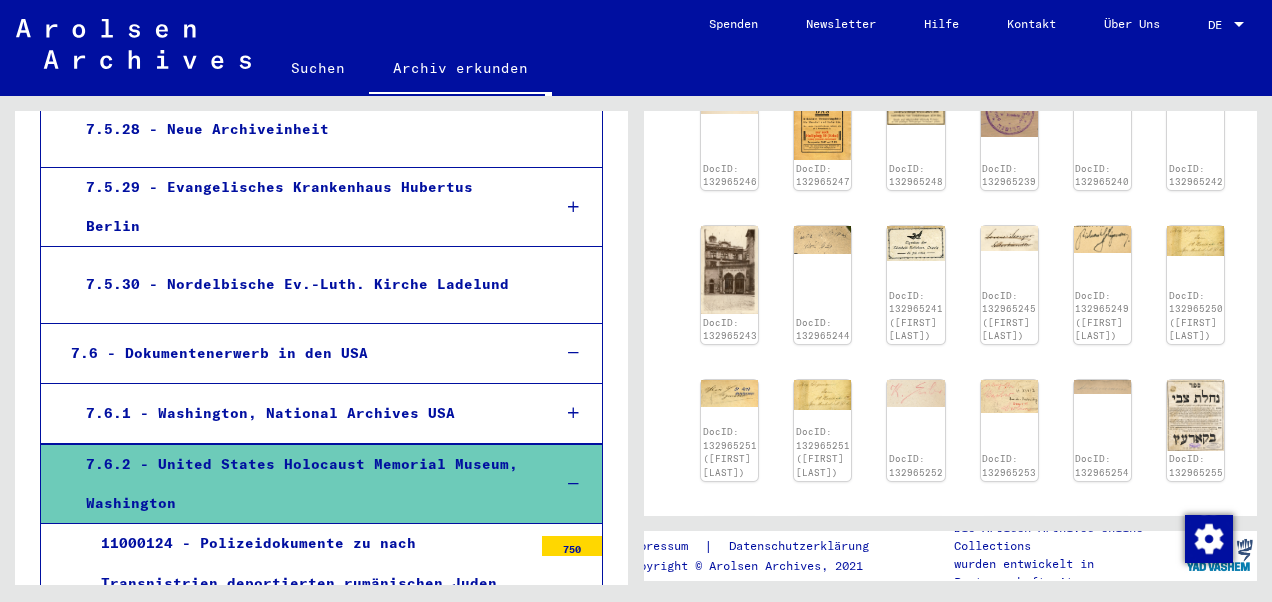 click at bounding box center [573, 413] 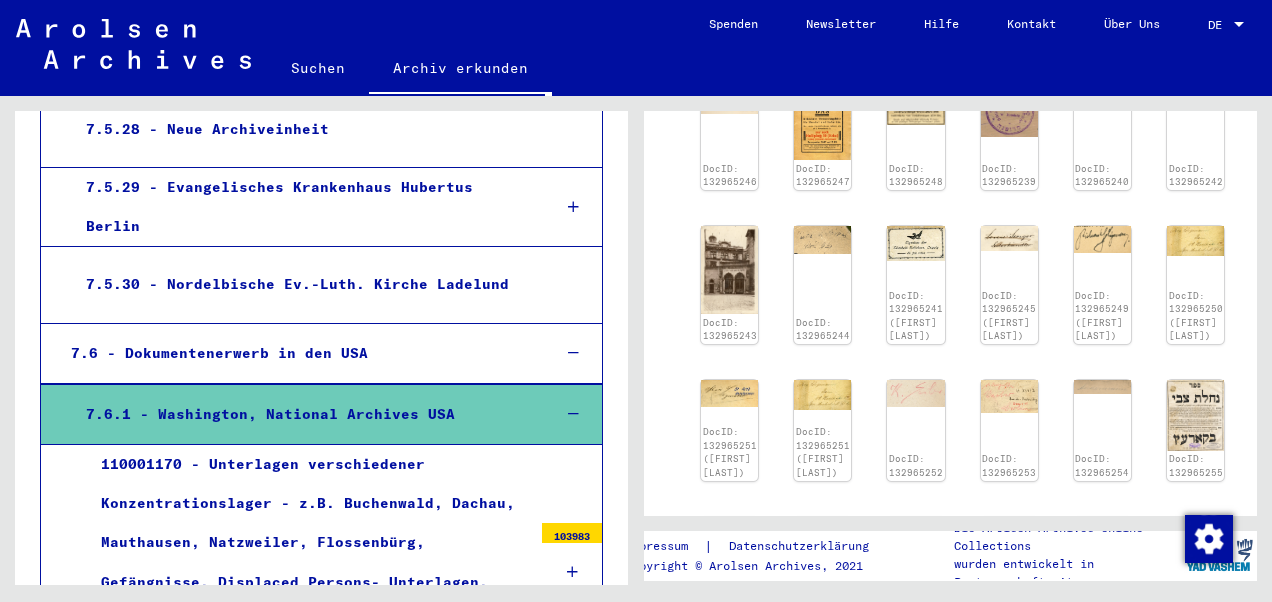 click at bounding box center [573, 414] 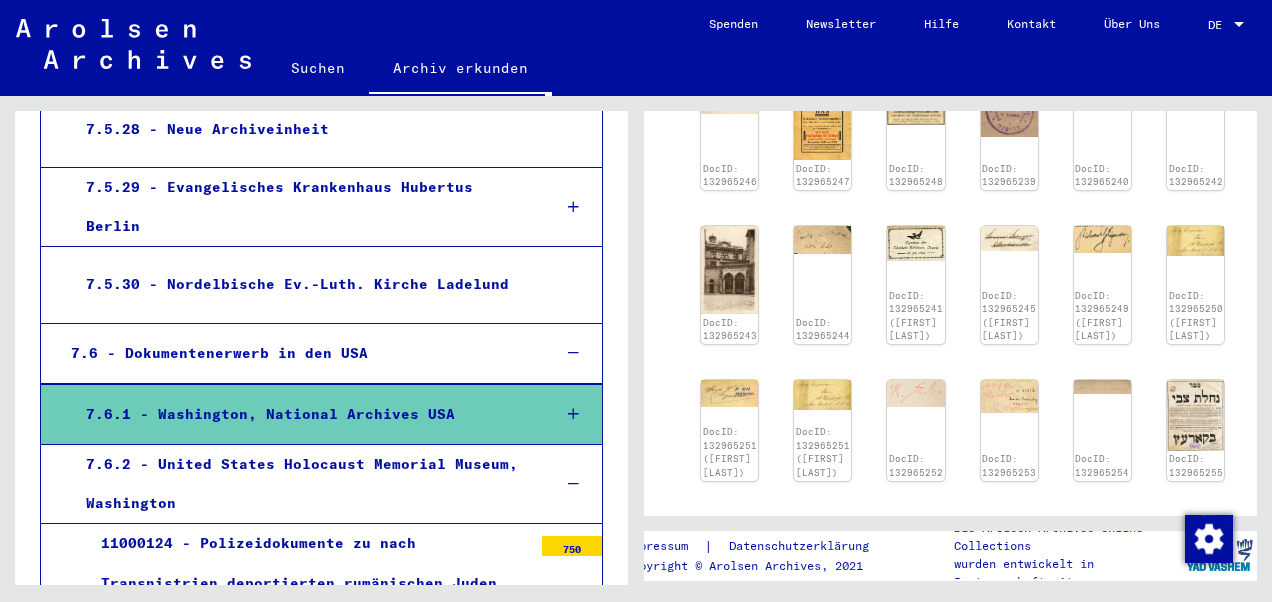 click at bounding box center [573, 484] 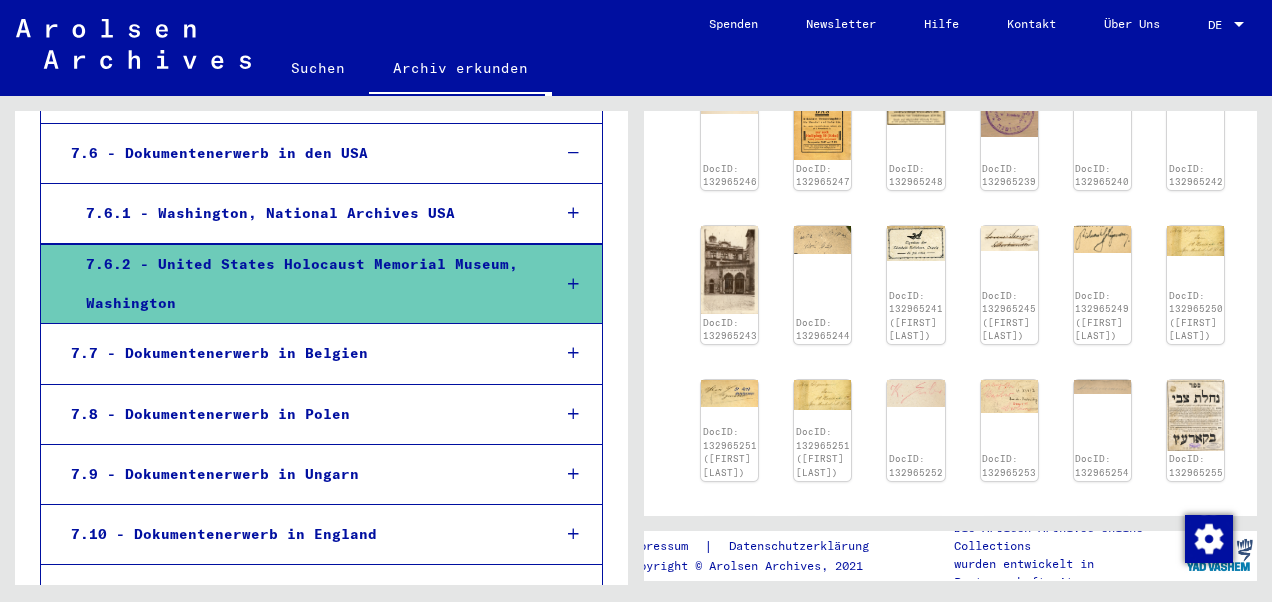 click at bounding box center (573, 353) 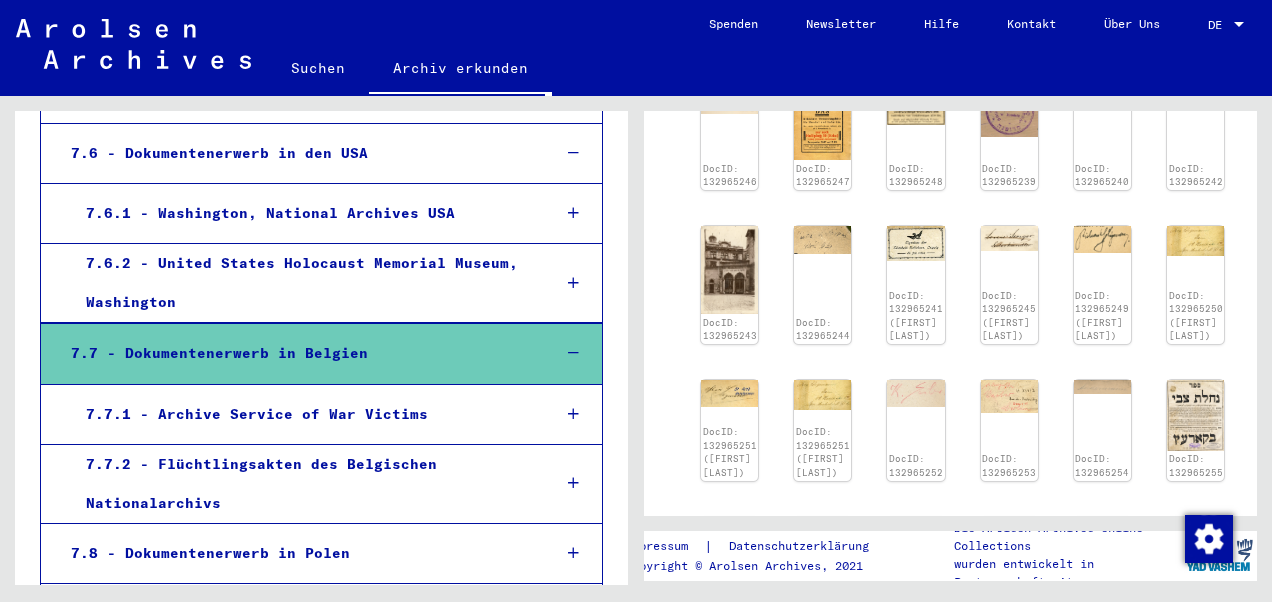 click at bounding box center [573, 353] 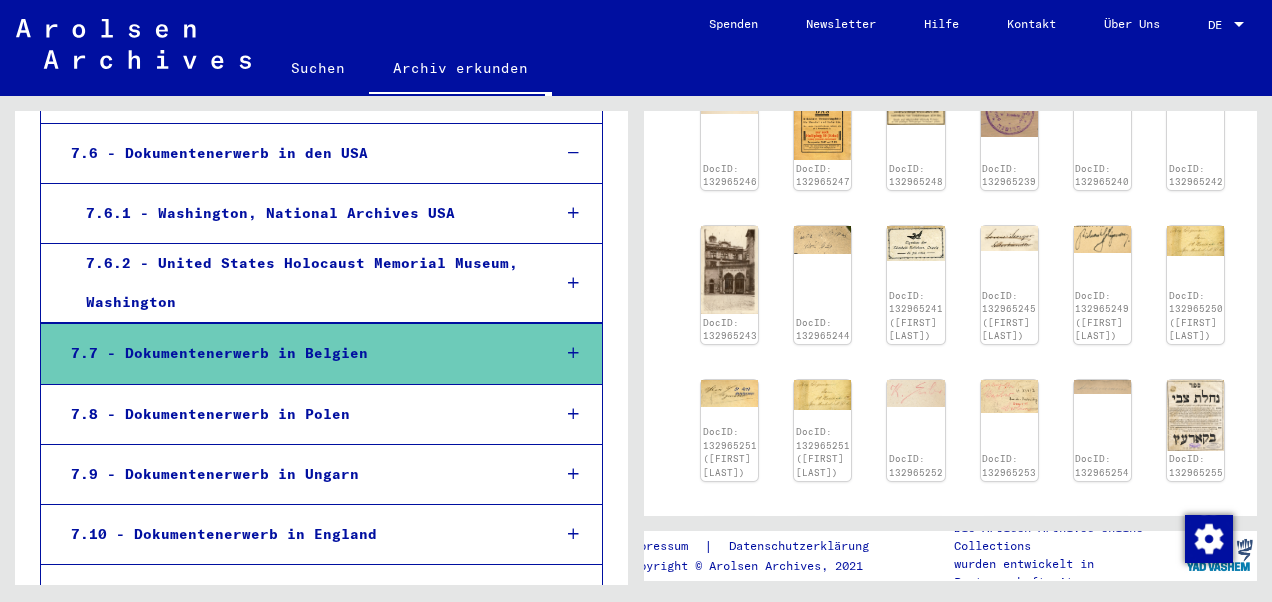 click at bounding box center (573, 414) 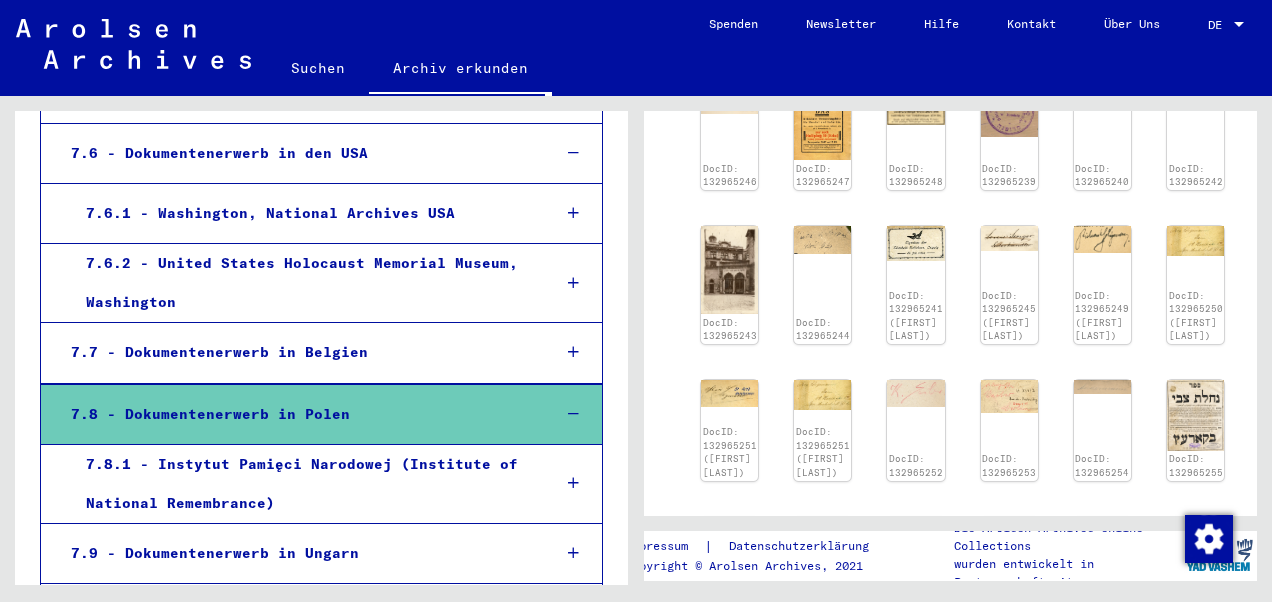 click at bounding box center [573, 414] 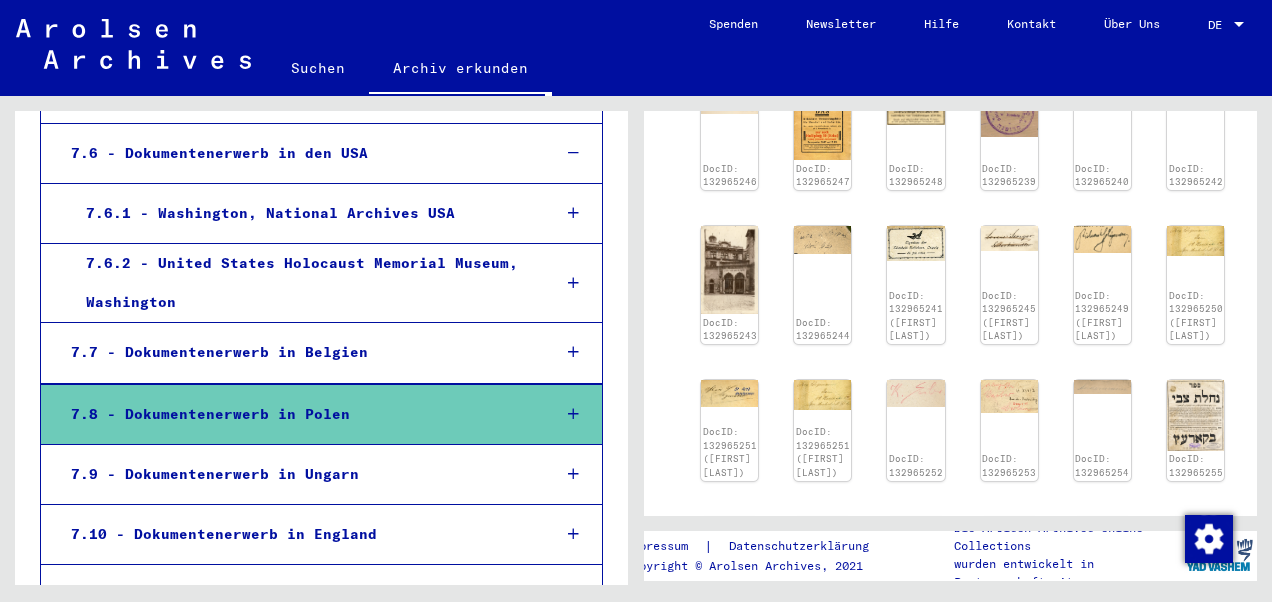 click at bounding box center (573, 474) 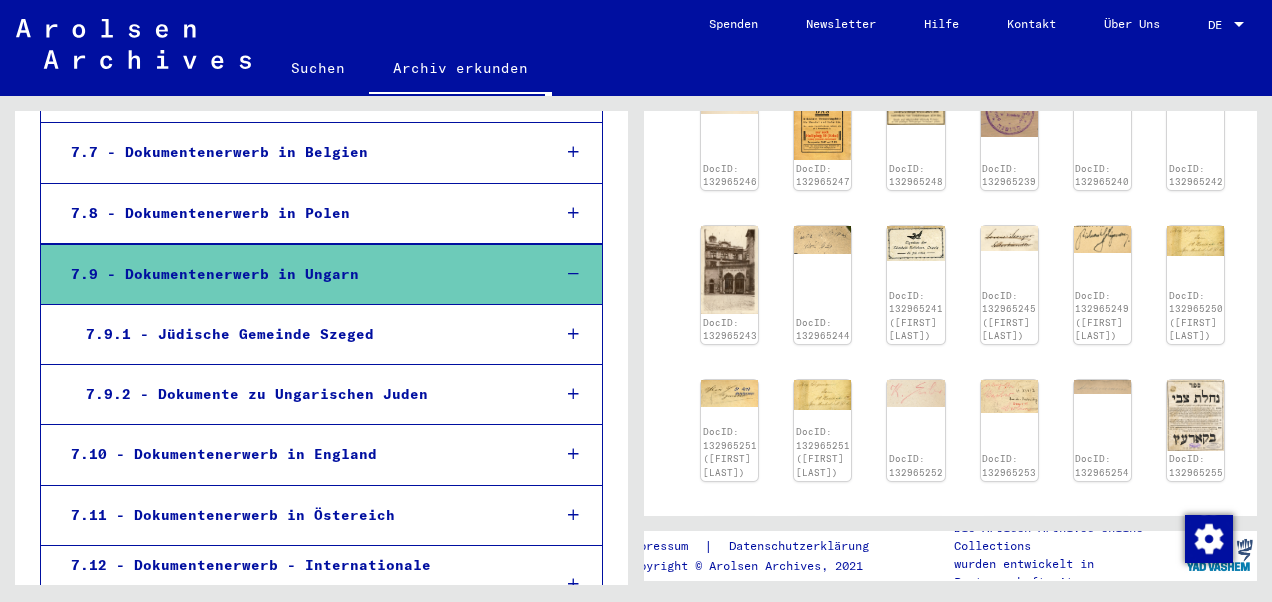 click at bounding box center [573, 454] 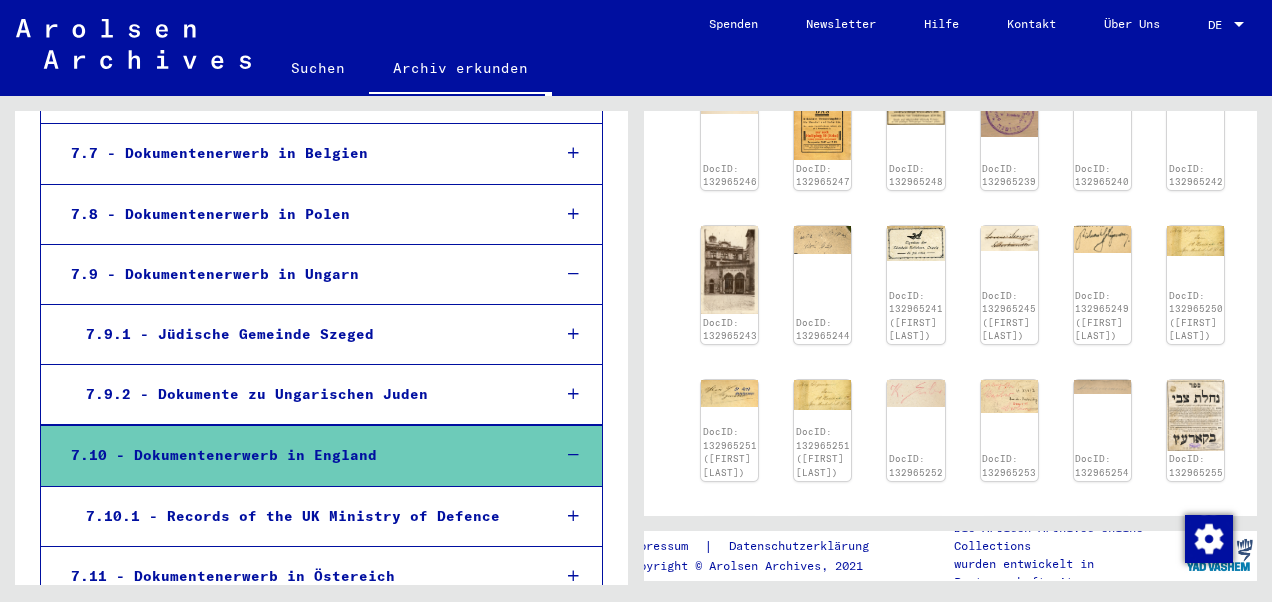 scroll, scrollTop: 18521, scrollLeft: 0, axis: vertical 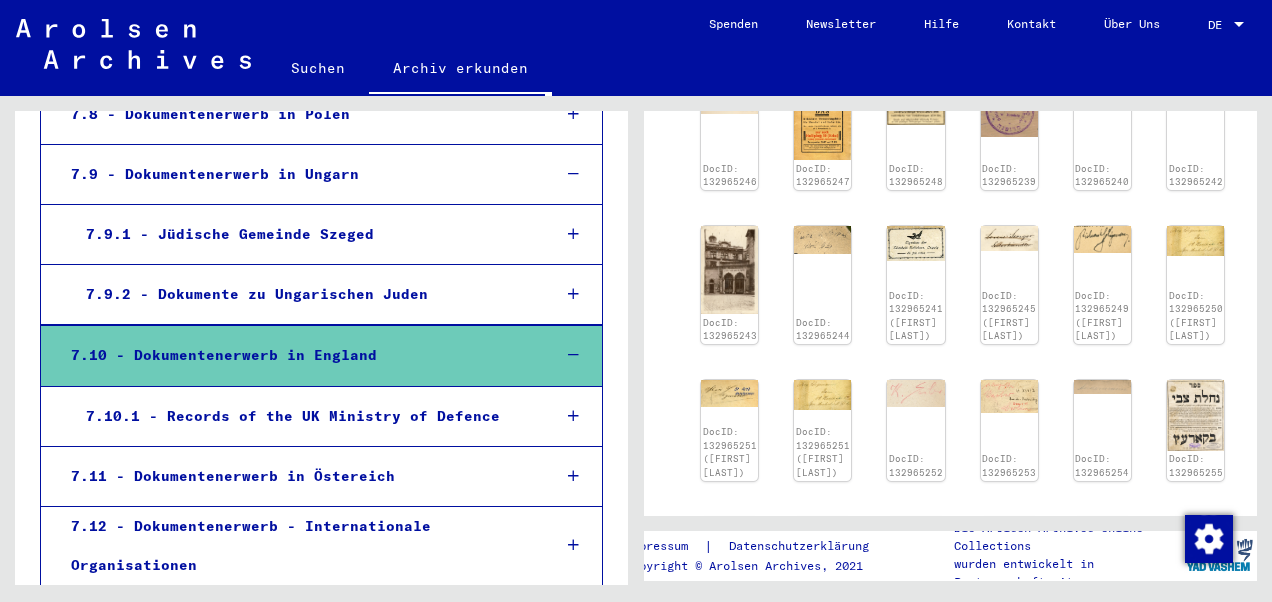 click at bounding box center (573, 416) 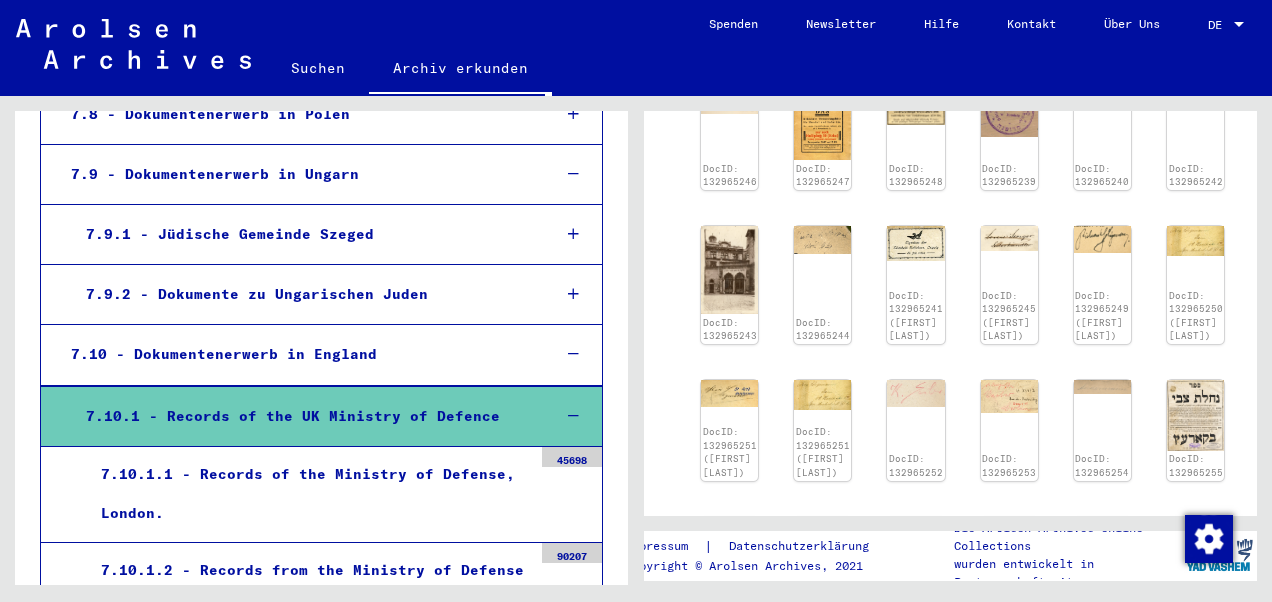 click on "7.10.1.1 - Records of the  Ministry of Defense, London." at bounding box center [309, 494] 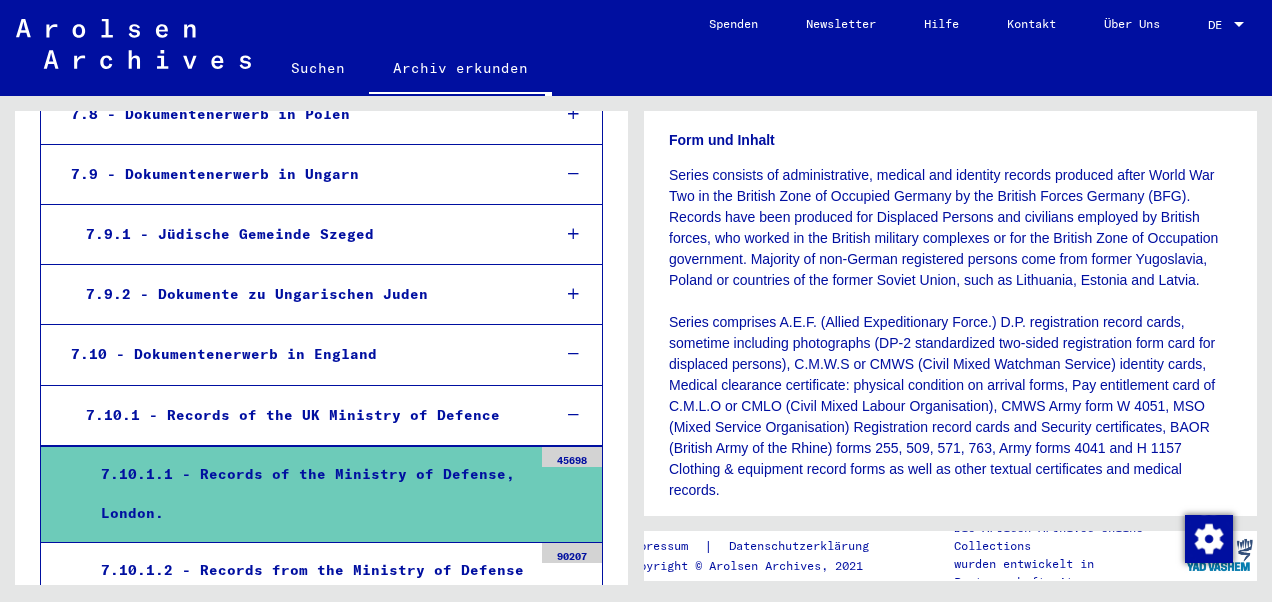 scroll, scrollTop: 300, scrollLeft: 0, axis: vertical 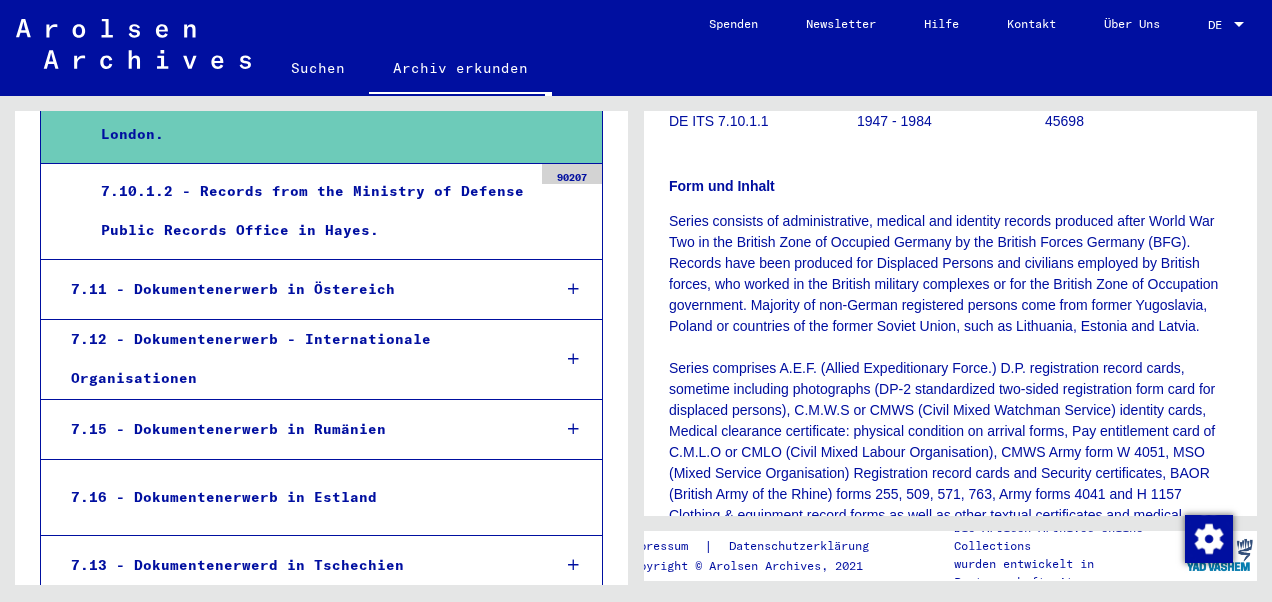 click at bounding box center (573, 695) 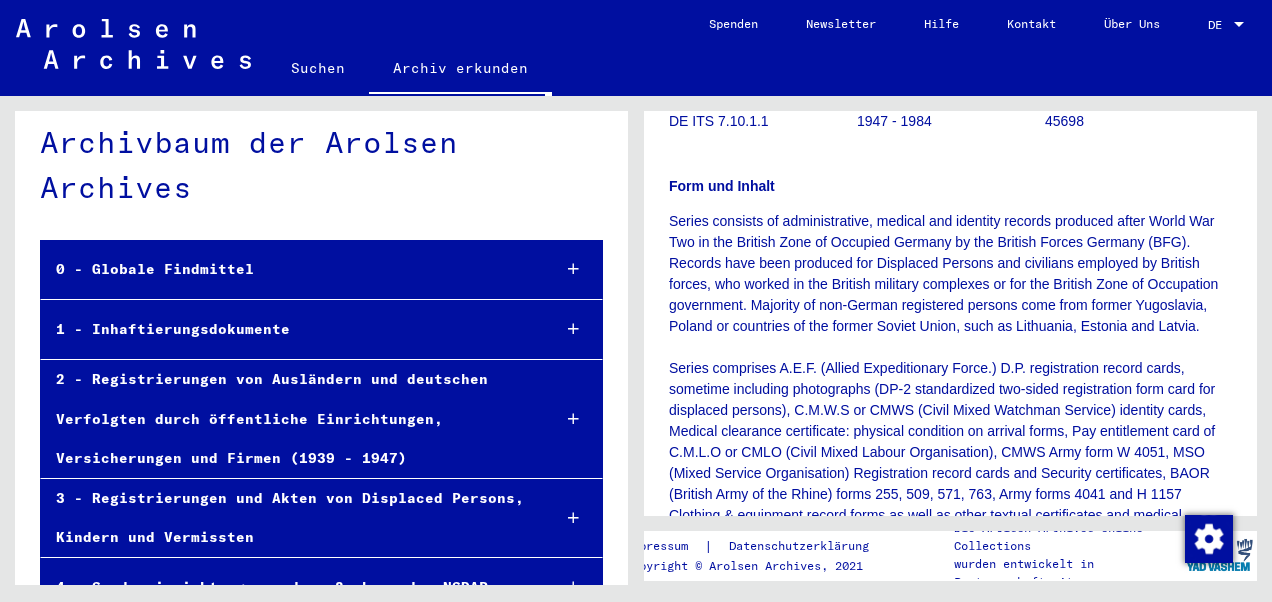 scroll, scrollTop: 0, scrollLeft: 0, axis: both 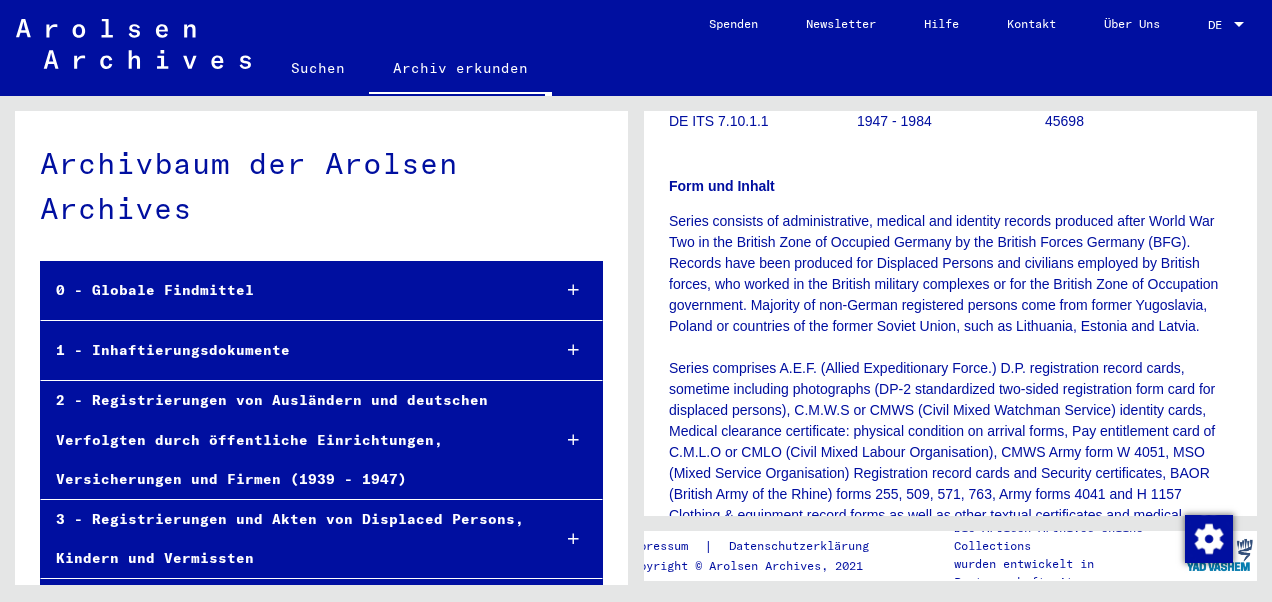 click on "Suchen" 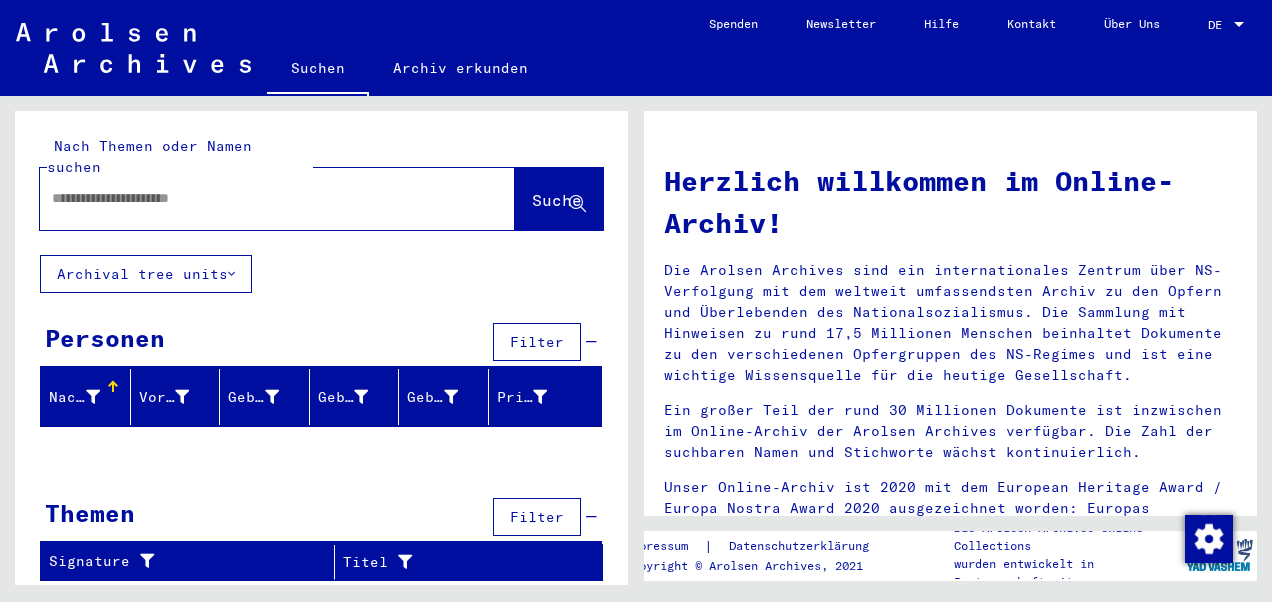 click at bounding box center (253, 198) 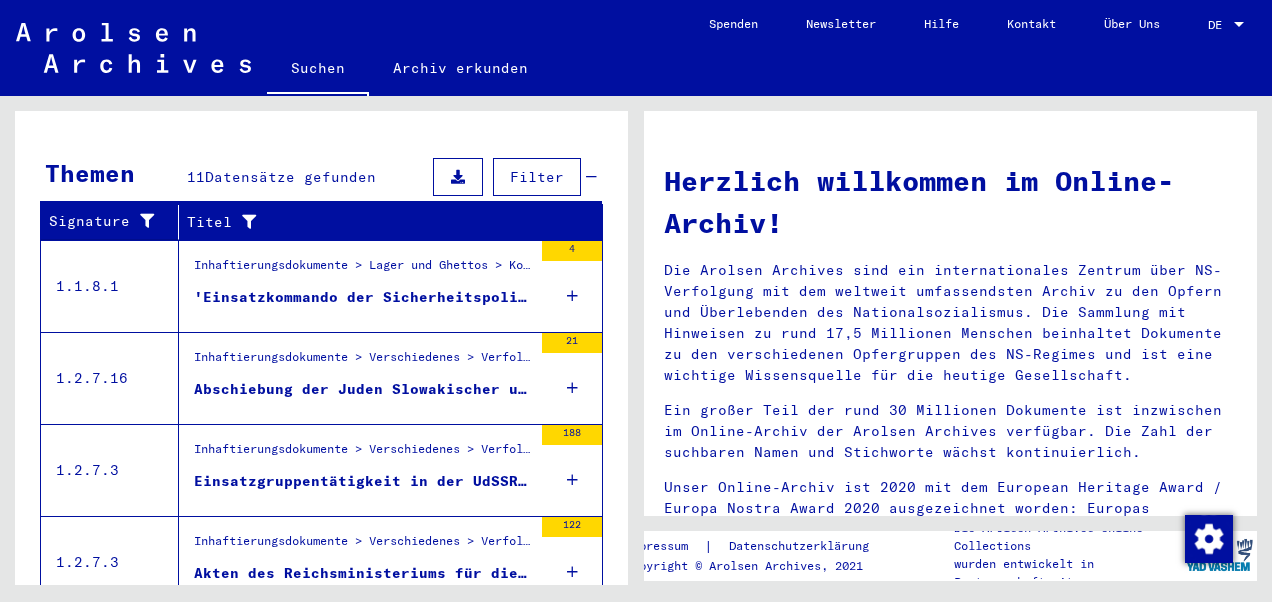 scroll, scrollTop: 400, scrollLeft: 0, axis: vertical 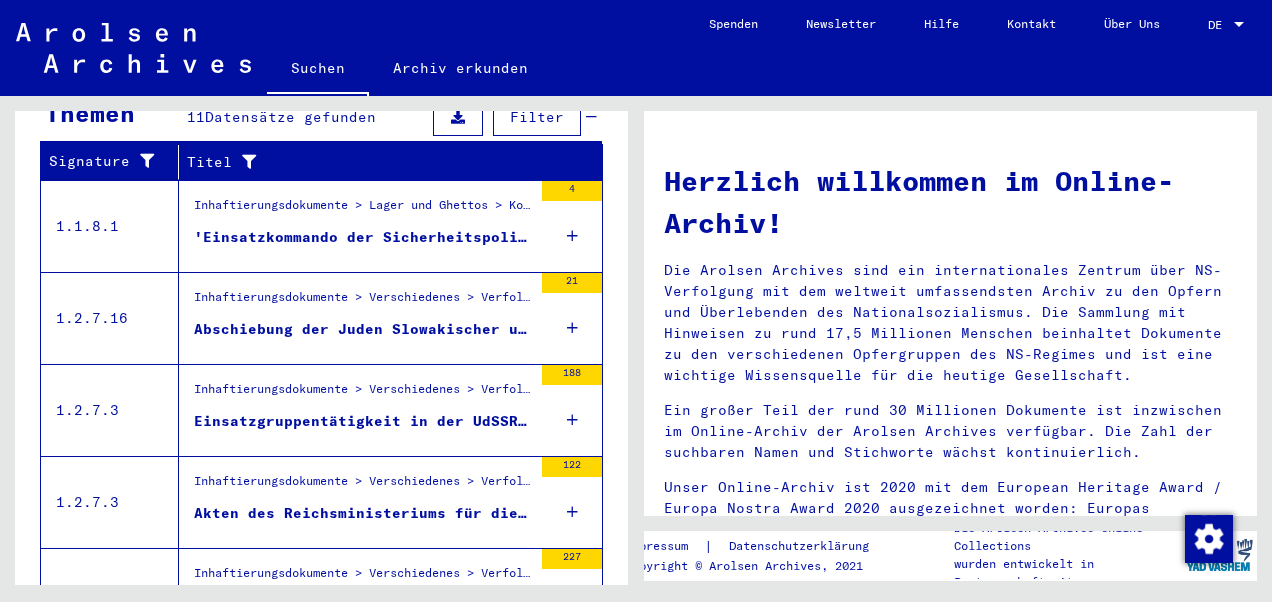 click on "'Einsatzkommando der Sicherheitspolizei und des SD Agram': Überstellung      von 9 Personen in das KL Flossenbürg und Vermittlung an das Arbeitsamt      Weiden (Januar 1945)" at bounding box center [363, 237] 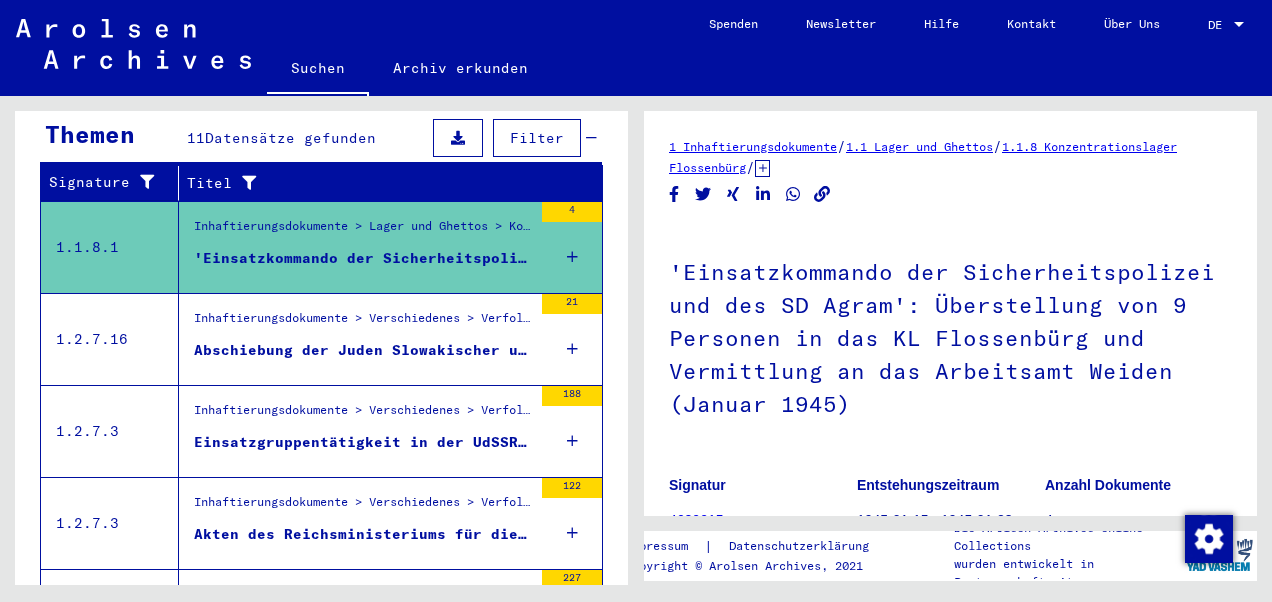 scroll, scrollTop: 342, scrollLeft: 0, axis: vertical 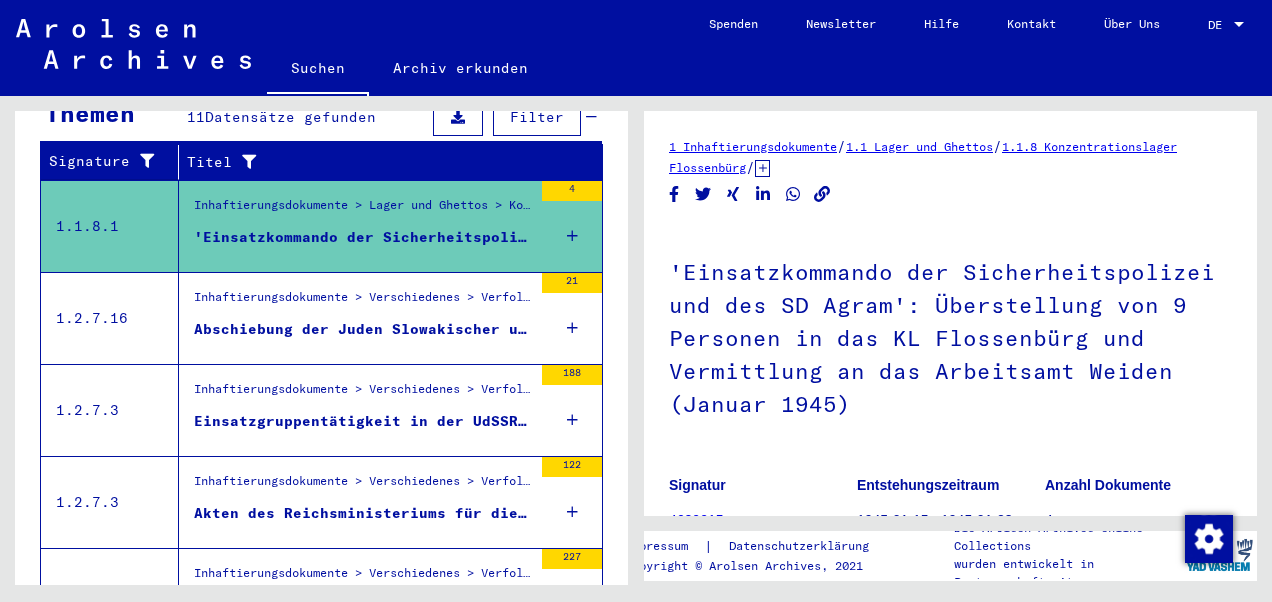 click on "Einsatzgruppentätigkeit in der UdSSR:  - Ostland, Weißruthenien, Ukraine  - Judenfrage  - Bandenbekämpfung  -" at bounding box center [363, 421] 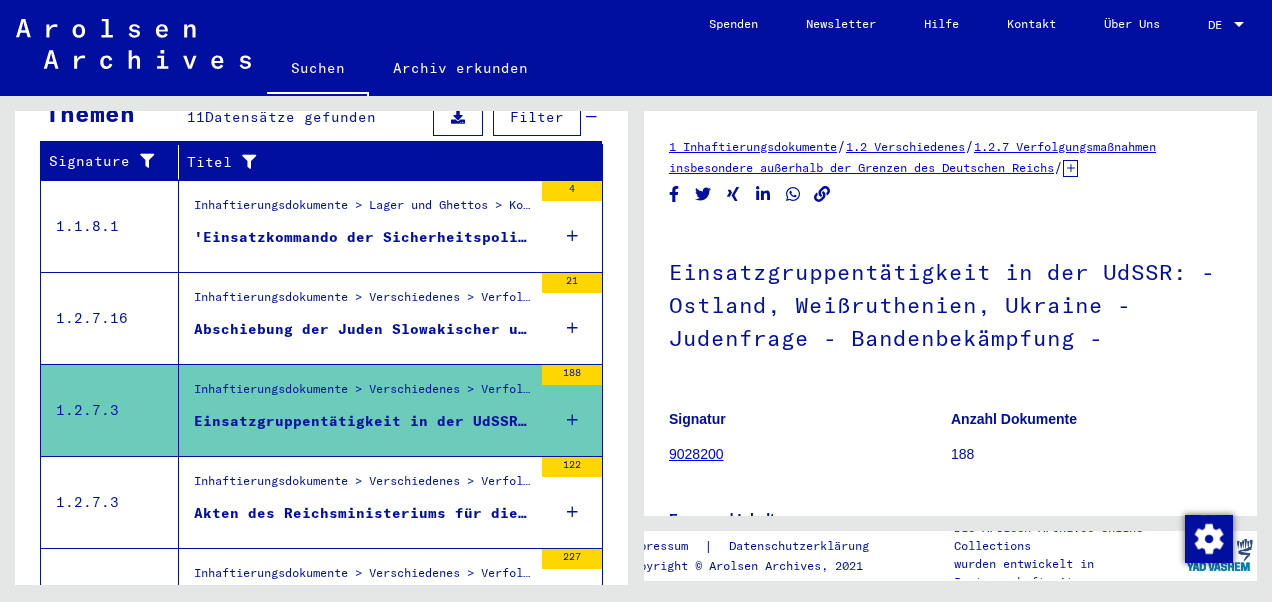 scroll, scrollTop: 0, scrollLeft: 0, axis: both 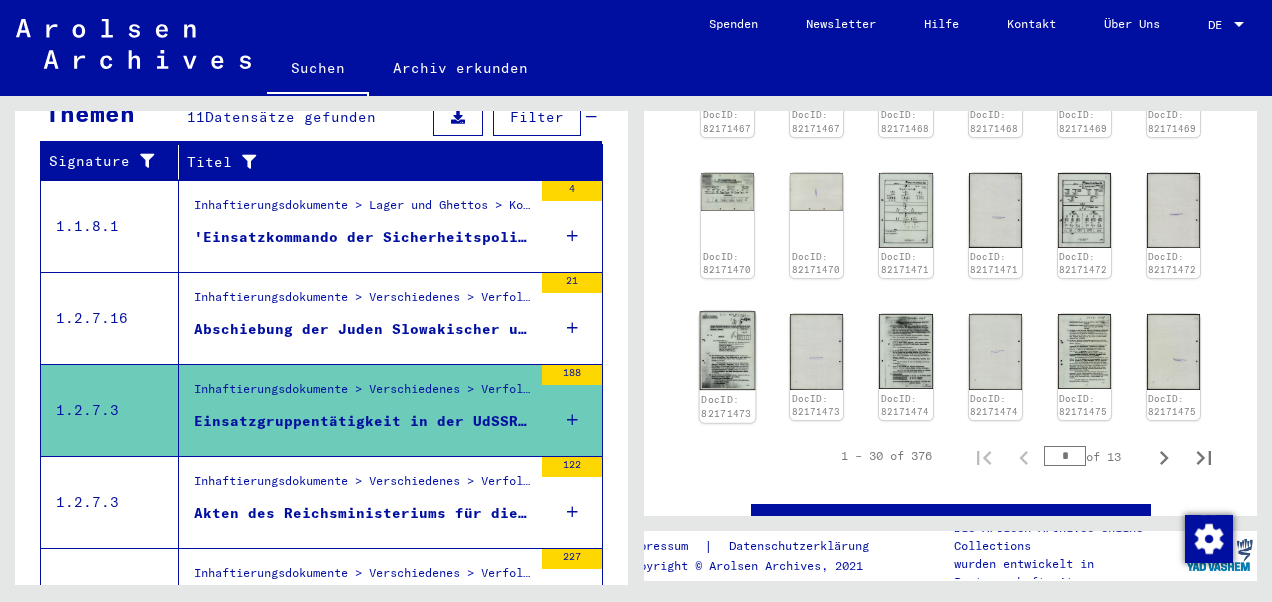 click 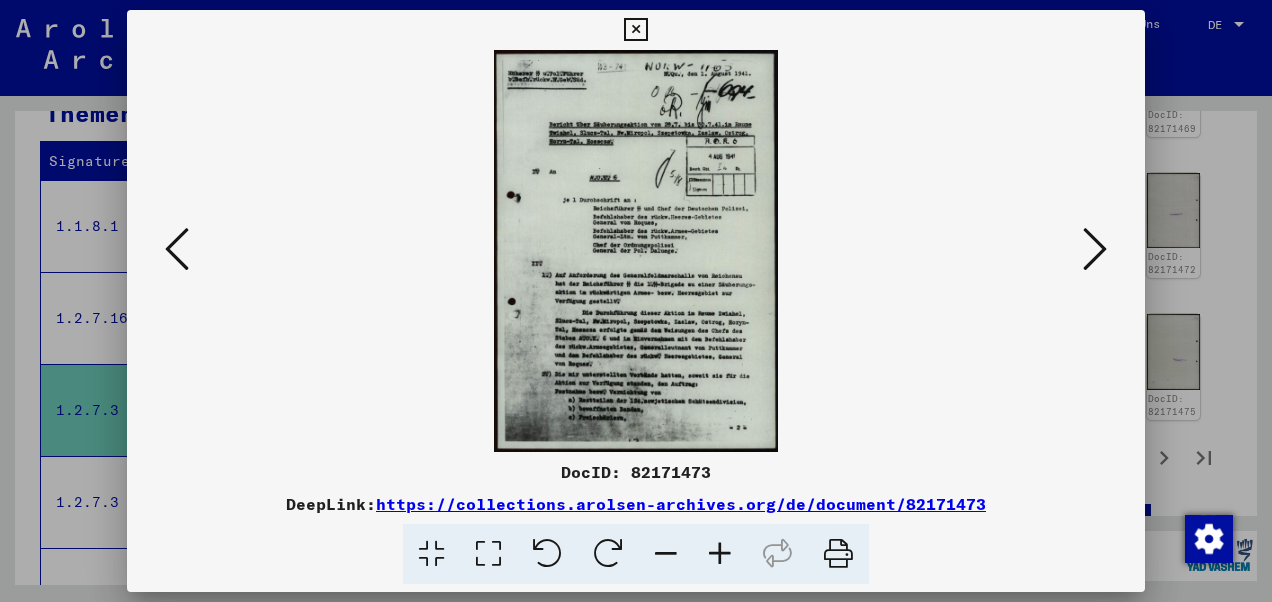 click at bounding box center [720, 554] 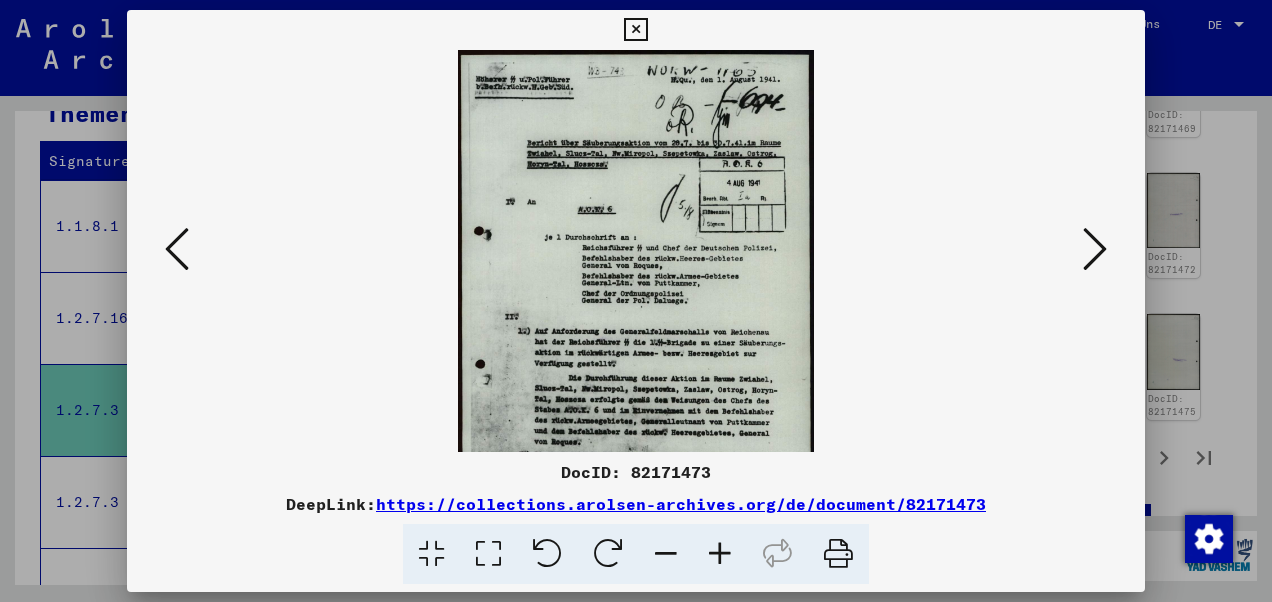 click at bounding box center (720, 554) 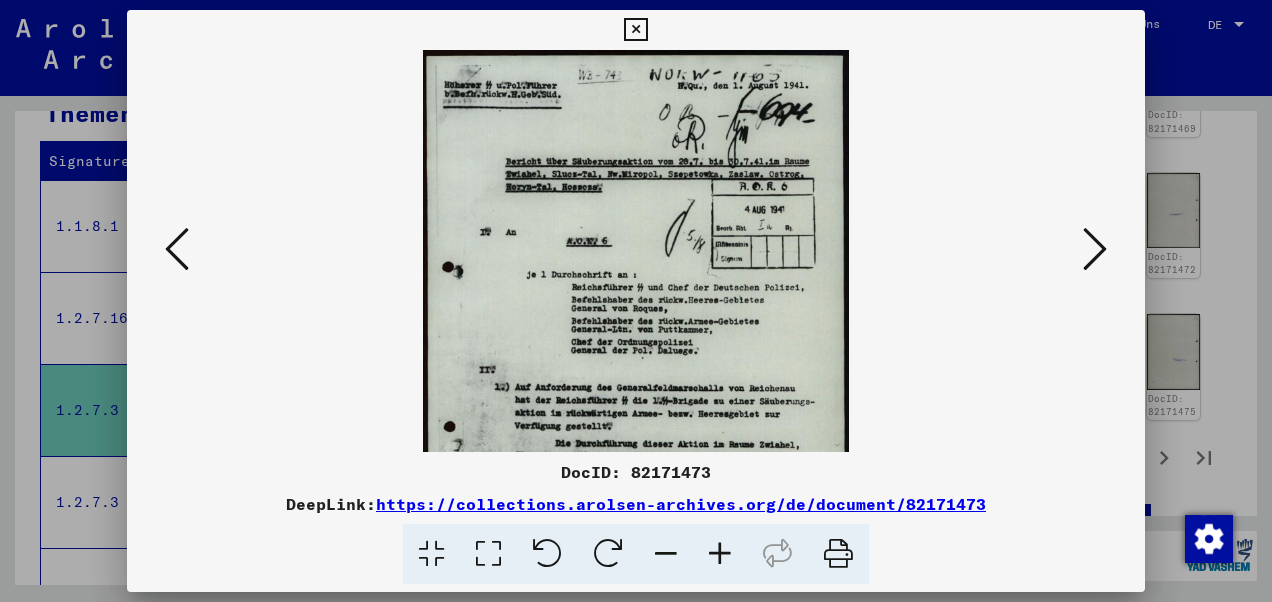 click at bounding box center [720, 554] 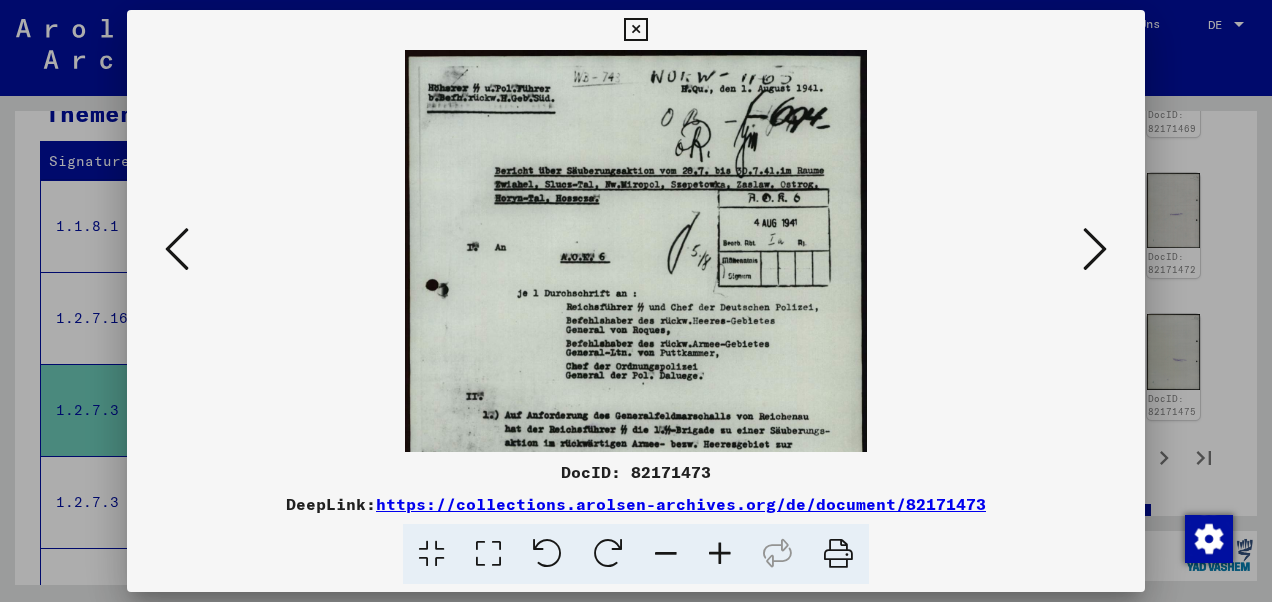 click at bounding box center [720, 554] 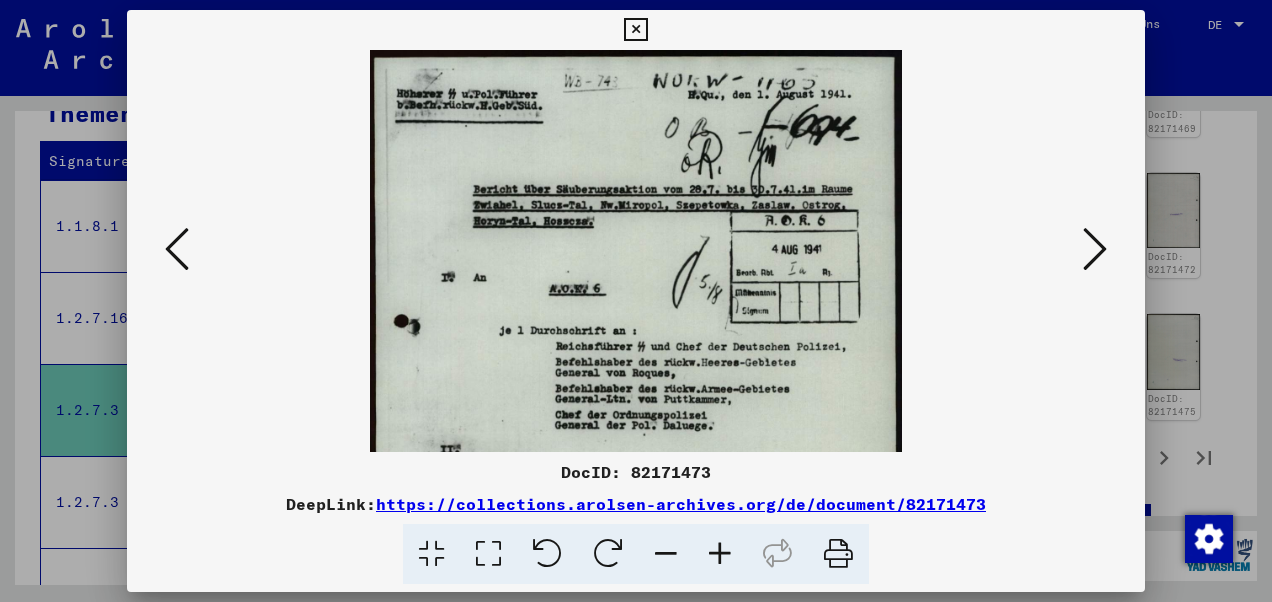click at bounding box center [720, 554] 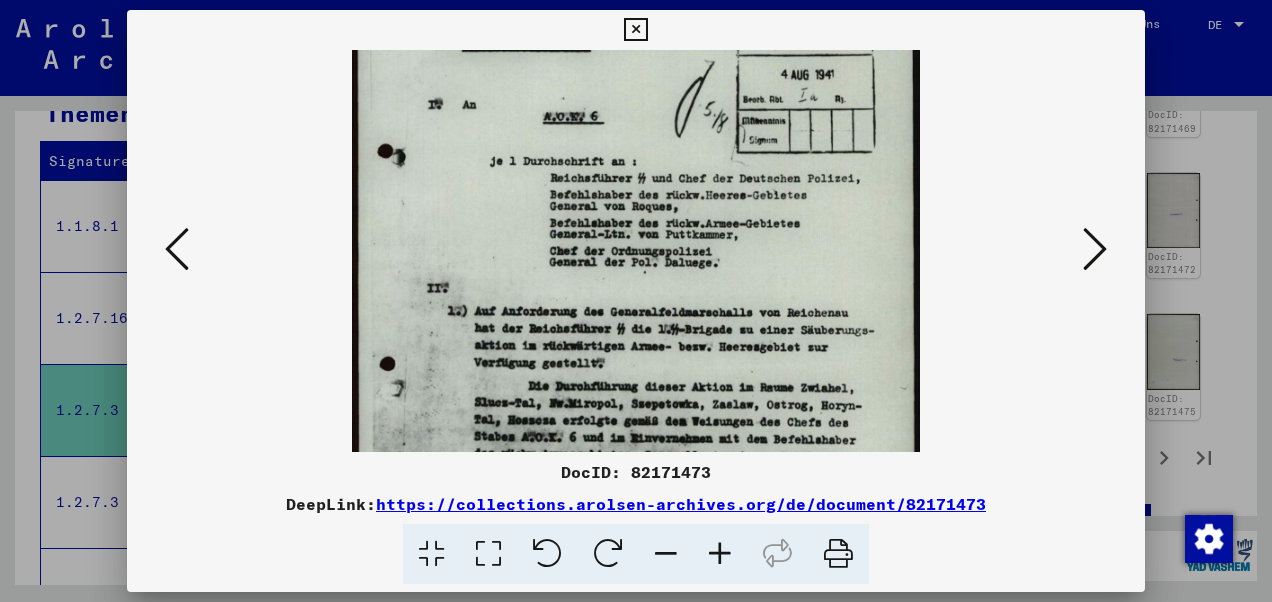 drag, startPoint x: 734, startPoint y: 304, endPoint x: 750, endPoint y: 38, distance: 266.48077 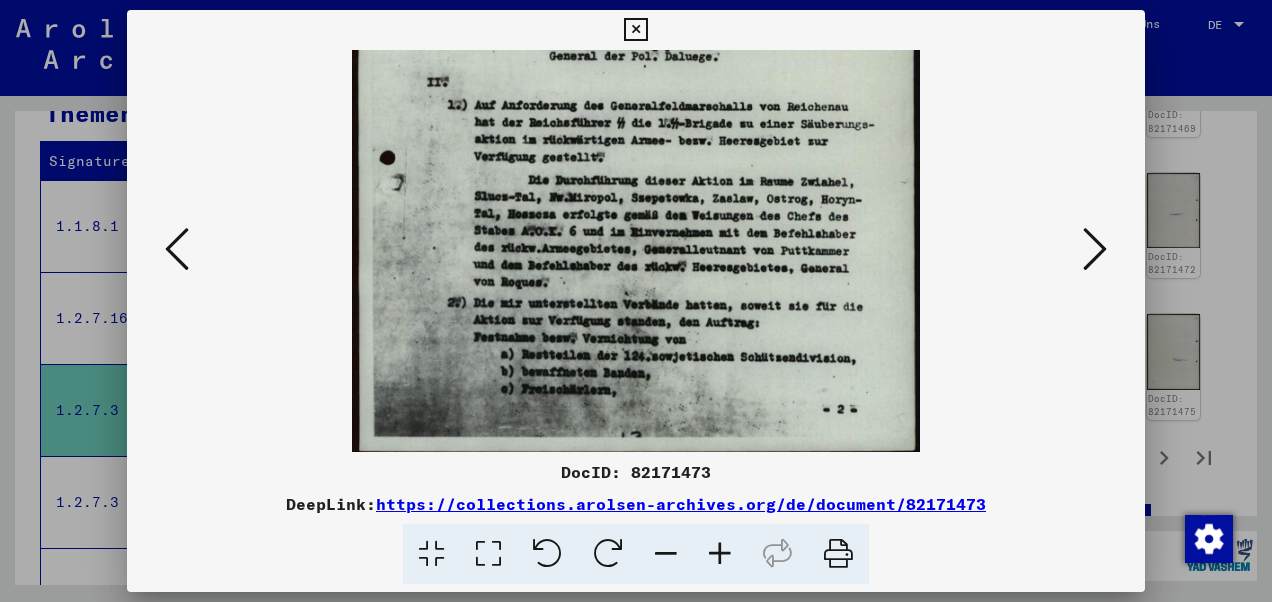 scroll, scrollTop: 399, scrollLeft: 0, axis: vertical 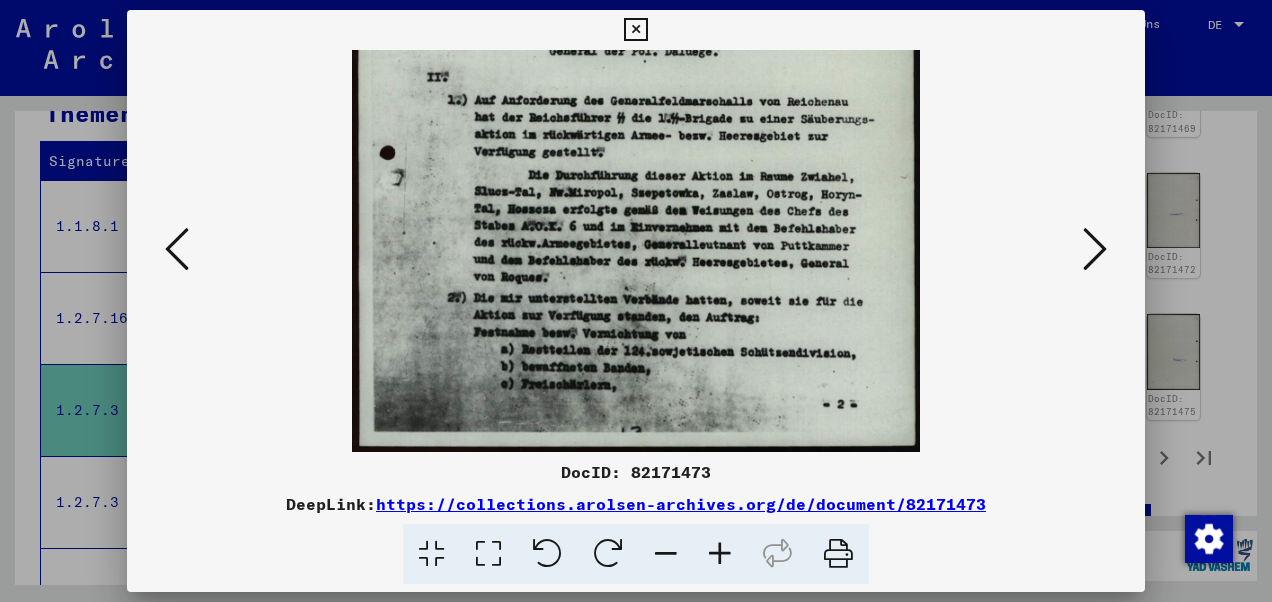 drag, startPoint x: 700, startPoint y: 371, endPoint x: 712, endPoint y: 208, distance: 163.44112 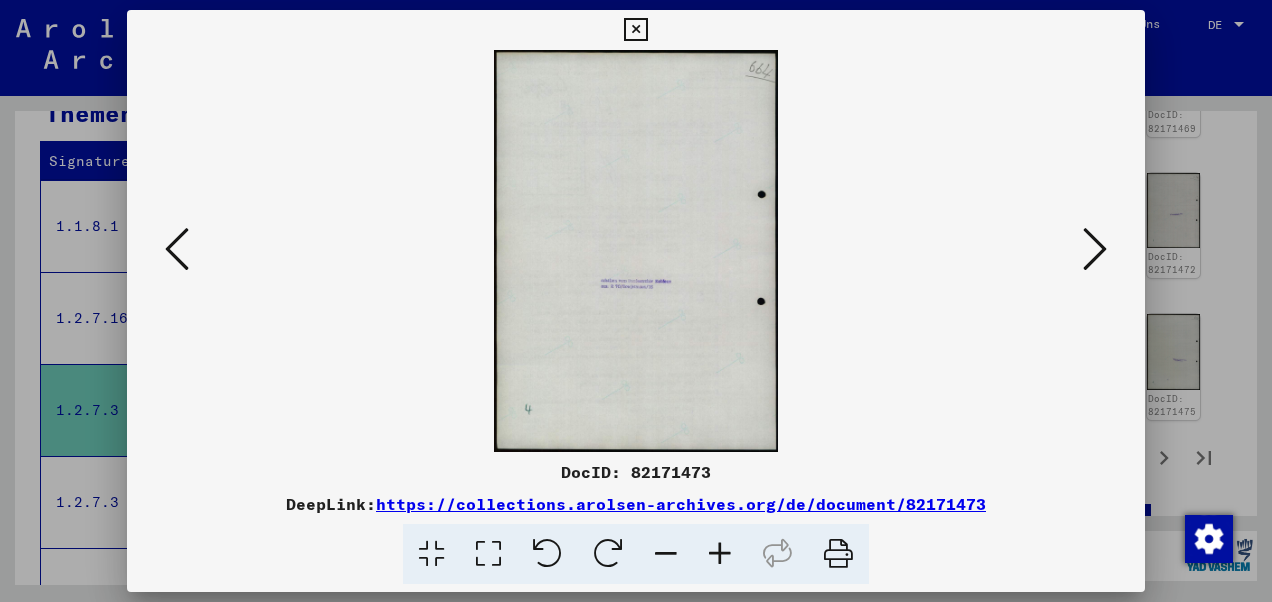 scroll, scrollTop: 0, scrollLeft: 0, axis: both 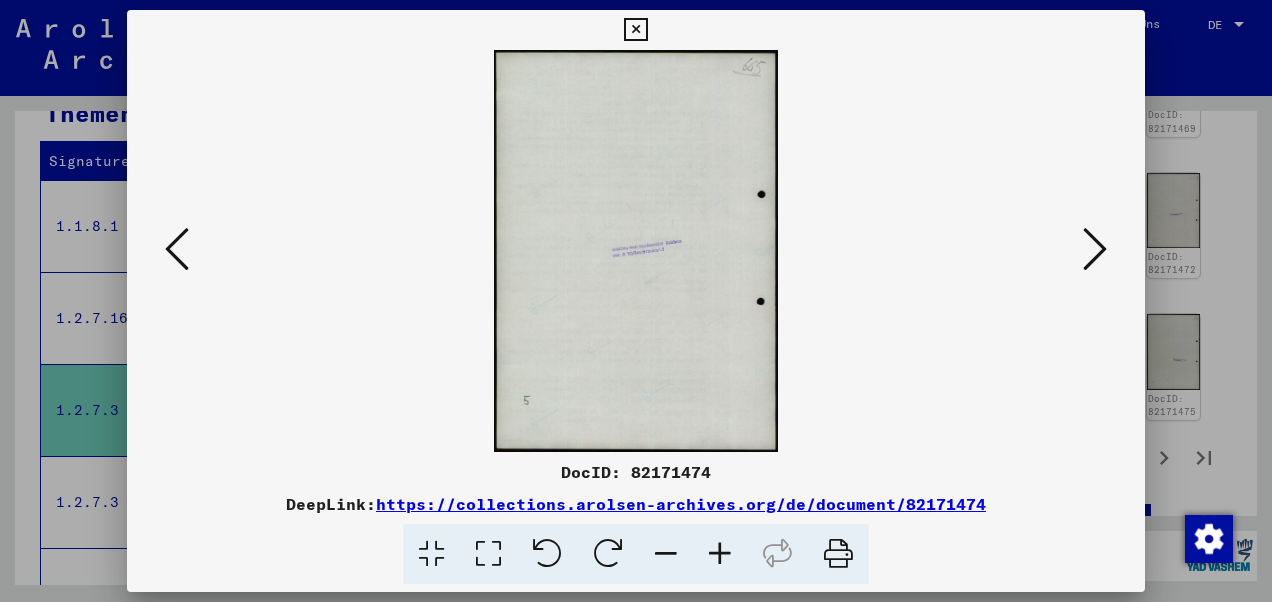 click at bounding box center [1095, 249] 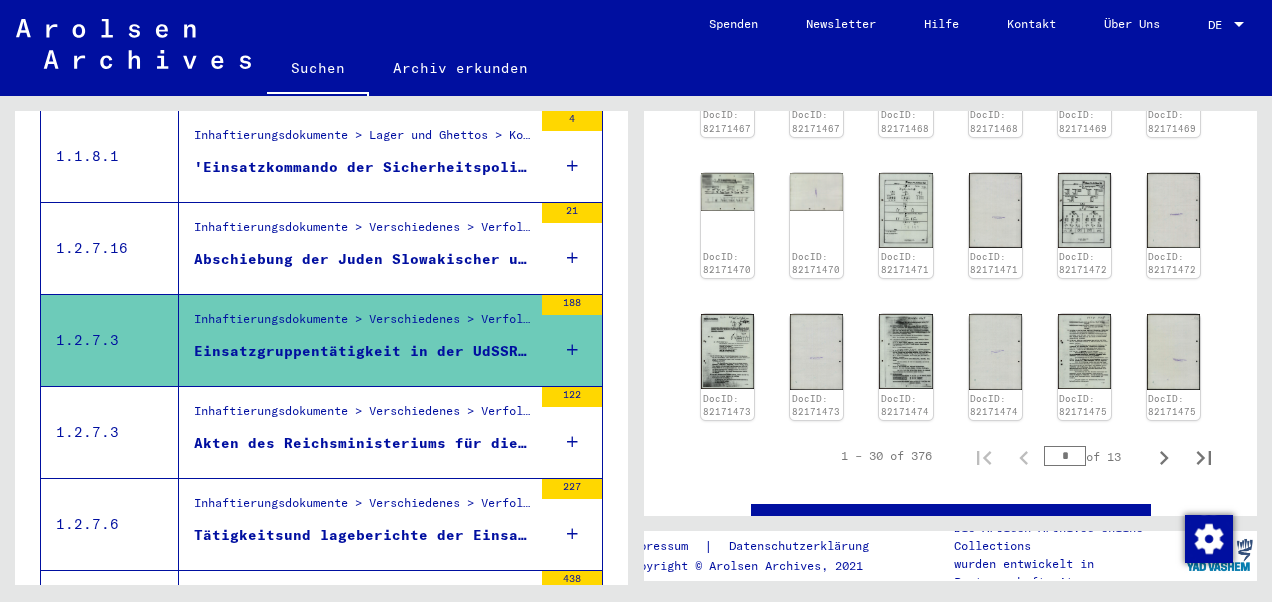 scroll, scrollTop: 442, scrollLeft: 0, axis: vertical 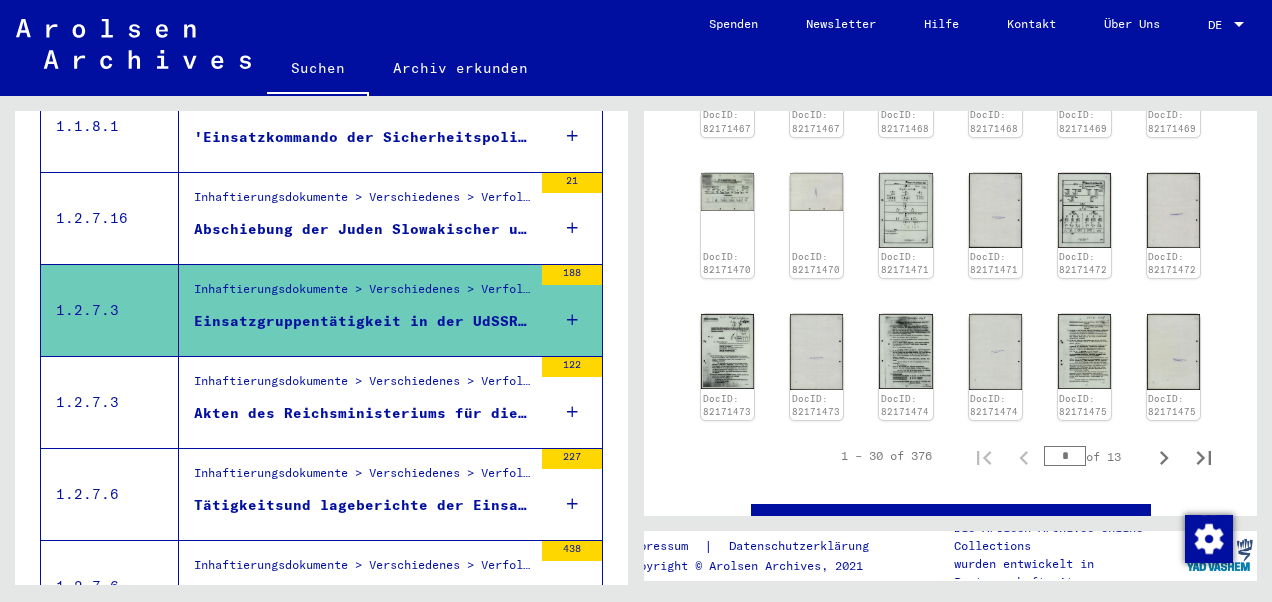 click on "Akten des Reichsministeriums für die besetzen Ostgebiete.  - Grundsatzfragen d. Wirtschaft in d. besetzten Ostgebieten.  - Bericht d. Gauleiters Saukel über Arbeitseinsatz.  - Rüstungswirtschaft, Besc ..." at bounding box center [363, 413] 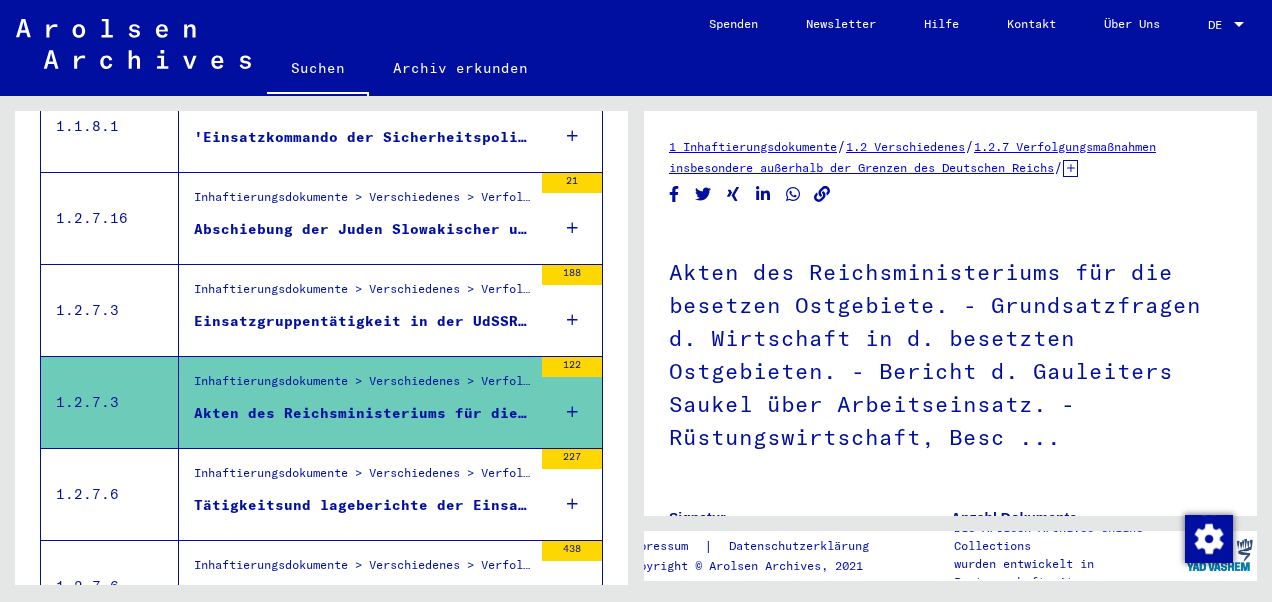 scroll, scrollTop: 0, scrollLeft: 0, axis: both 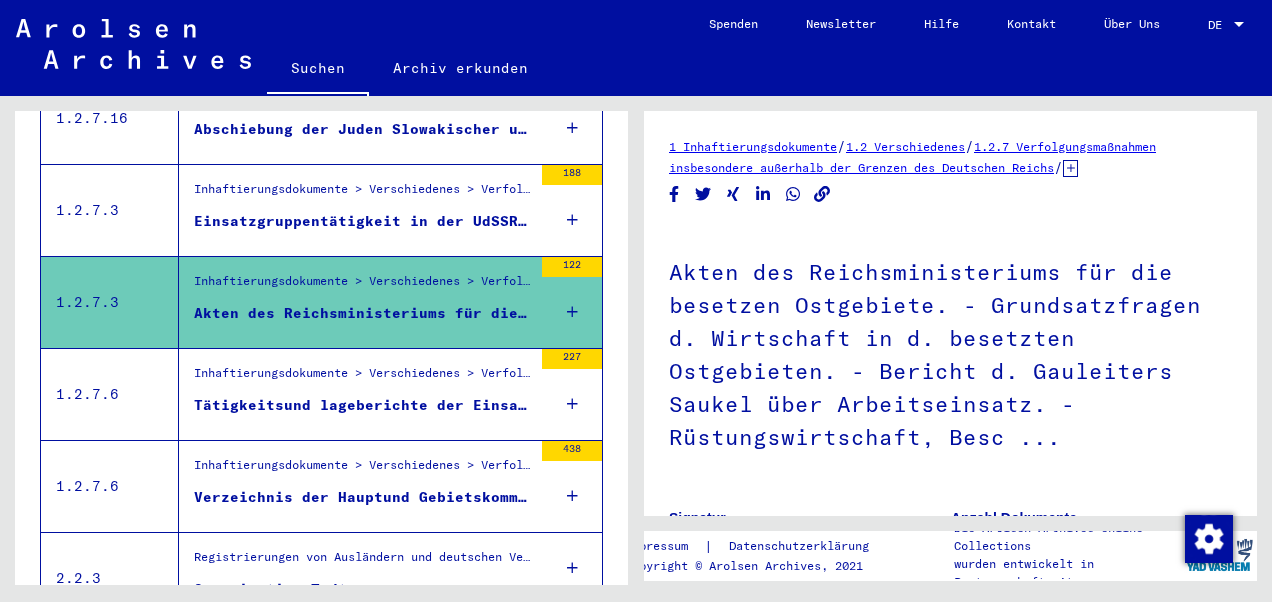 drag, startPoint x: 392, startPoint y: 379, endPoint x: 395, endPoint y: 416, distance: 37.12142 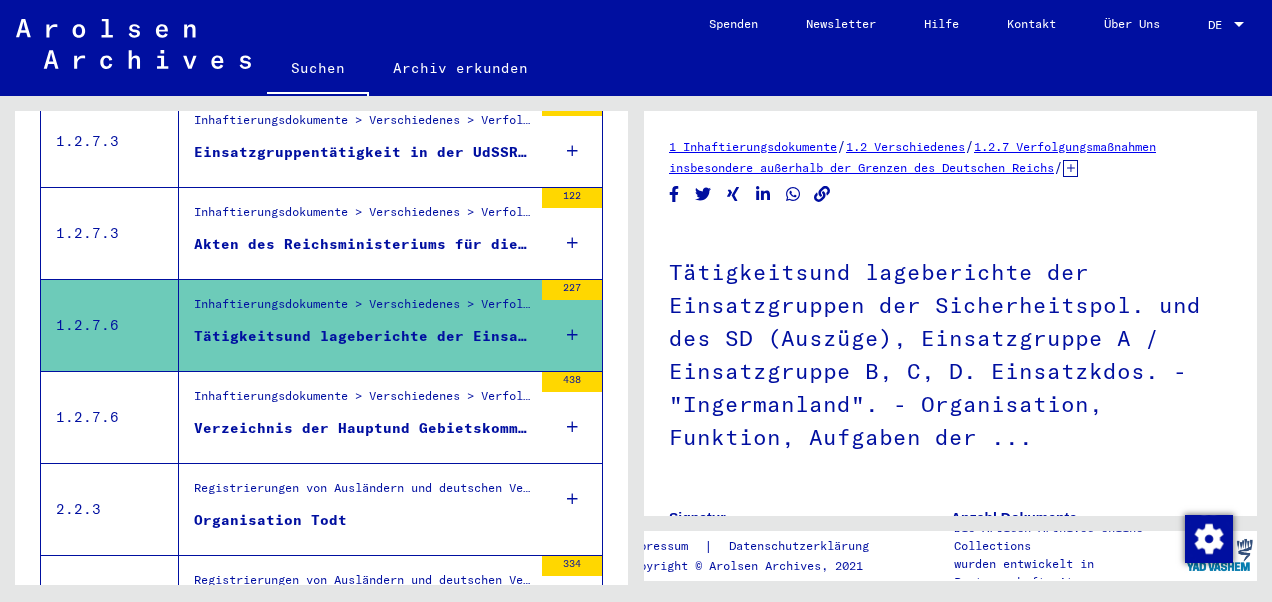 scroll, scrollTop: 642, scrollLeft: 0, axis: vertical 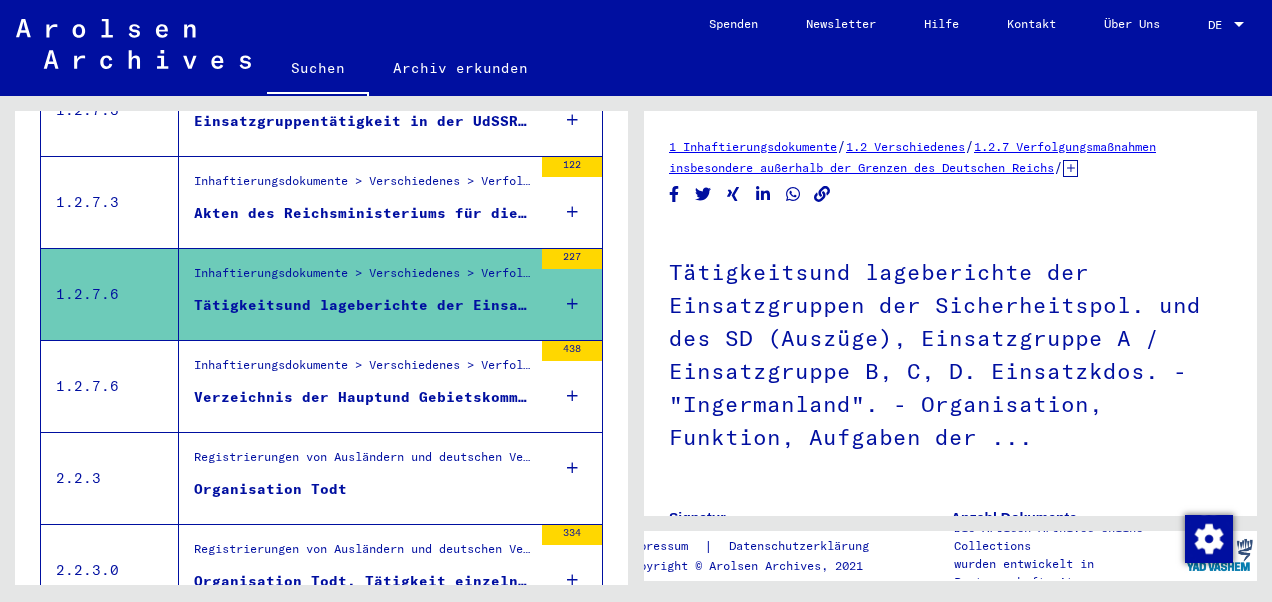 click on "Verzeichnis der Hauptund Gebietskommissariate von Weissruthenien / Judentransporte in das Ostland / Judenaktionen Gruppe Arlt, Minsk / Unternehmen "Sumpffieber".  - Untersuchungsberichte über verschie ..." at bounding box center (363, 397) 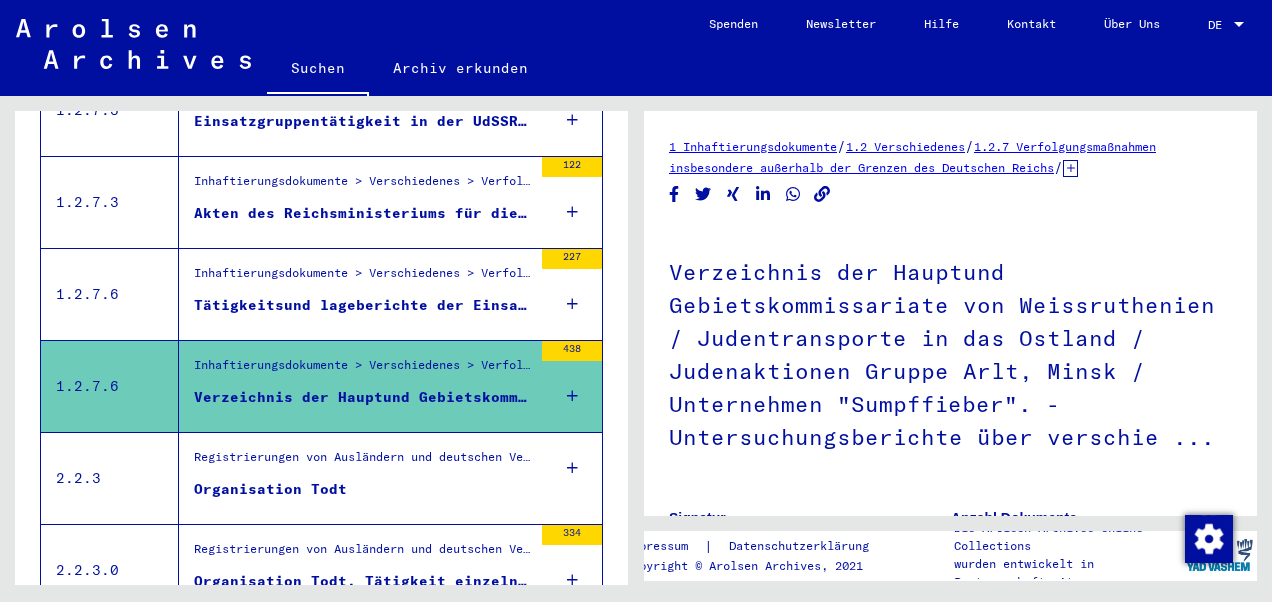 click on "Organisation Todt" at bounding box center (363, 494) 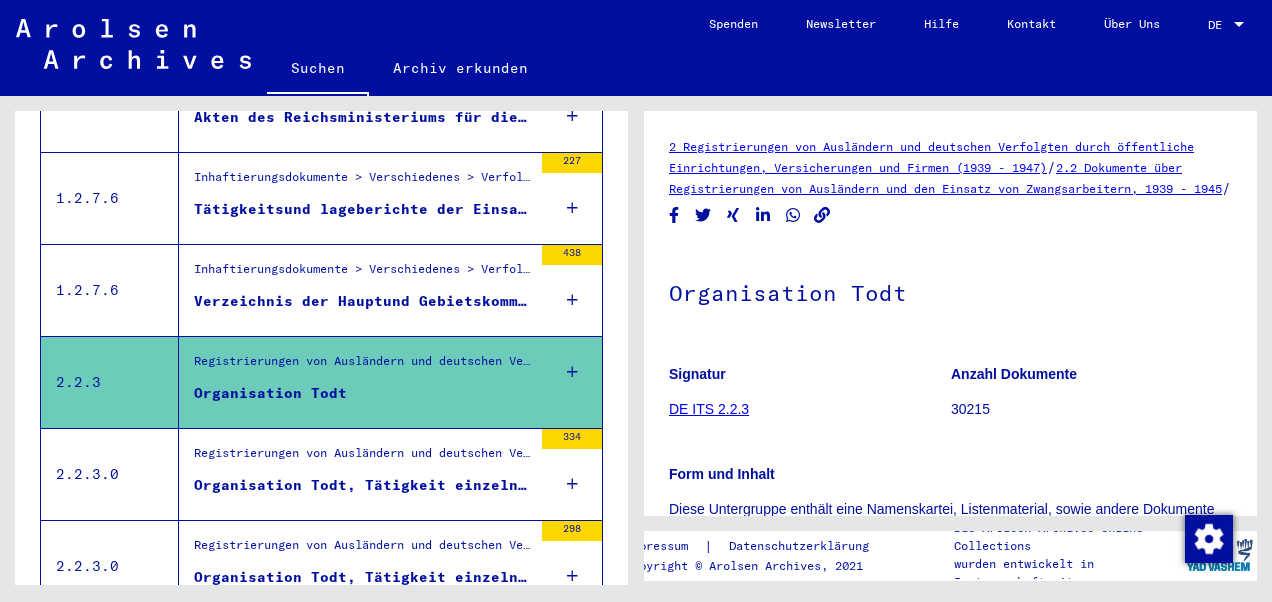 scroll, scrollTop: 842, scrollLeft: 0, axis: vertical 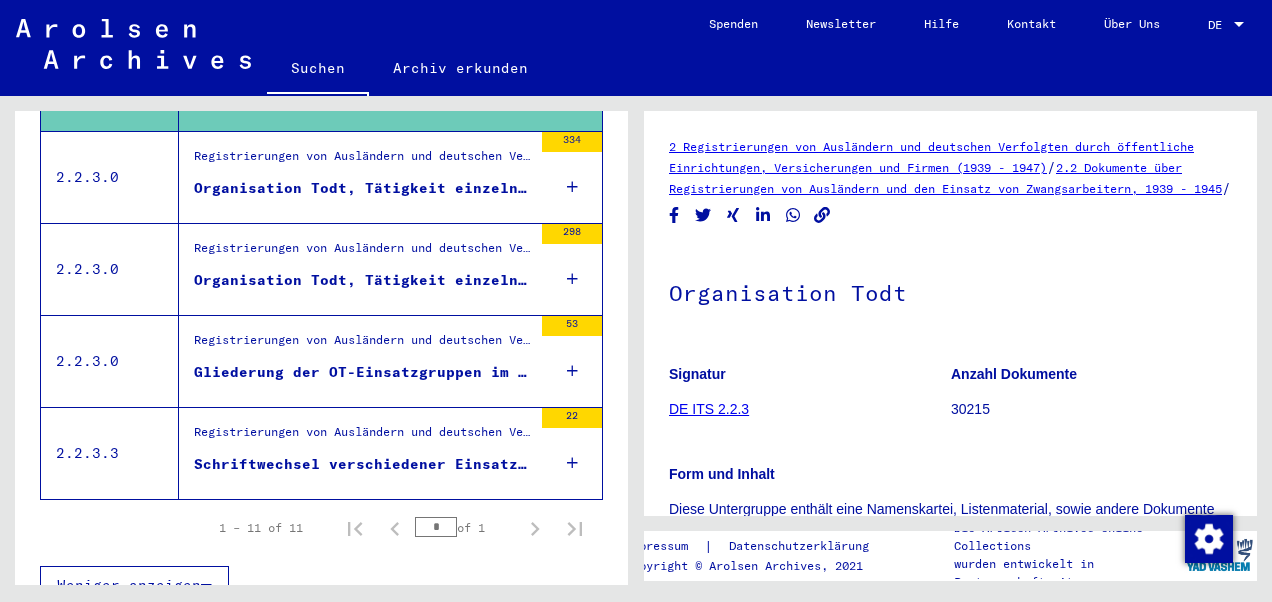 click on "Schriftwechsel verschiedener Einsatzgruppen der Organisation Todt an die OT-Zentrale Berlin-Charlottenburg, betreffend Lohnstundennachweisen sowie Karteikarten einzelner Arbeiter, innerhalb des Zeitra ..." at bounding box center (363, 464) 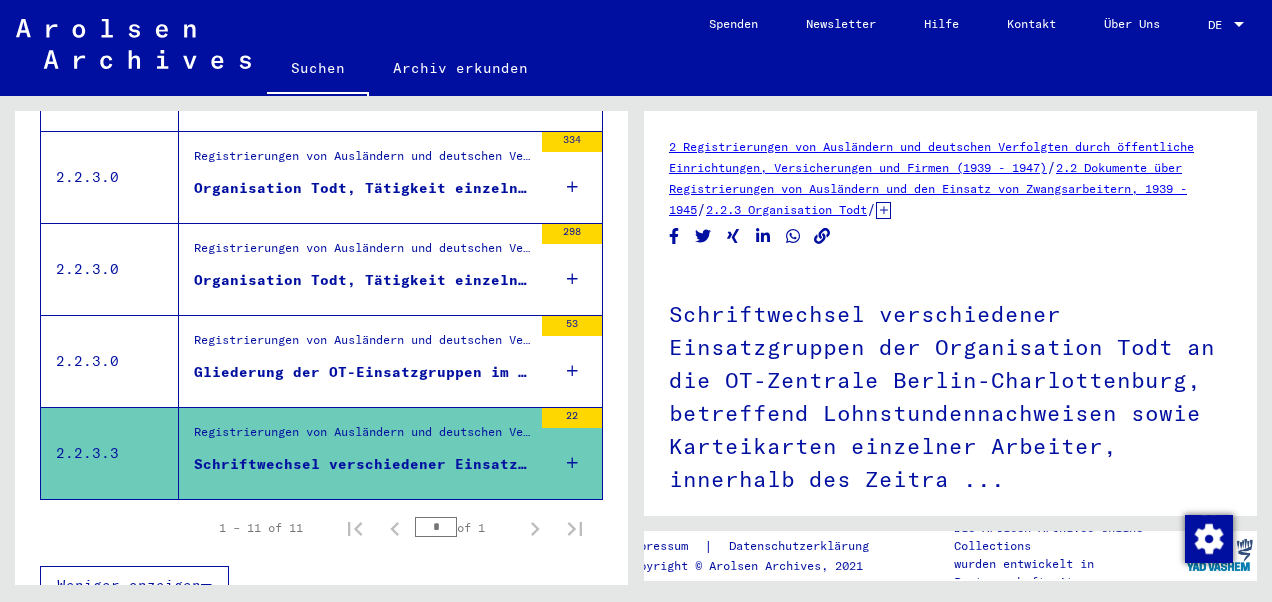 scroll, scrollTop: 0, scrollLeft: 0, axis: both 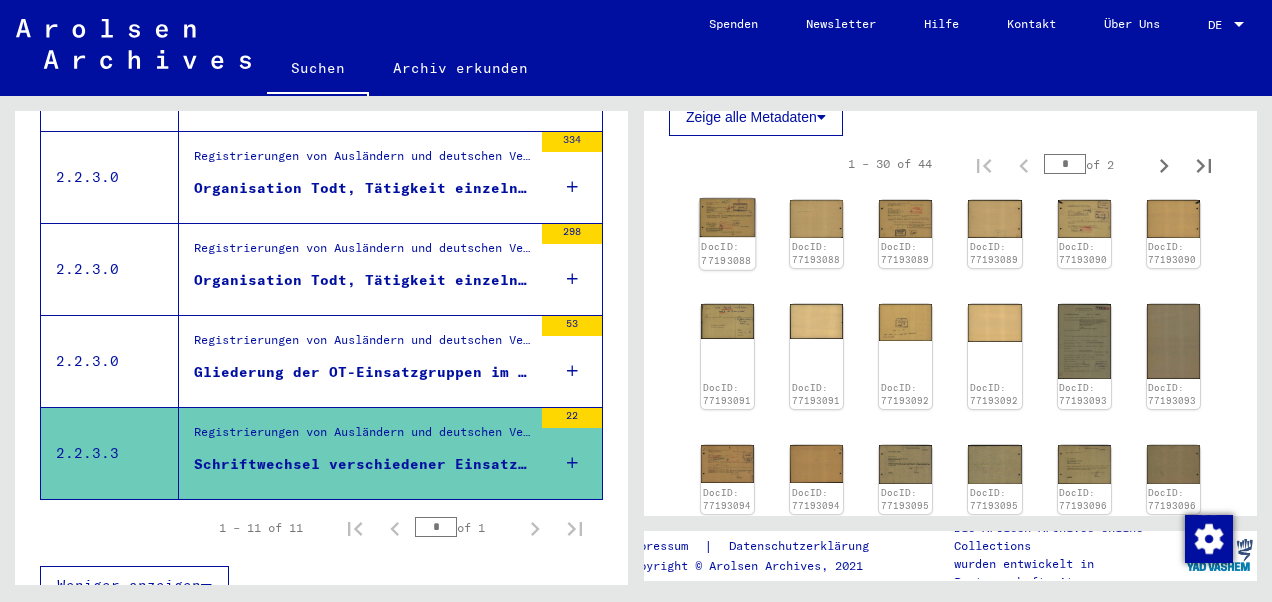 click 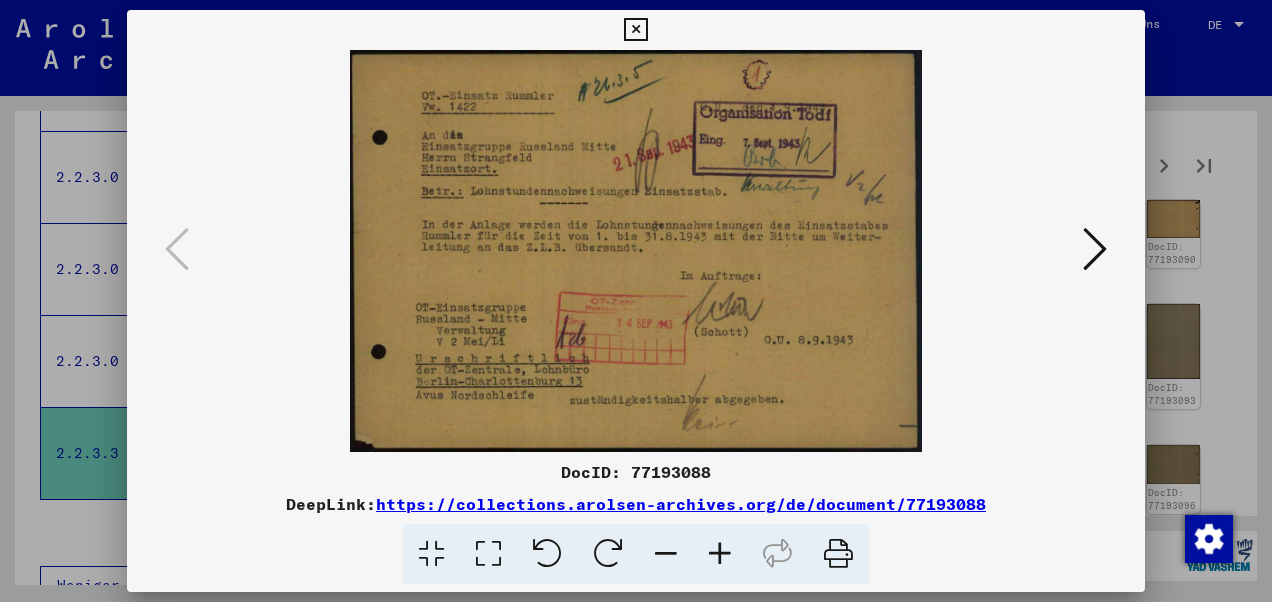 click at bounding box center [636, 251] 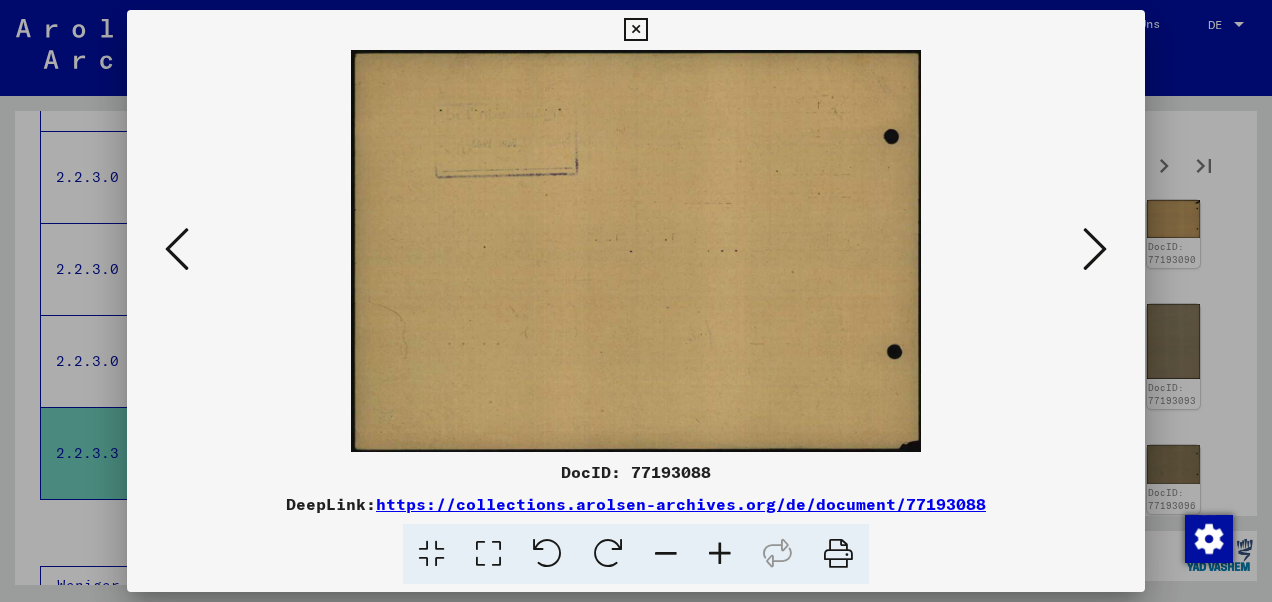 click at bounding box center [1095, 249] 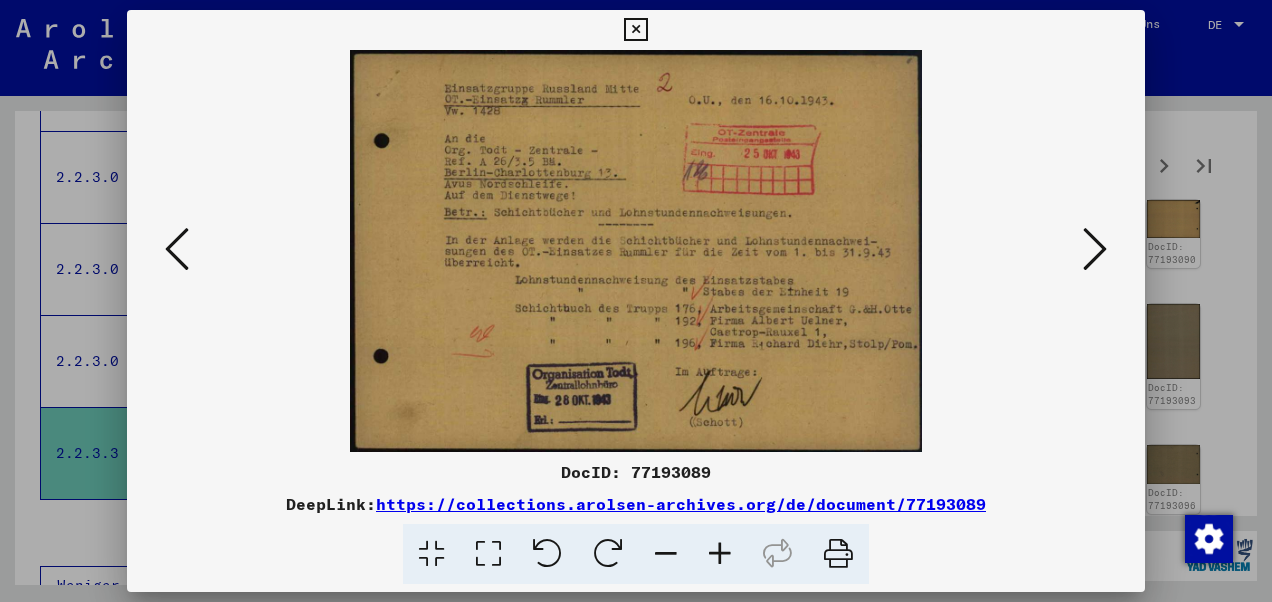 click at bounding box center [1095, 249] 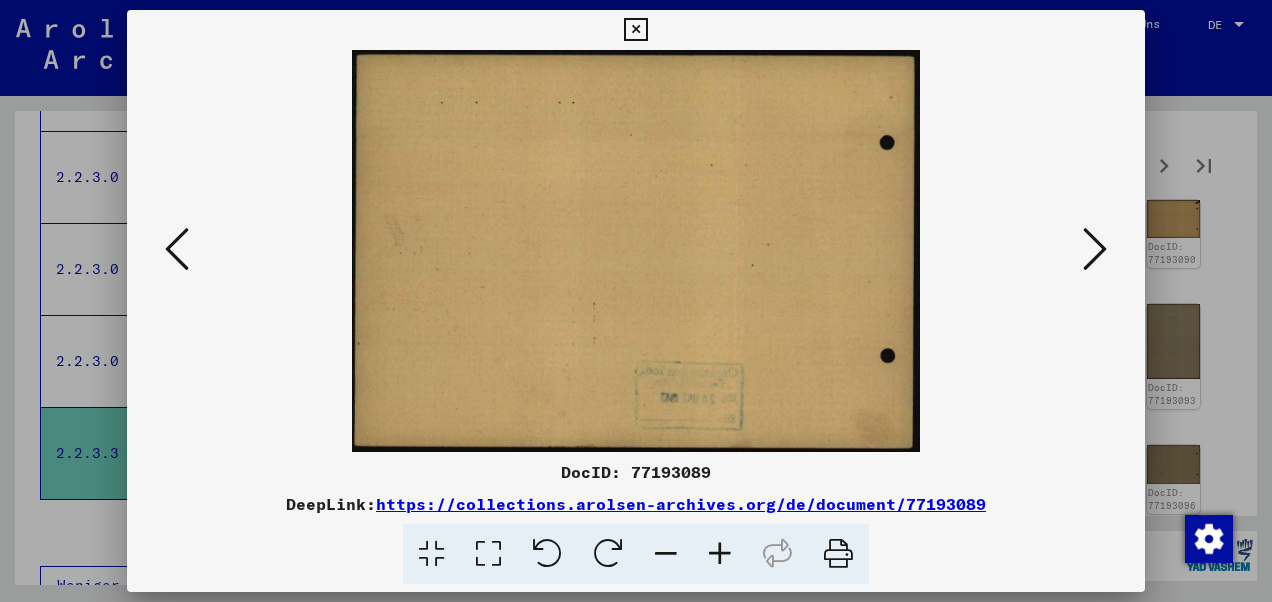 click at bounding box center (1095, 249) 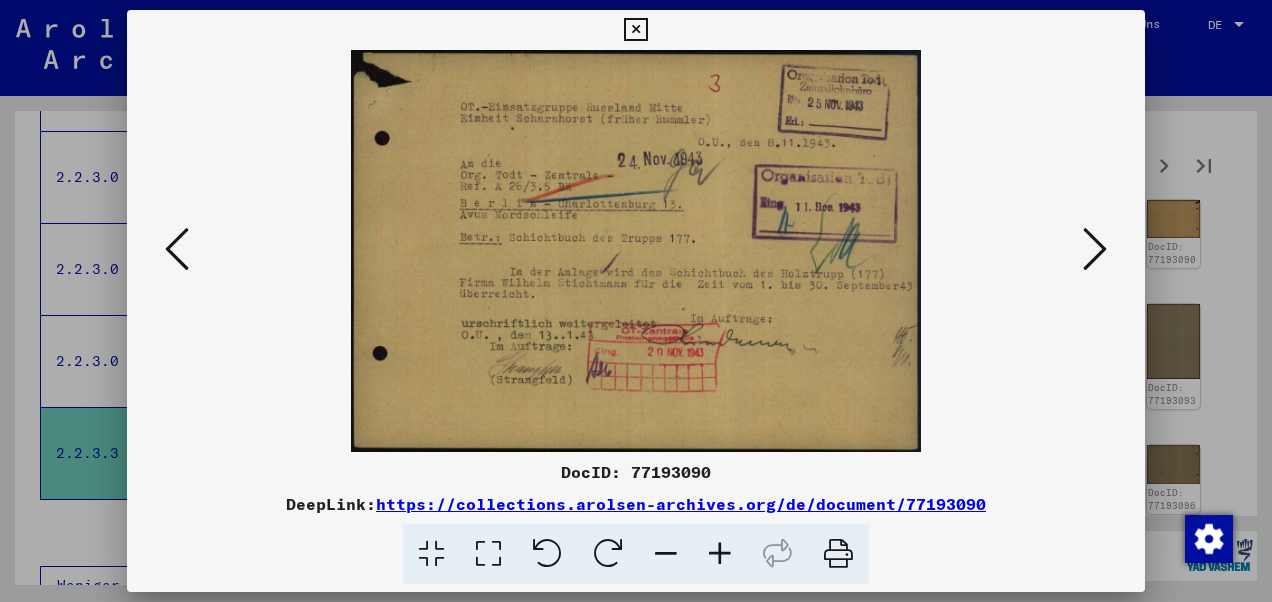 click at bounding box center [1095, 249] 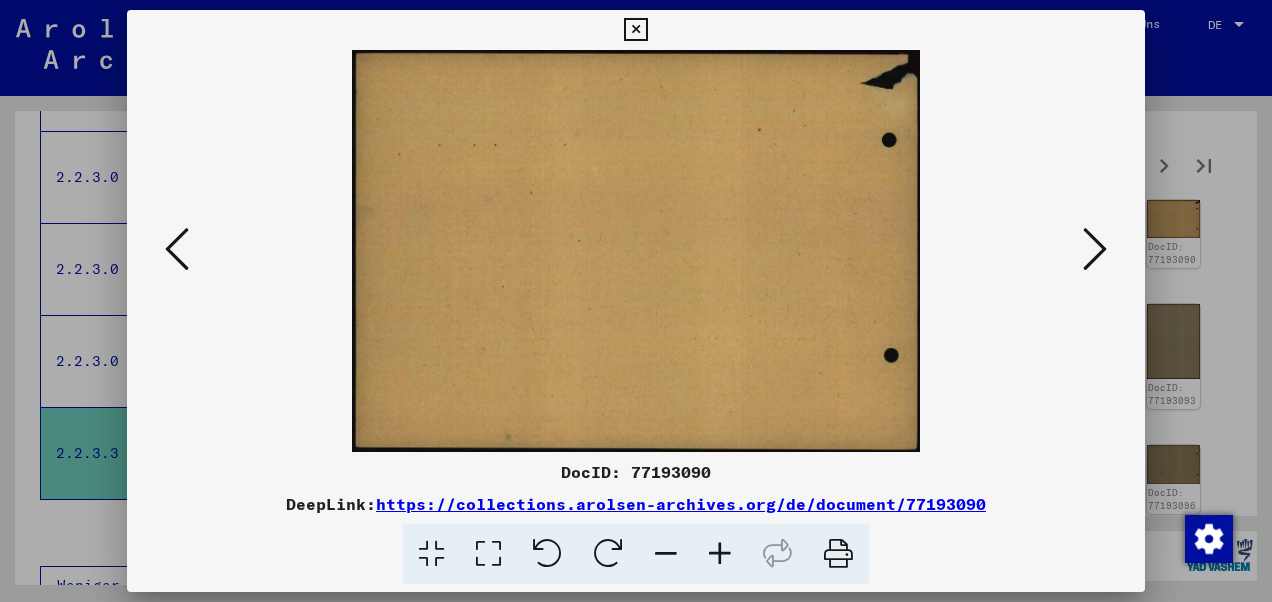 click at bounding box center [1095, 249] 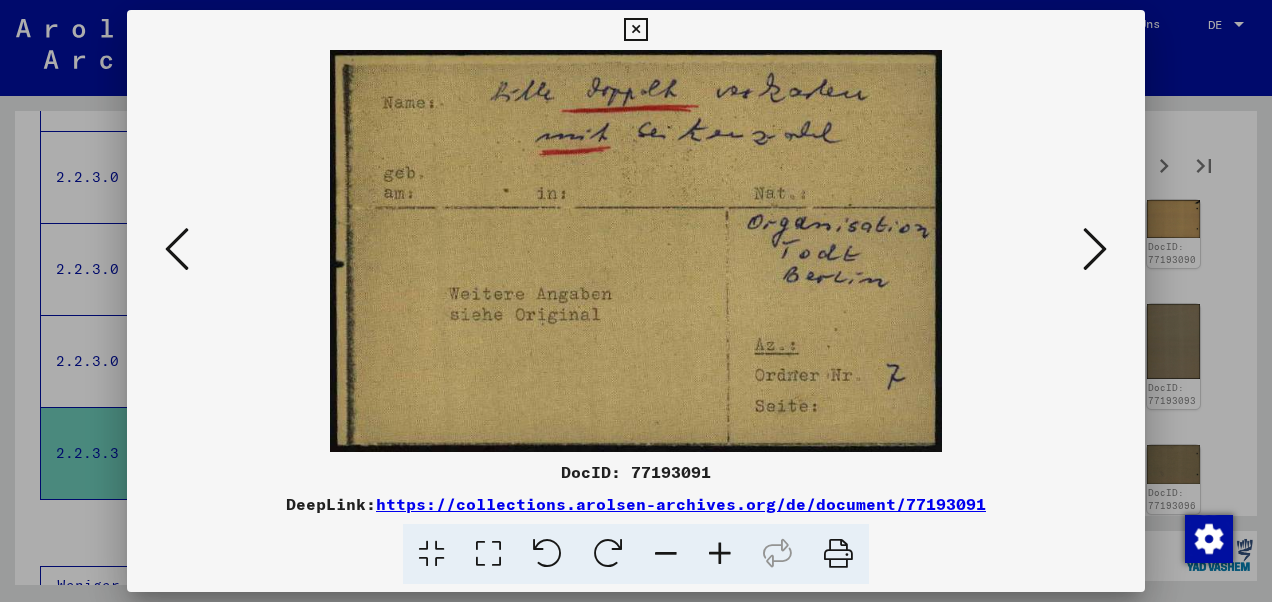 click at bounding box center [1095, 249] 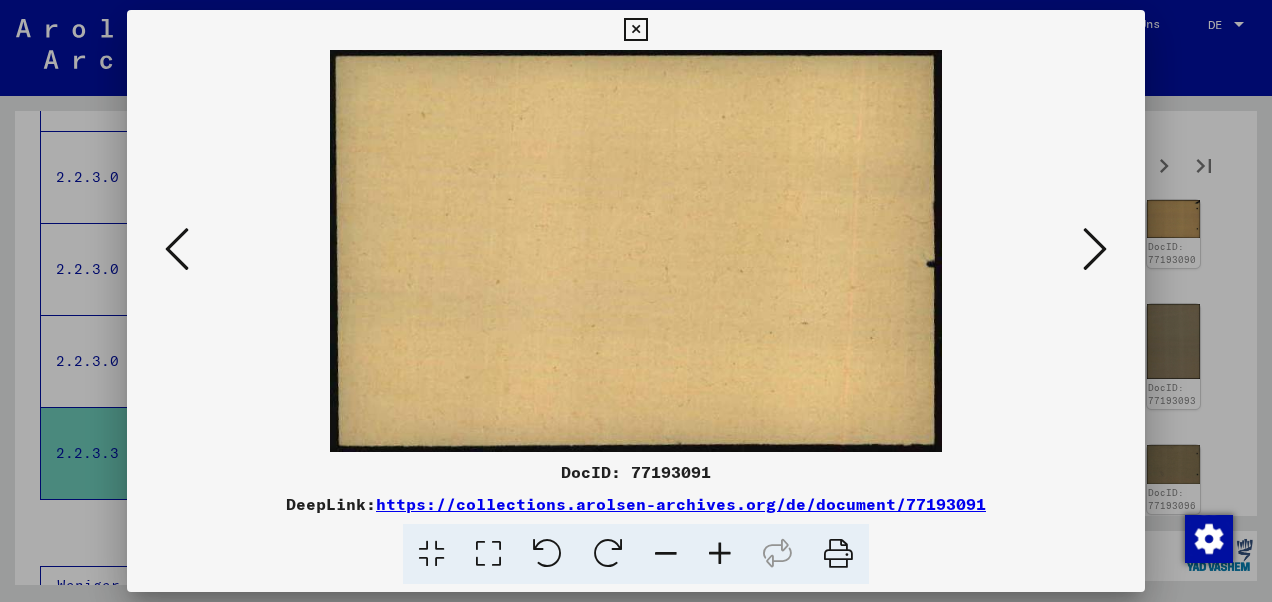 click at bounding box center (1095, 249) 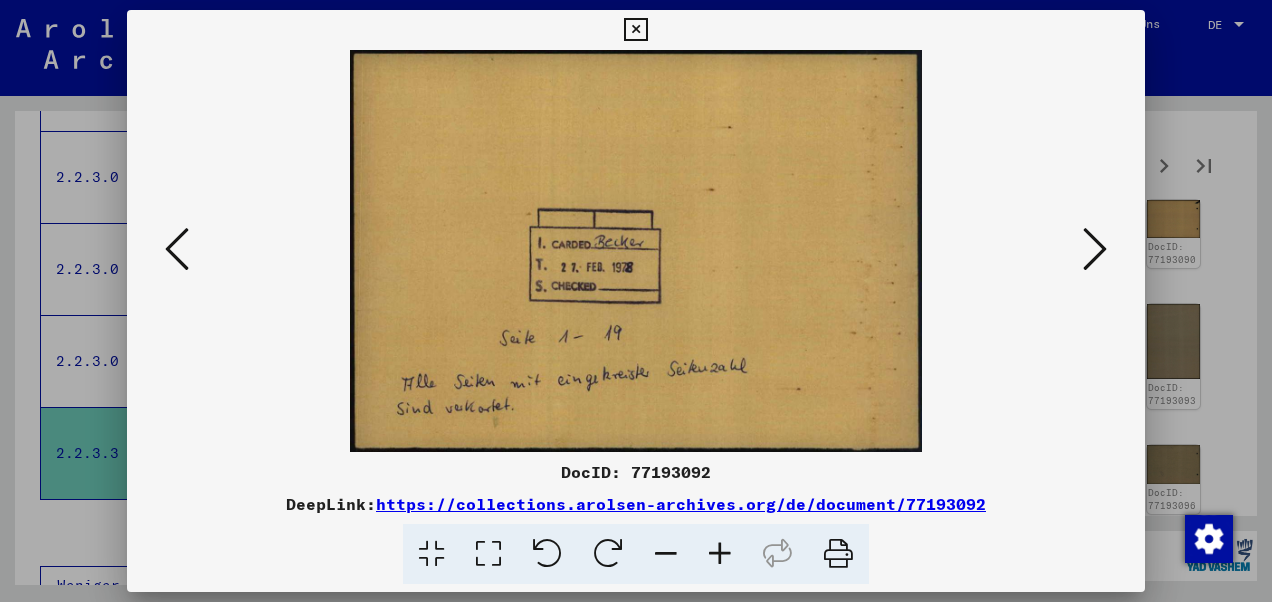 click at bounding box center [1095, 249] 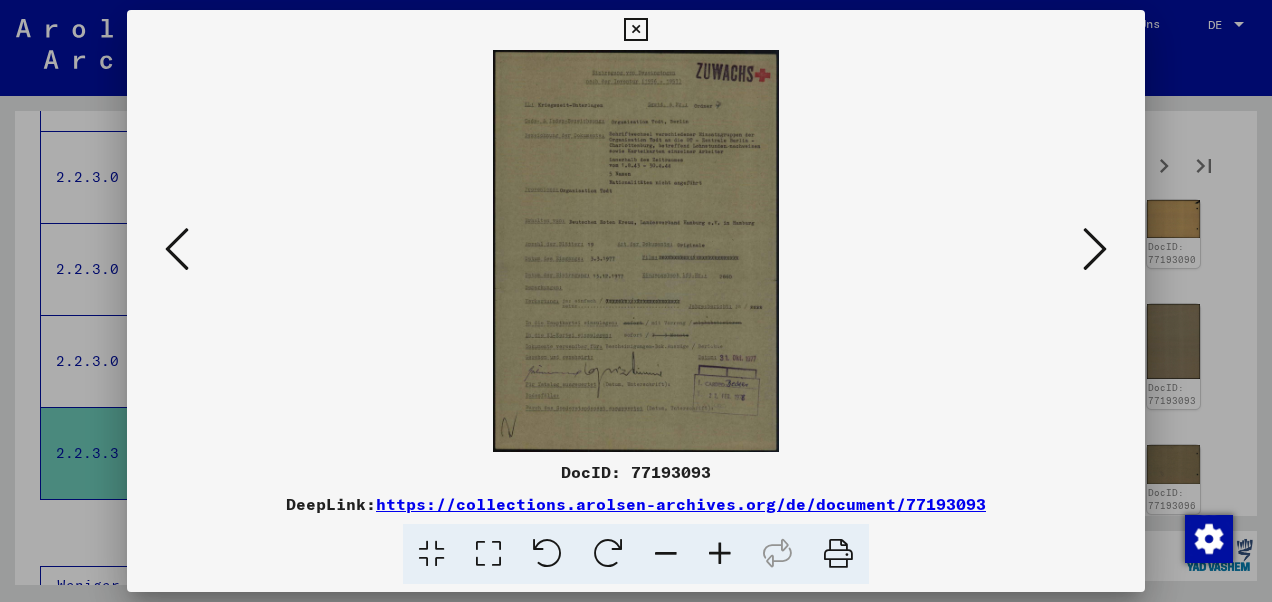 click at bounding box center (1095, 249) 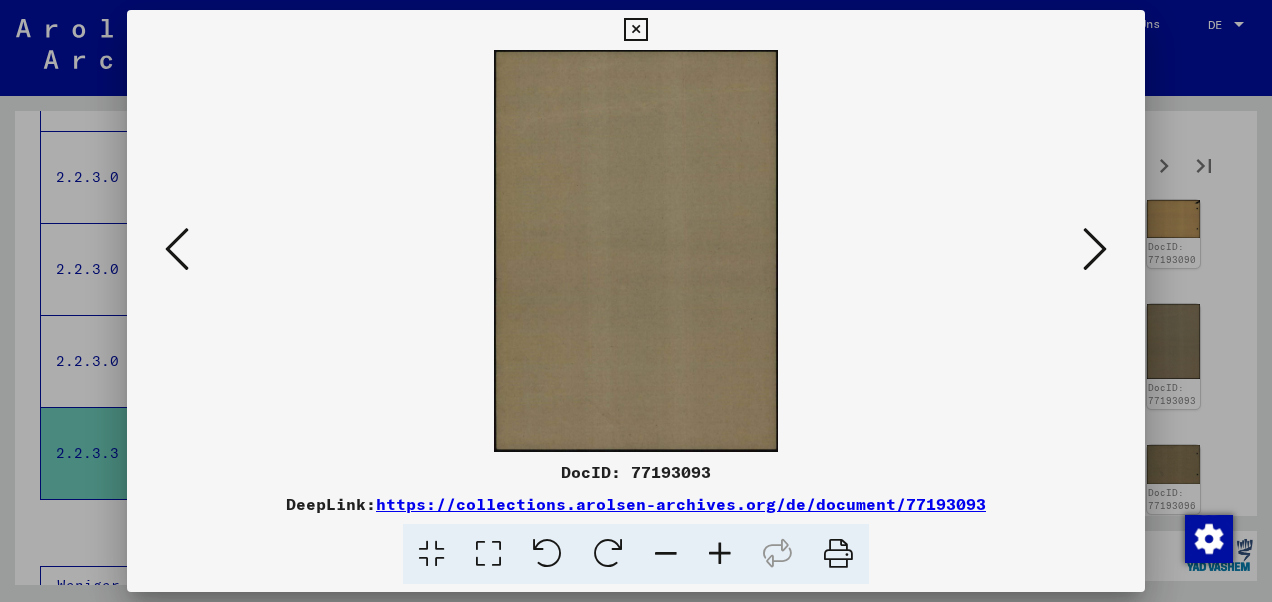 click at bounding box center [1095, 249] 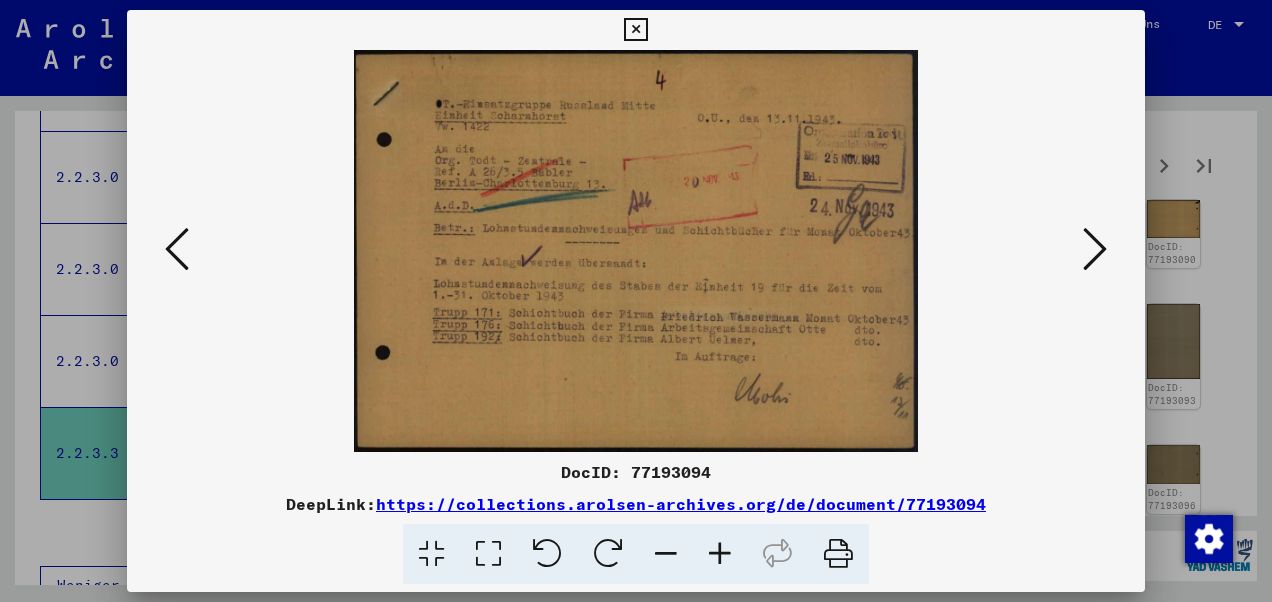 click at bounding box center [1095, 249] 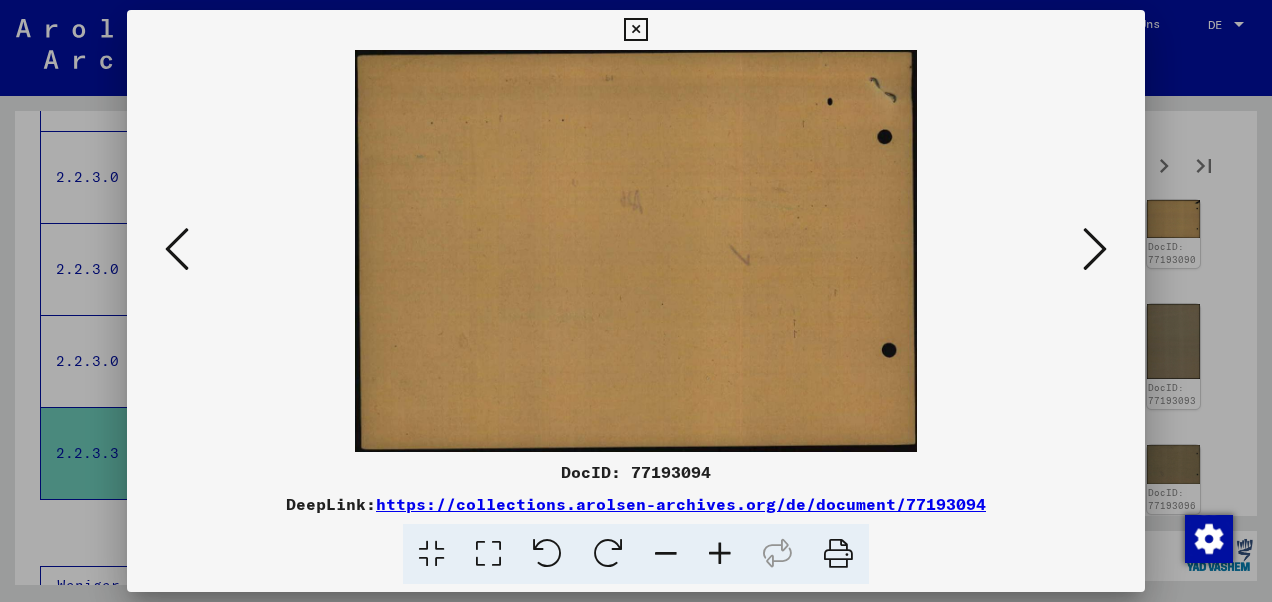 click at bounding box center [1095, 249] 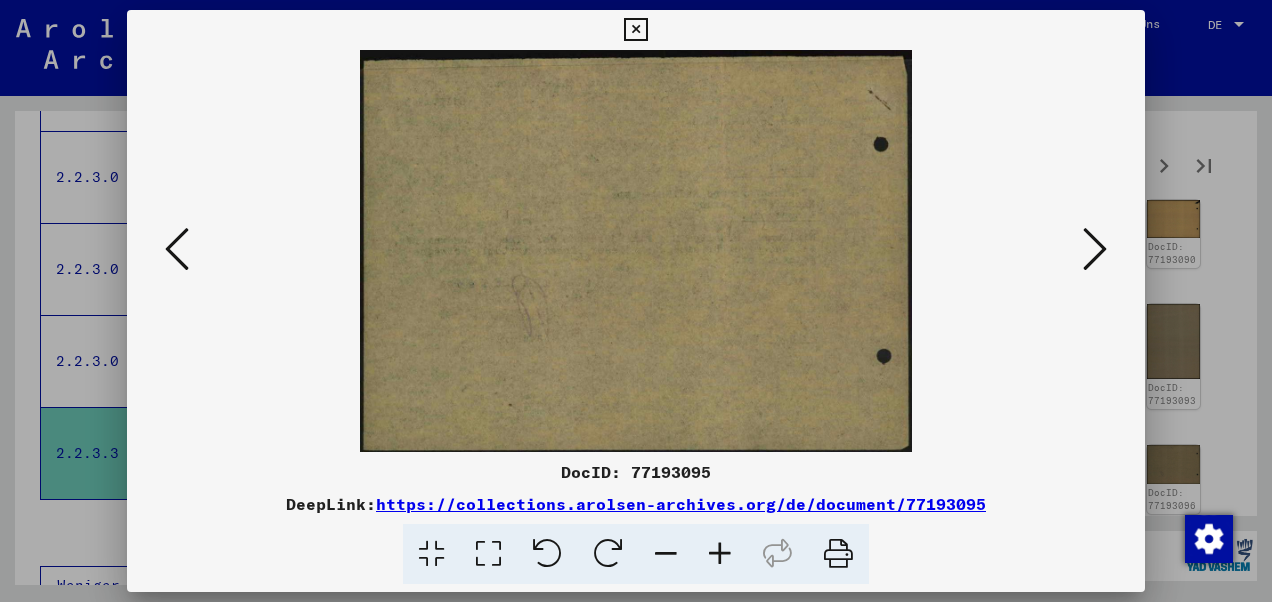 click at bounding box center [636, 301] 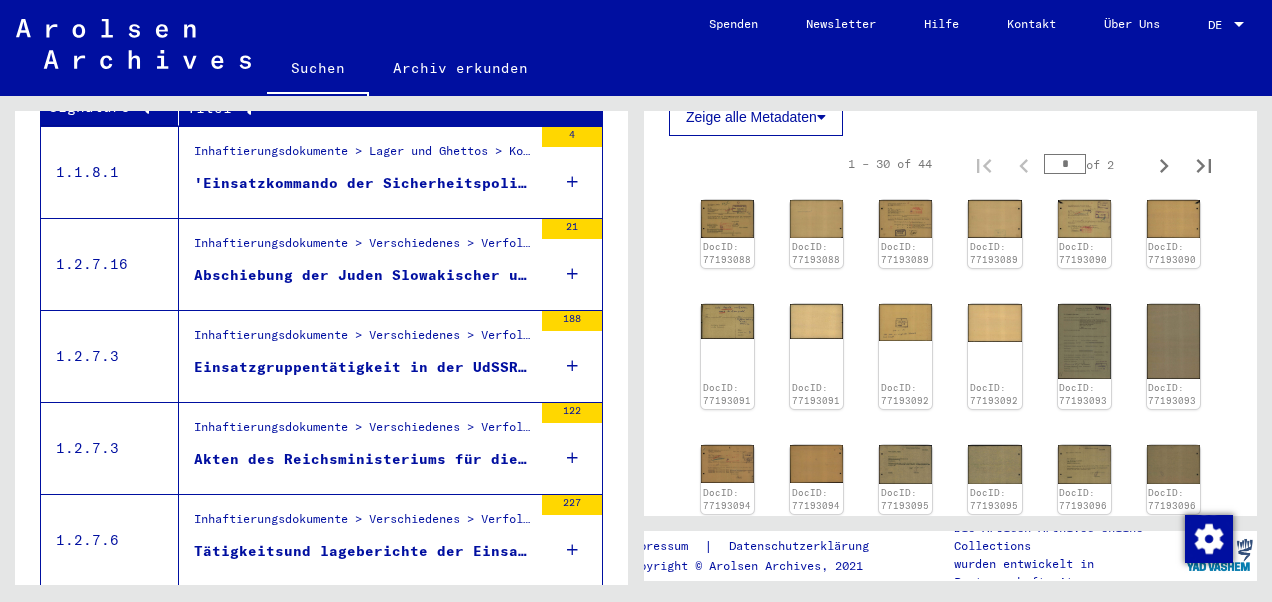 scroll, scrollTop: 0, scrollLeft: 0, axis: both 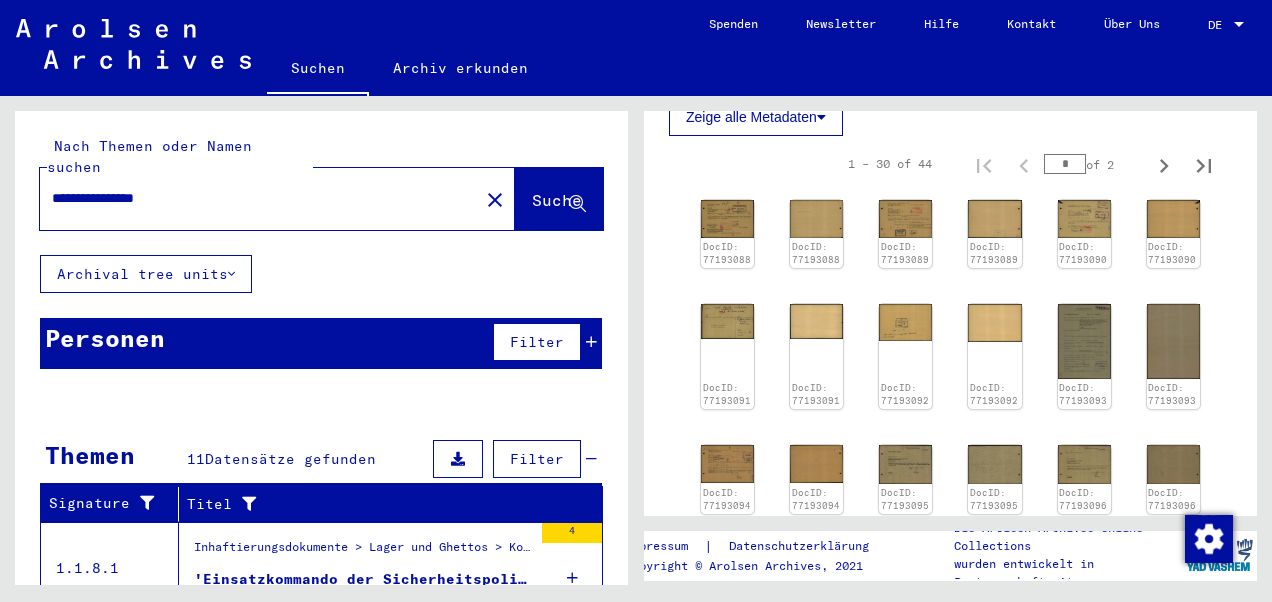 drag, startPoint x: 232, startPoint y: 193, endPoint x: 184, endPoint y: 188, distance: 48.259712 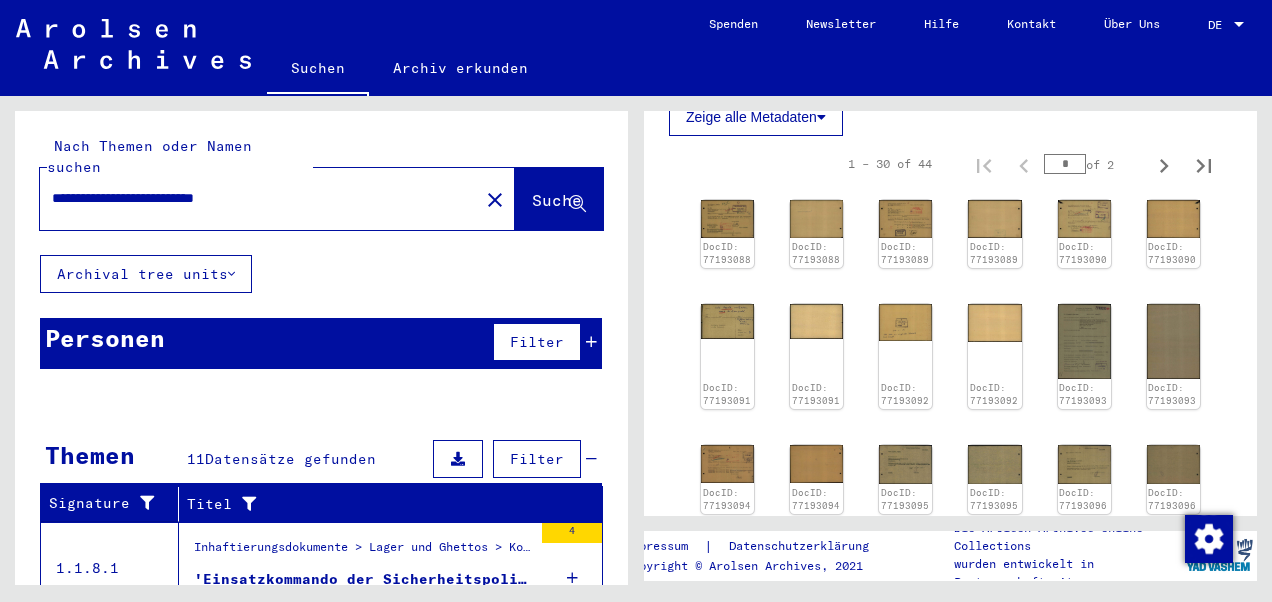 type on "**********" 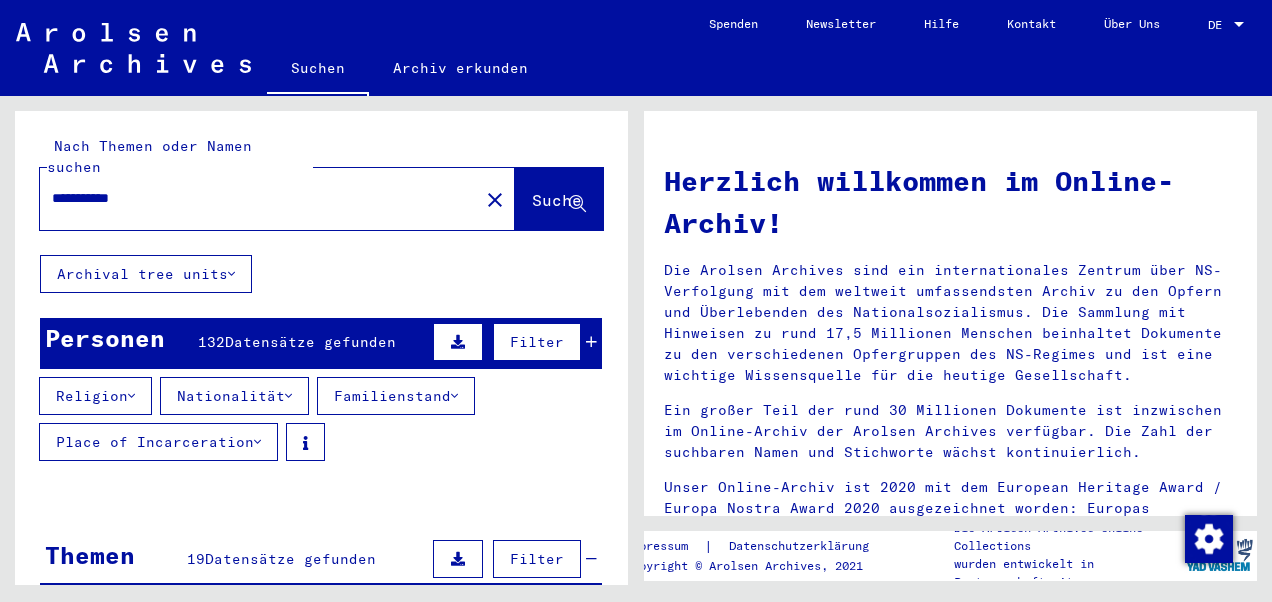 scroll, scrollTop: 0, scrollLeft: 0, axis: both 